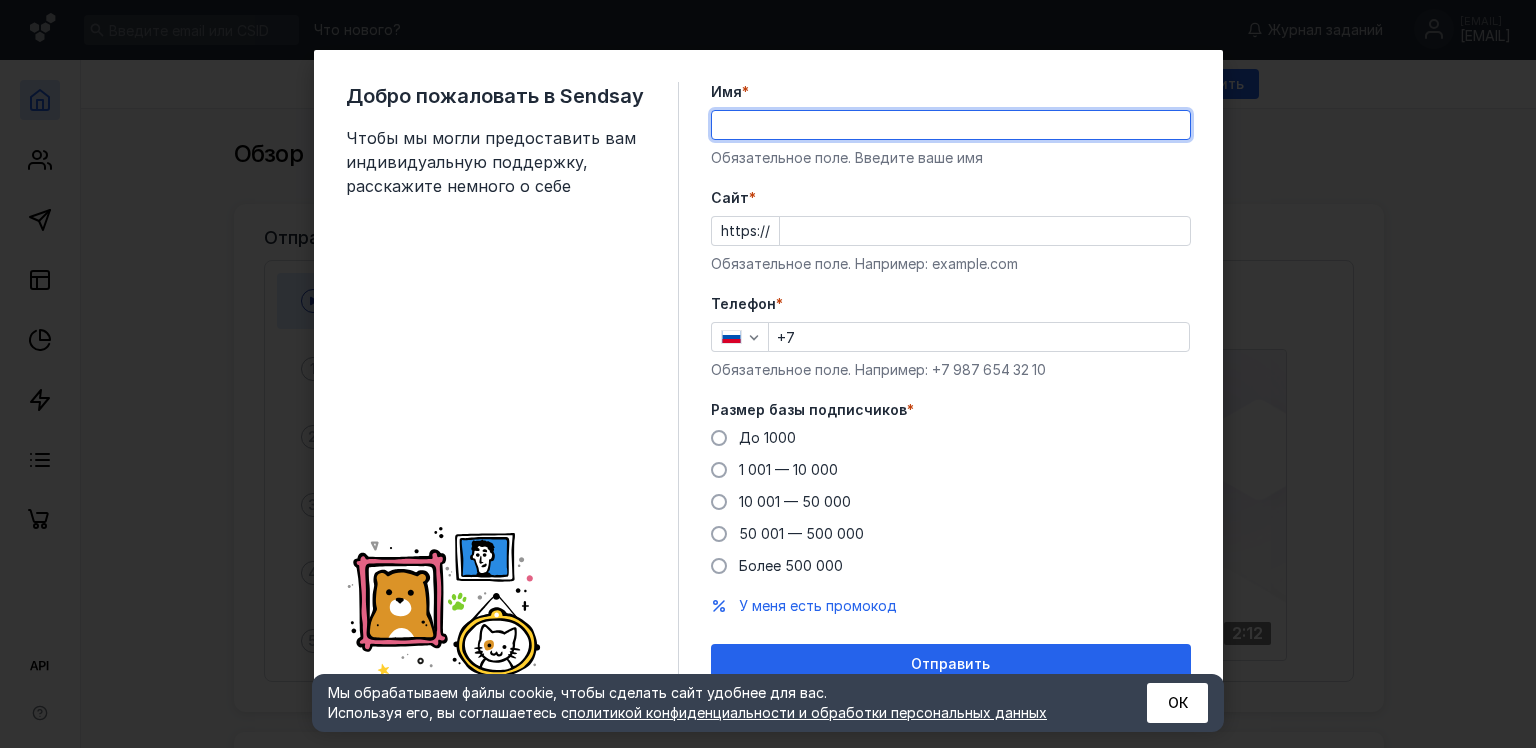 scroll, scrollTop: 0, scrollLeft: 0, axis: both 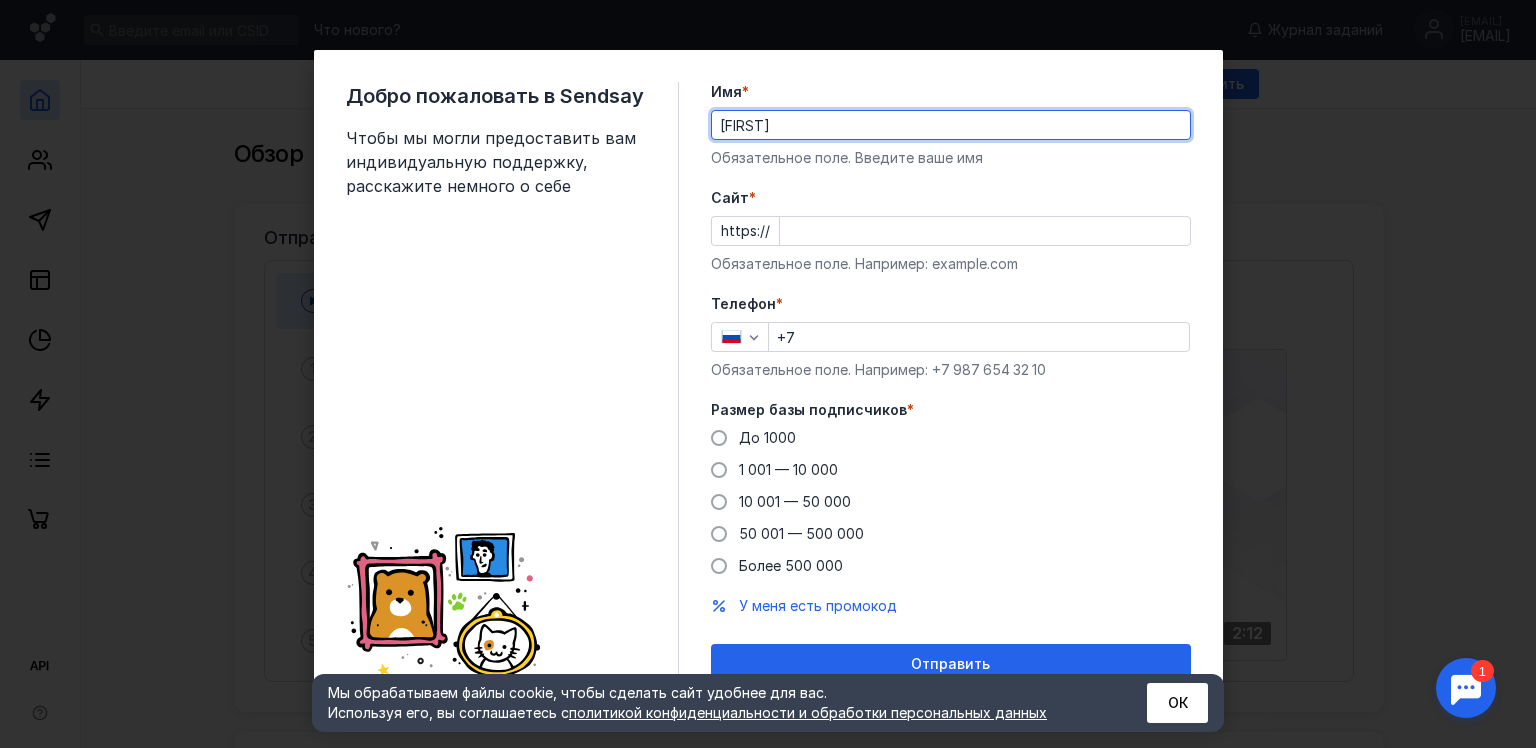 type on "[FIRST]" 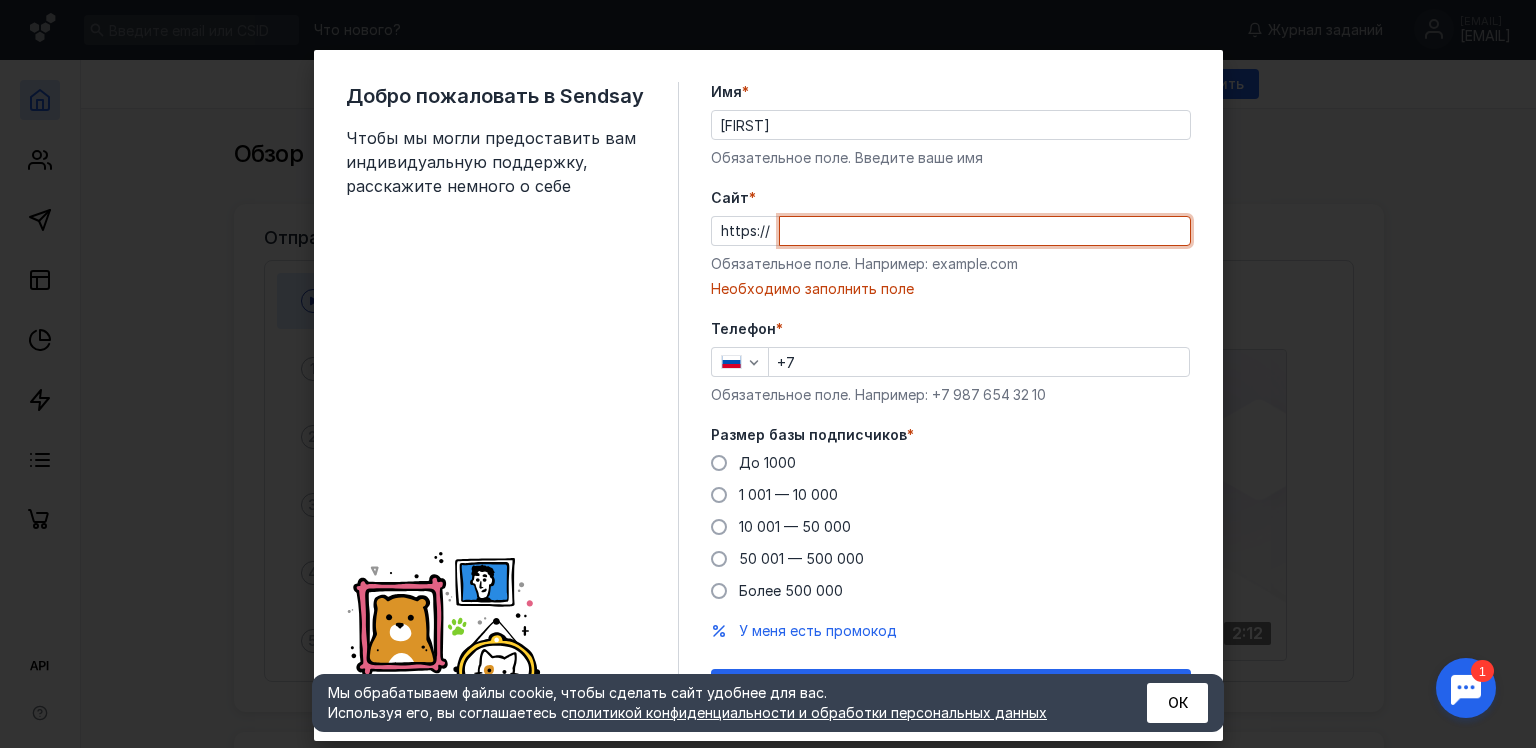 paste on "specagregat.ru/" 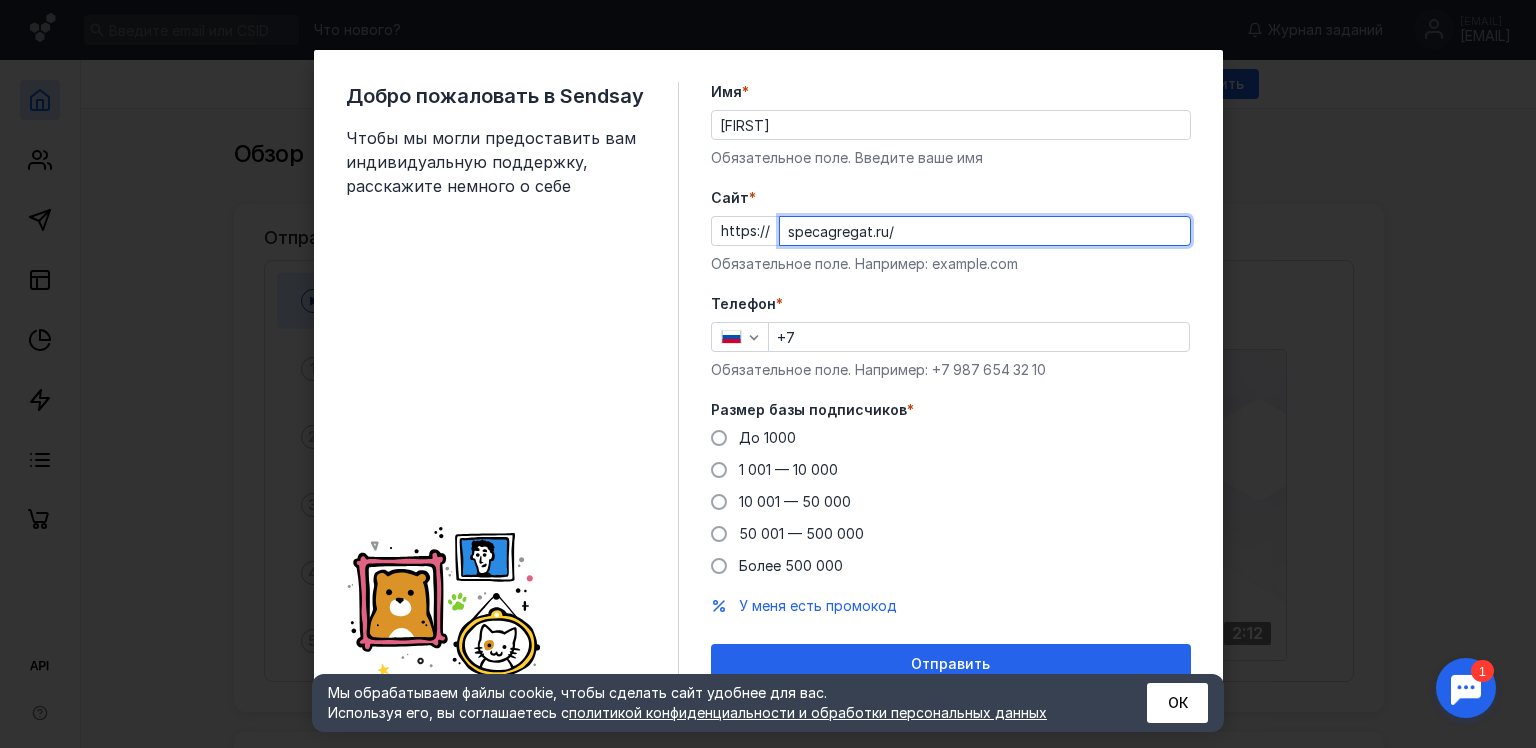 type on "specagregat.ru/" 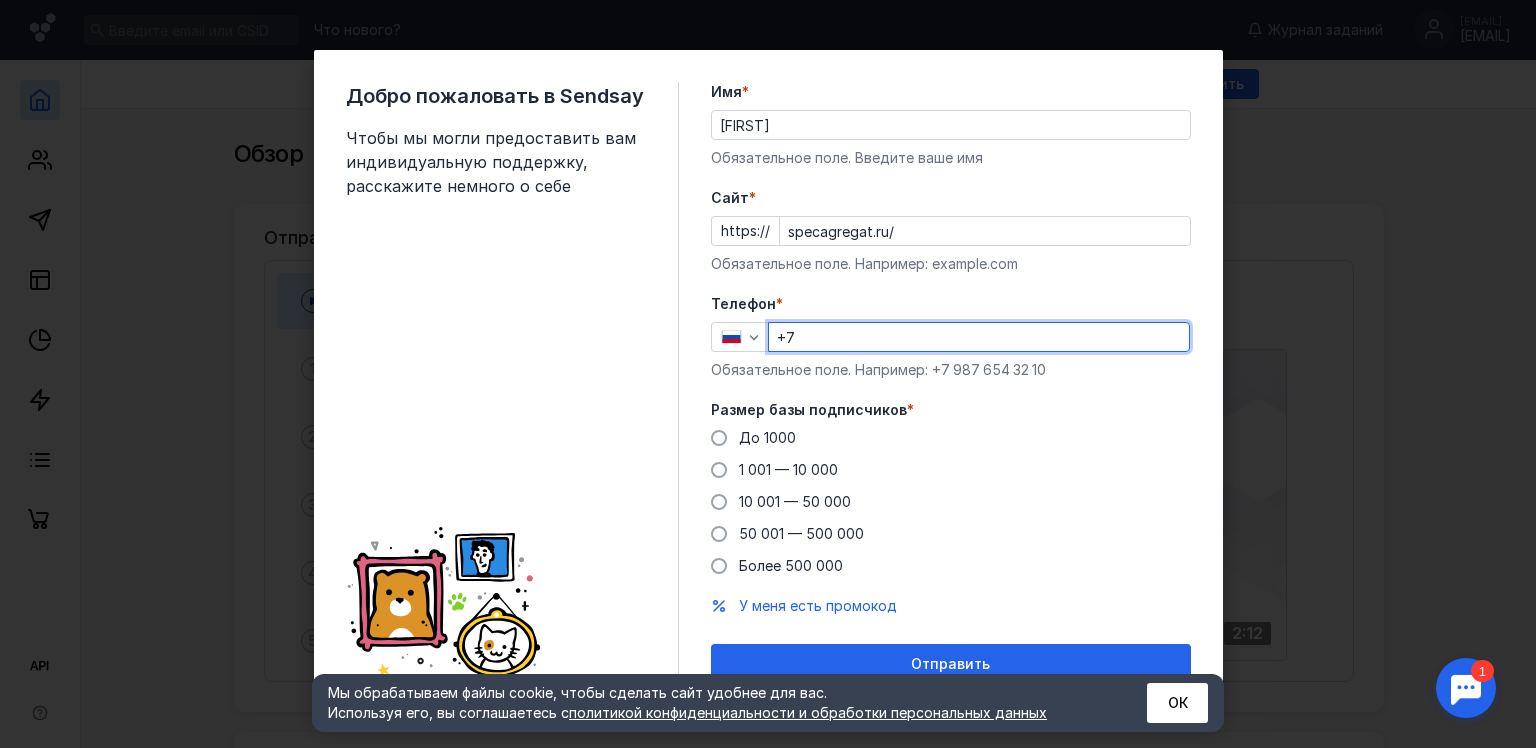 click on "+7" at bounding box center [979, 337] 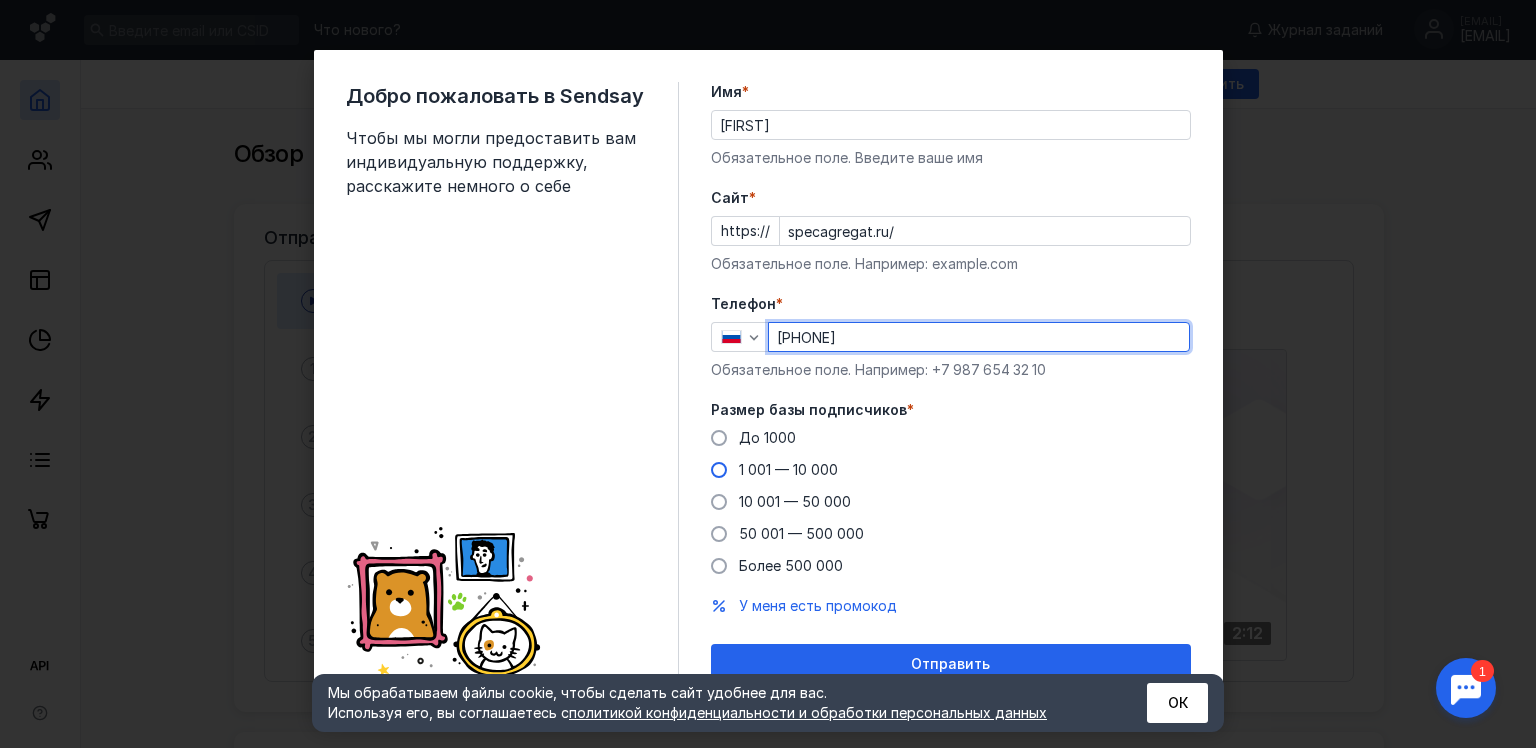 click on "1 001 — 10 000" at bounding box center (788, 469) 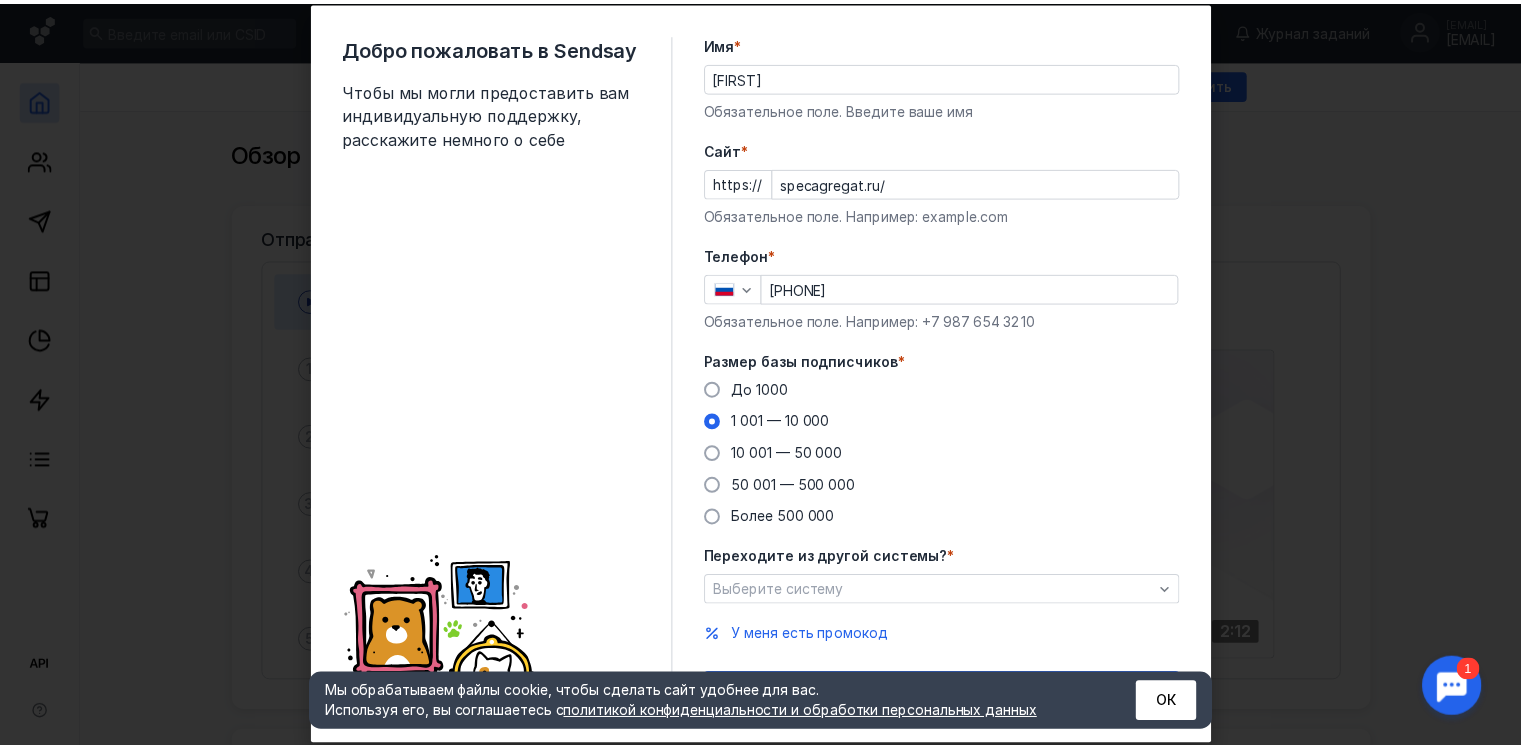 scroll, scrollTop: 96, scrollLeft: 0, axis: vertical 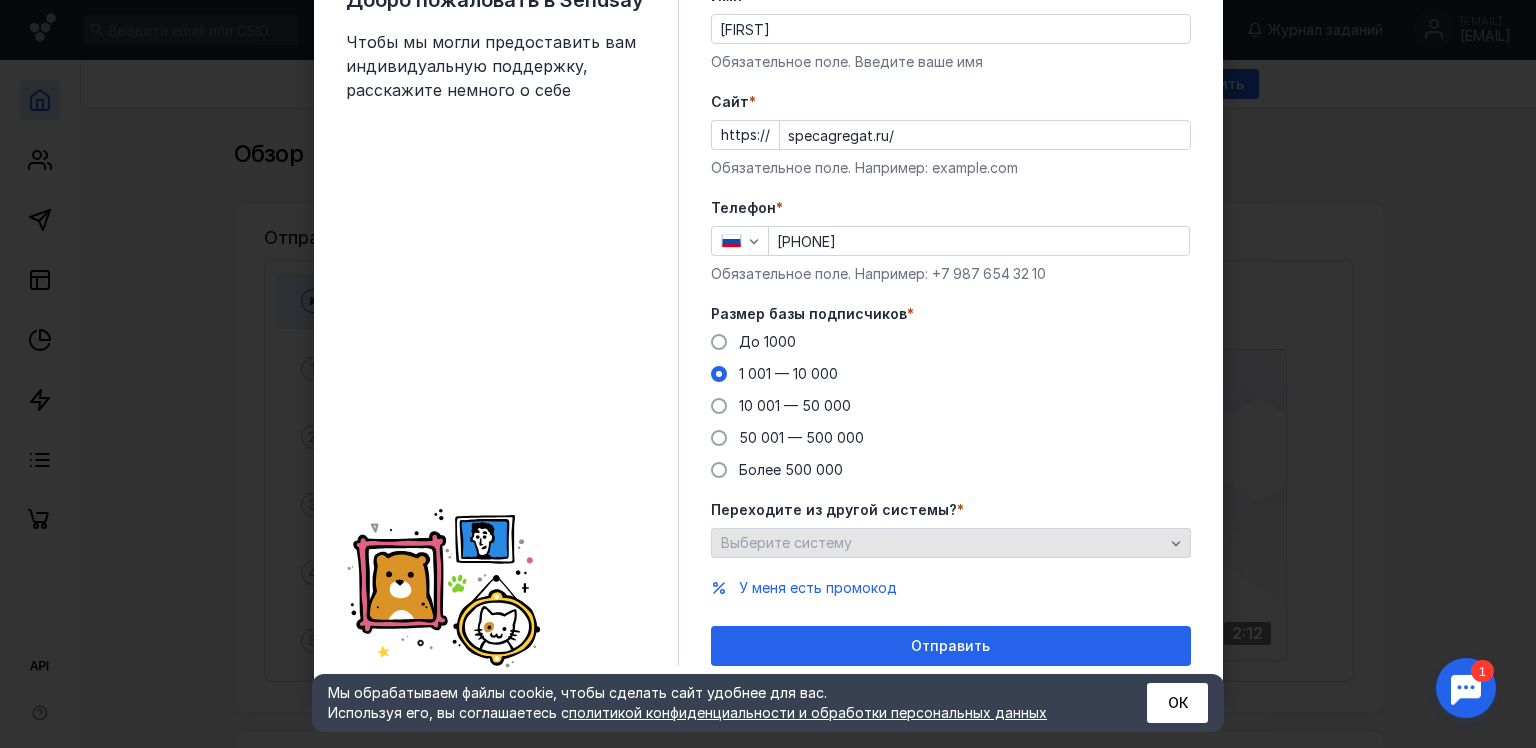 click on "Выберите систему" at bounding box center (942, 543) 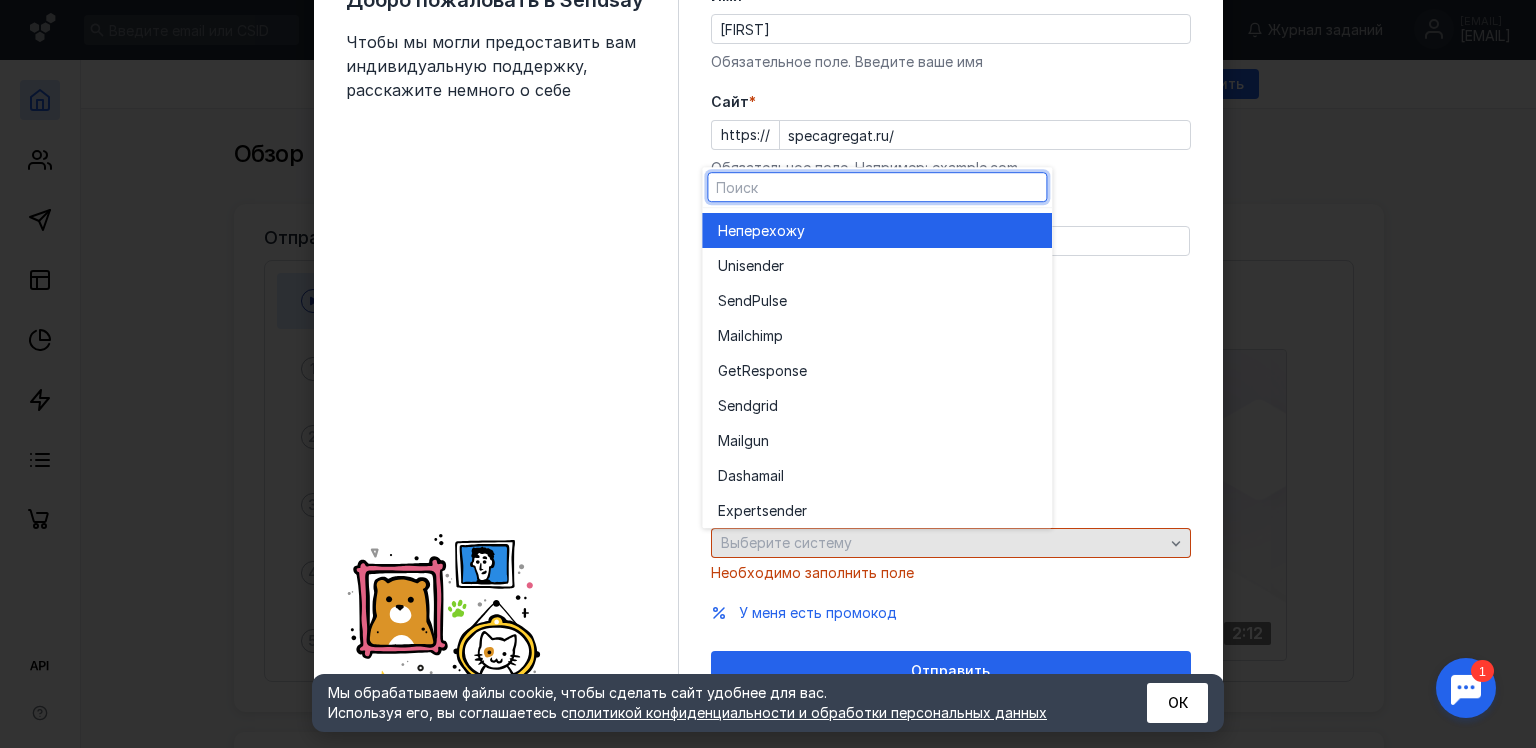 click on "Выберите систему" at bounding box center [942, 543] 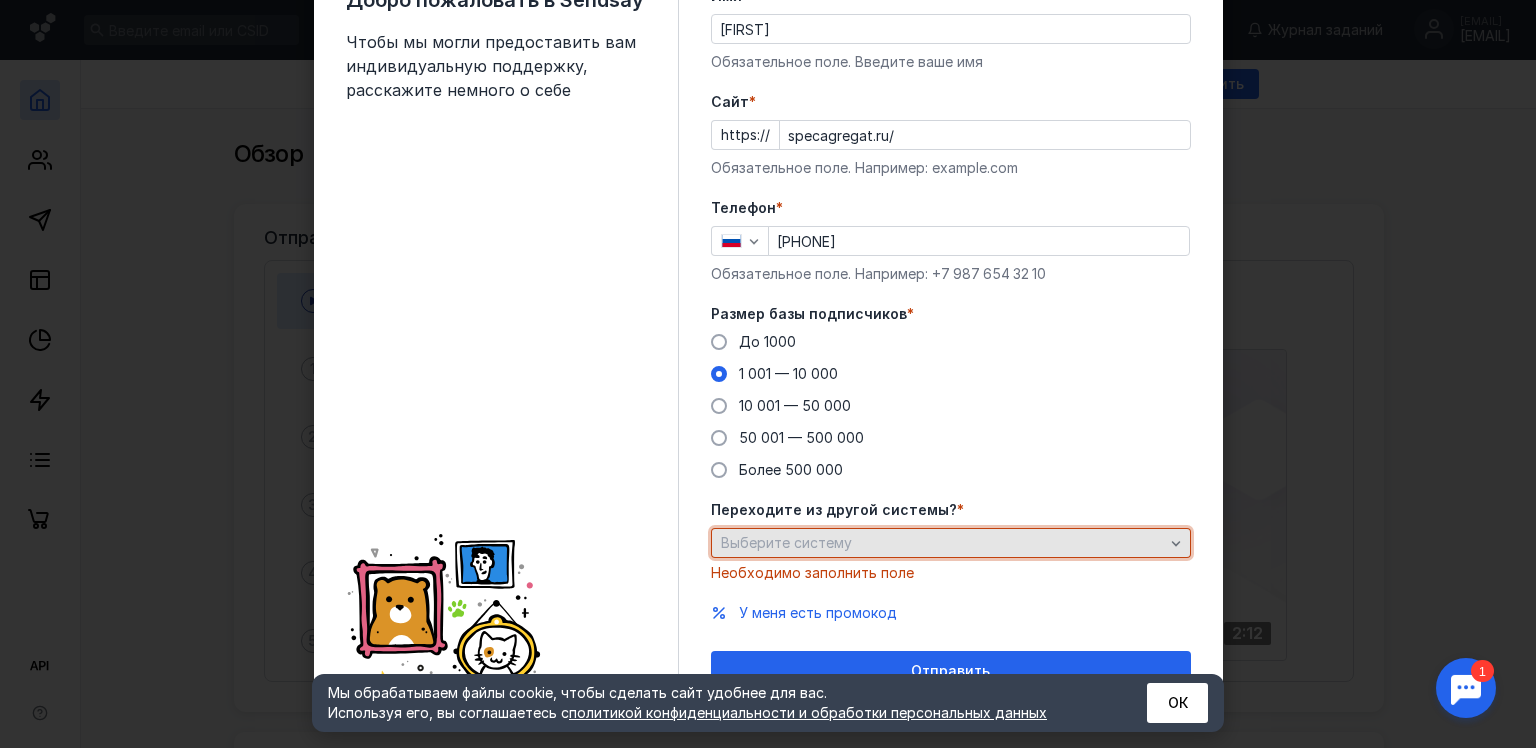 click on "Выберите систему" at bounding box center (942, 543) 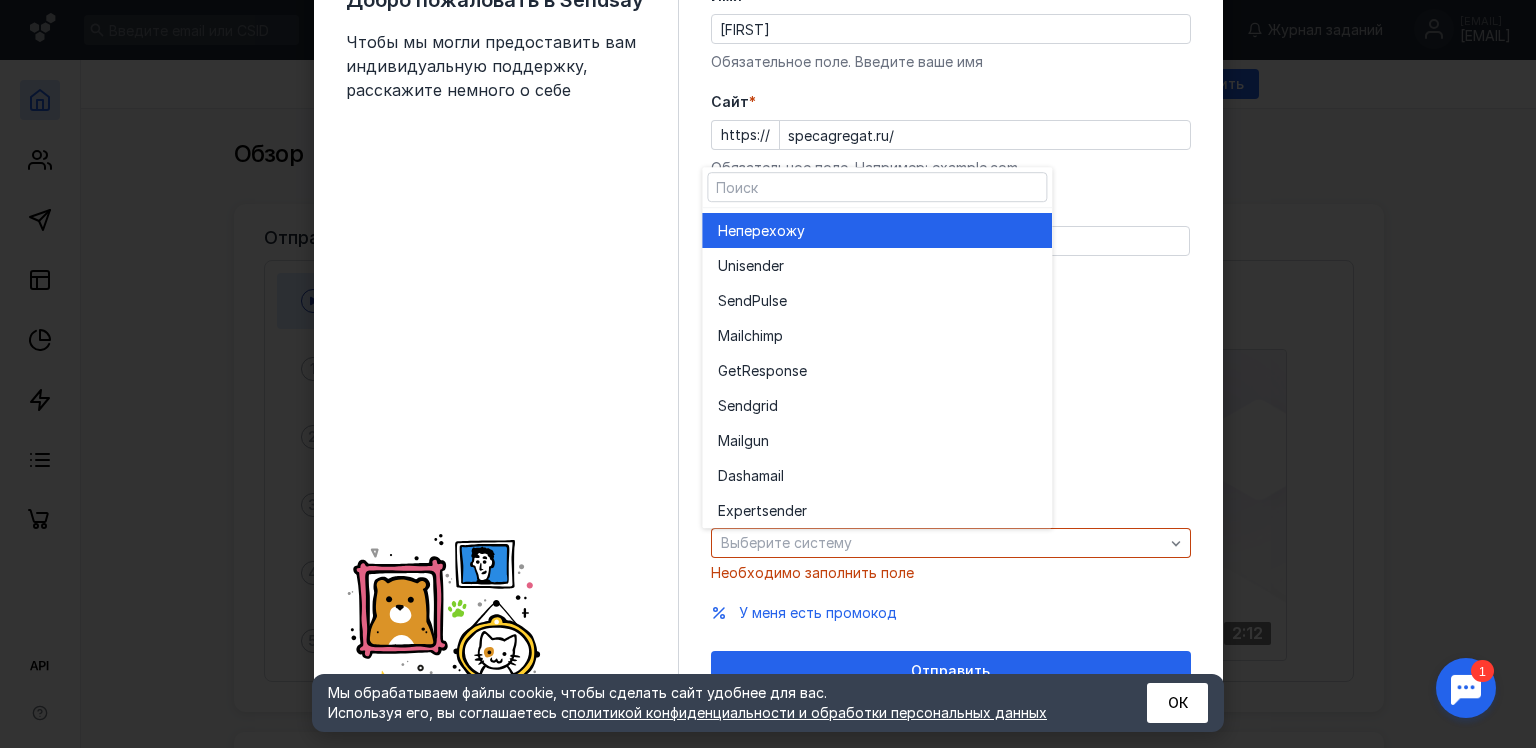 click on "Не  перехожу" at bounding box center [877, 231] 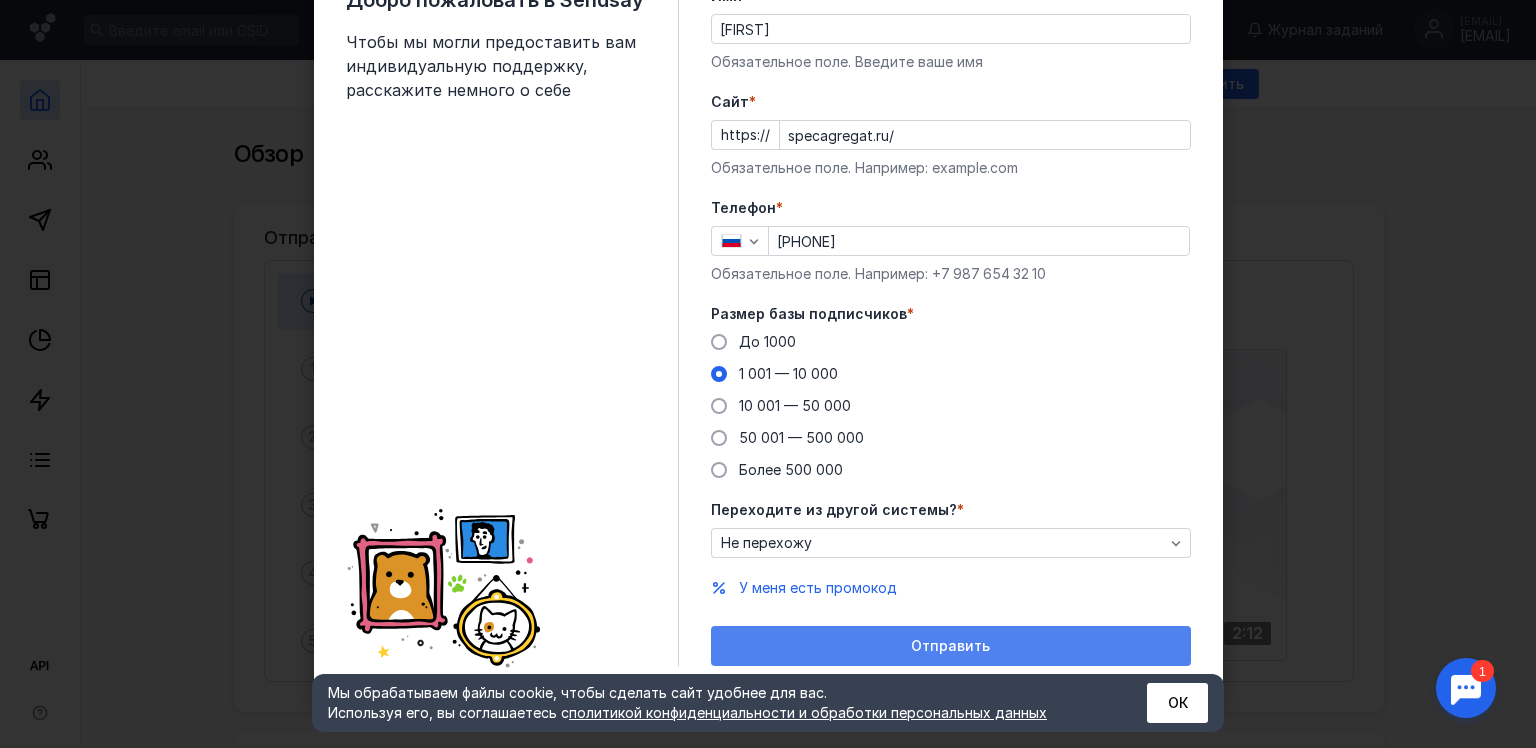 click on "Отправить" at bounding box center [951, 646] 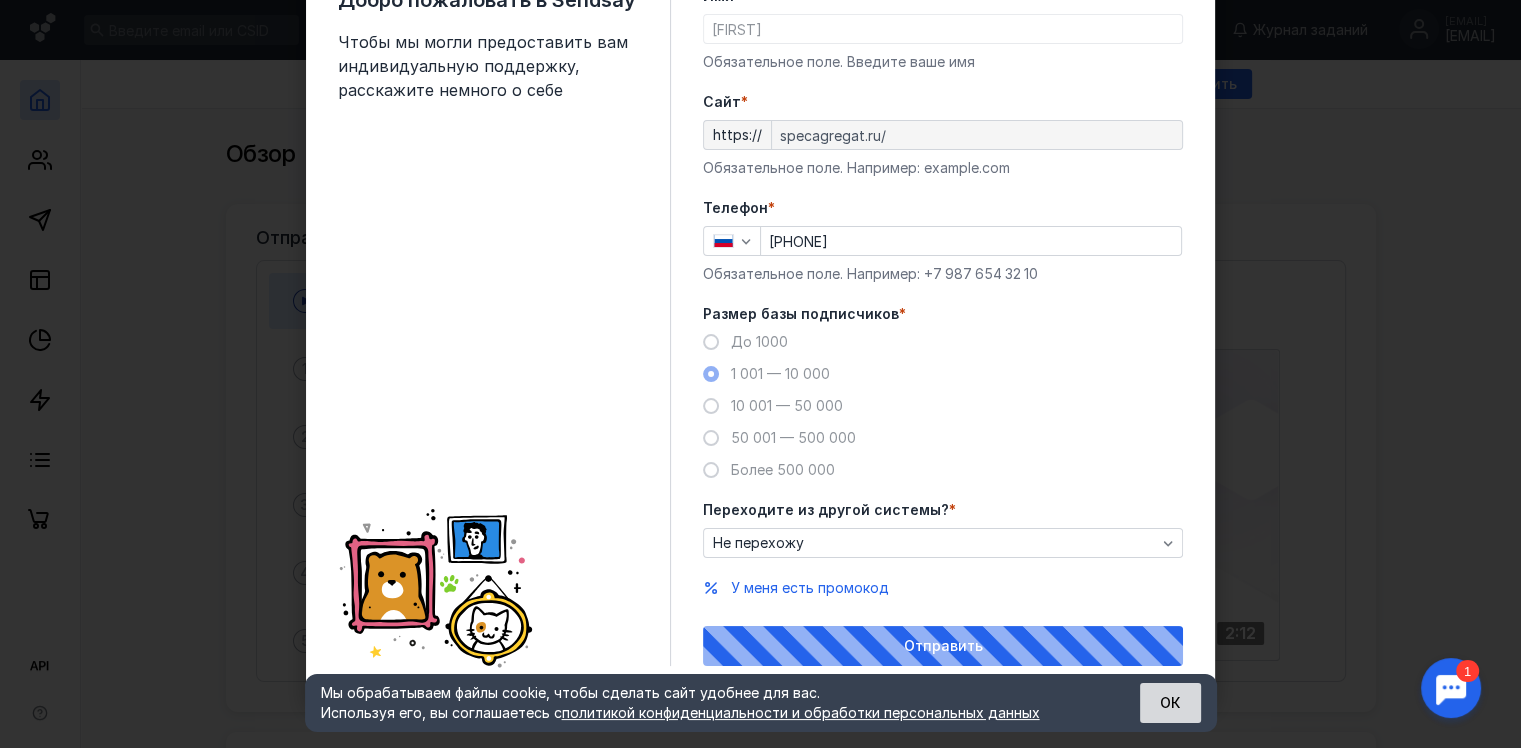 click on "ОК" at bounding box center (1170, 703) 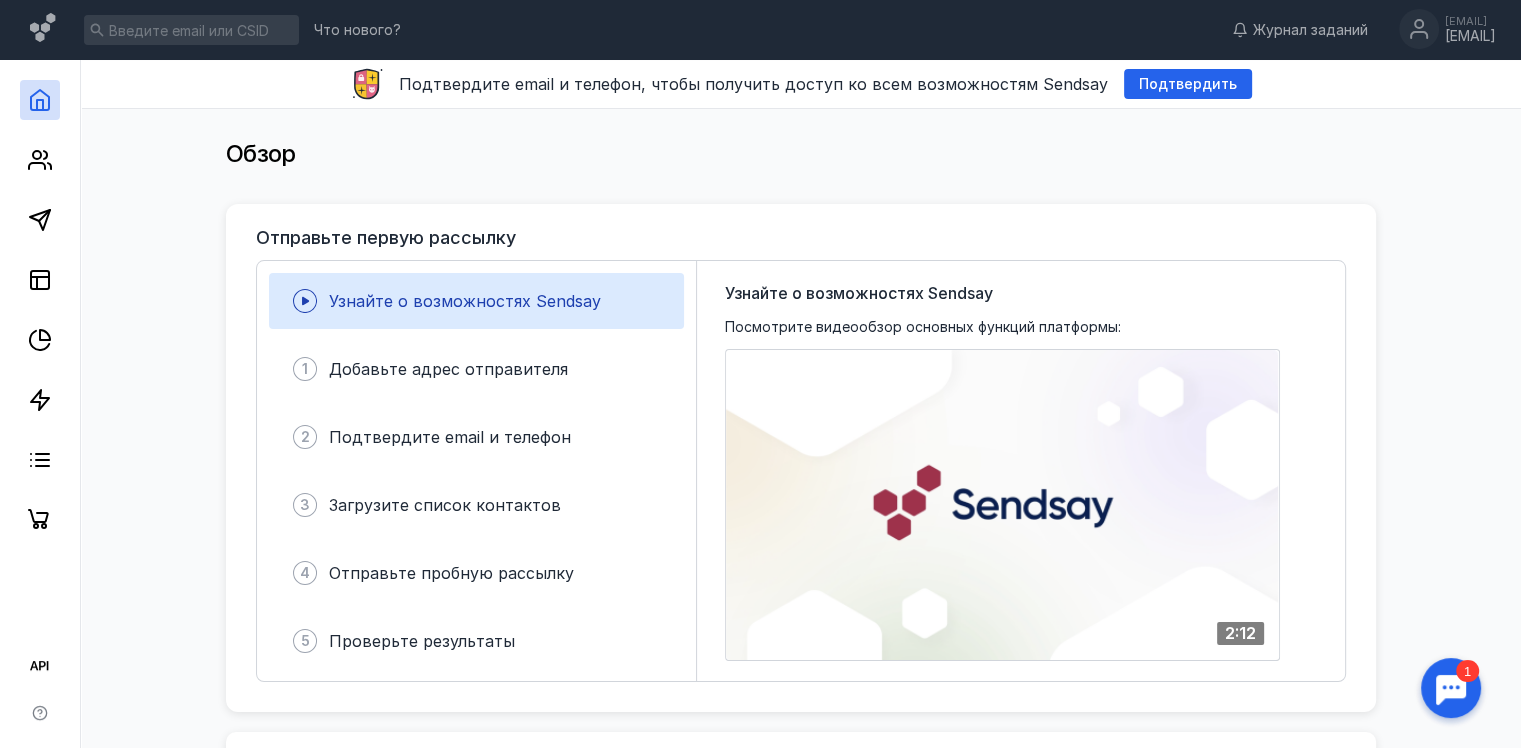 click on "Отправьте первую рассылку" at bounding box center [801, 238] 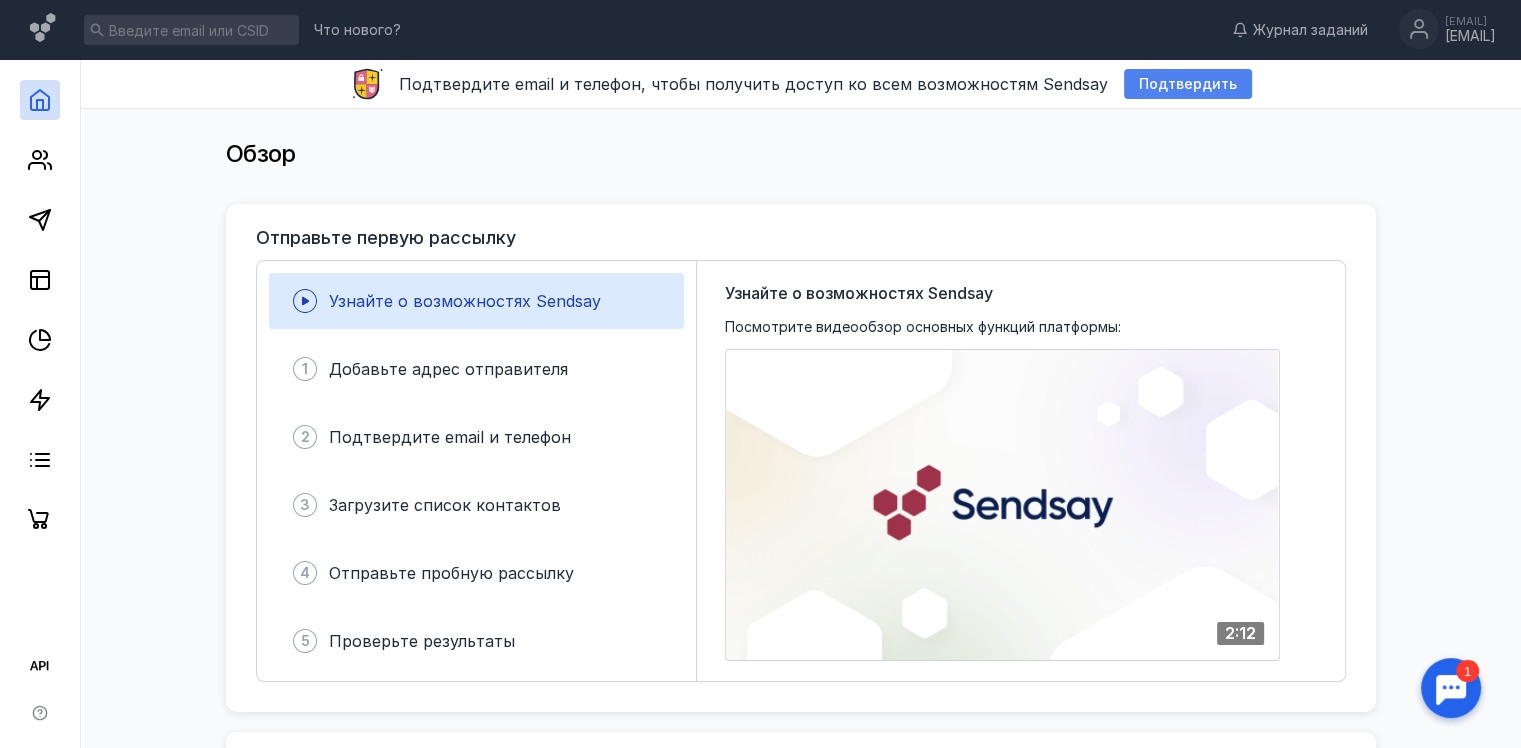 click on "Подтвердить" at bounding box center (1188, 84) 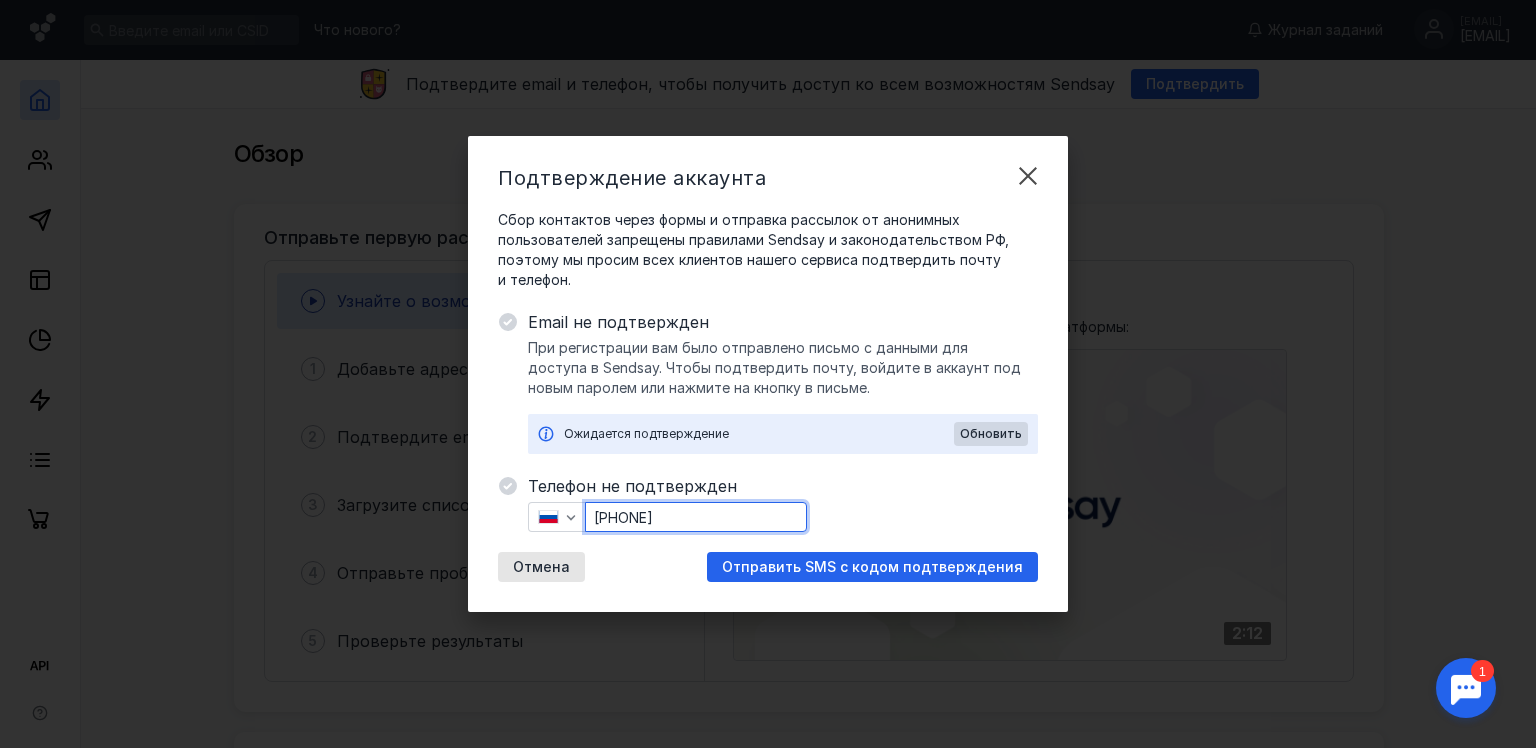 click on "[PHONE]" at bounding box center (696, 517) 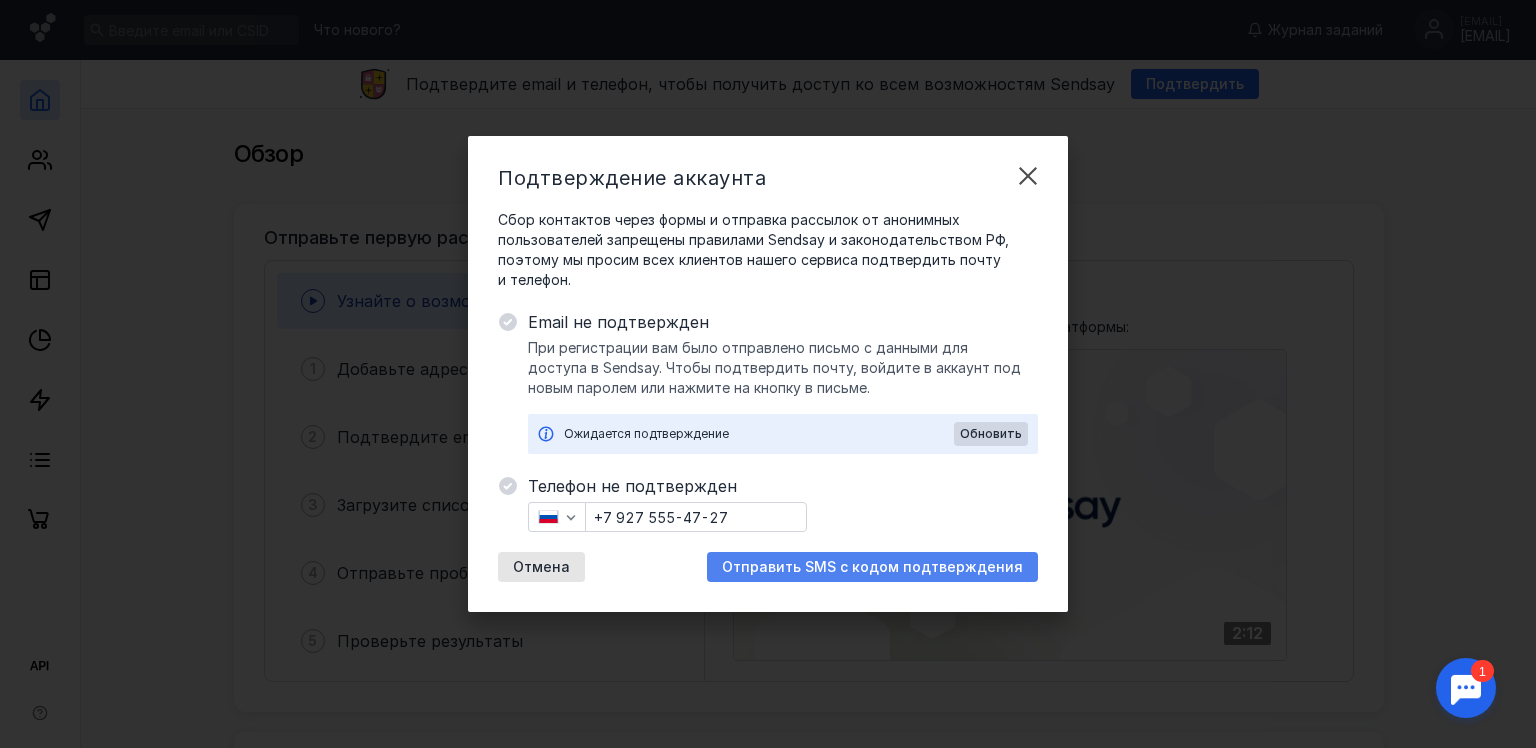 click on "Отправить SMS с кодом подтверждения" at bounding box center [872, 567] 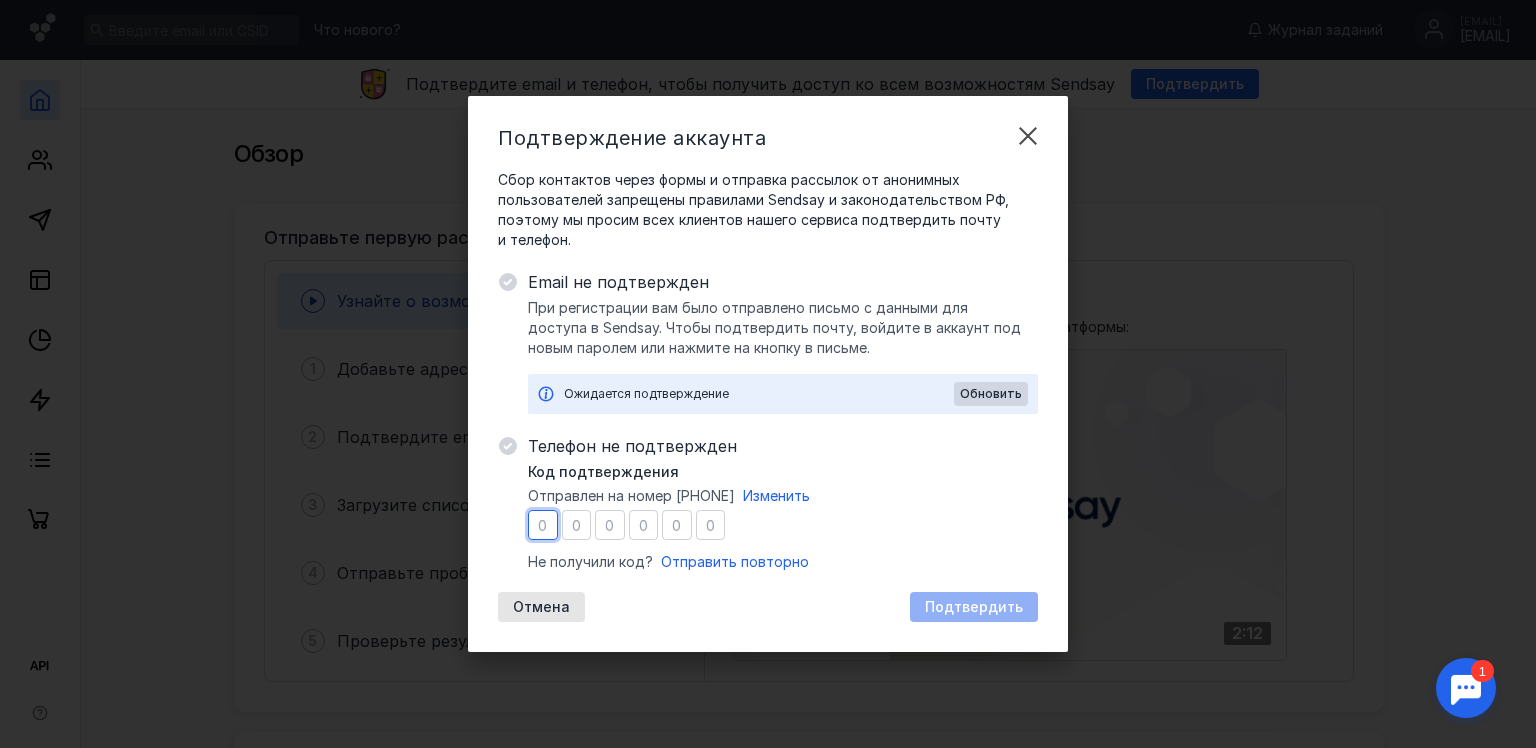 type on "1" 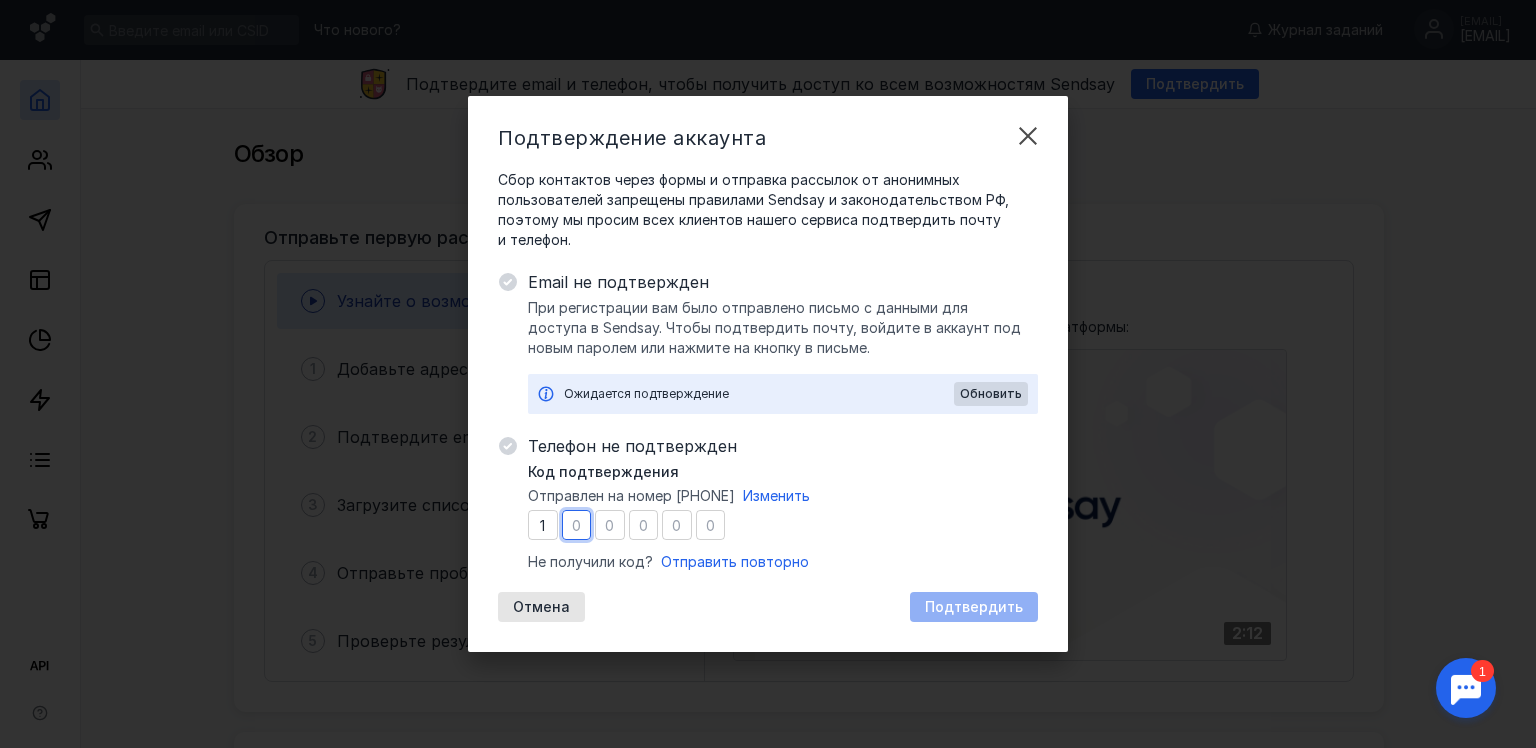 type on "9" 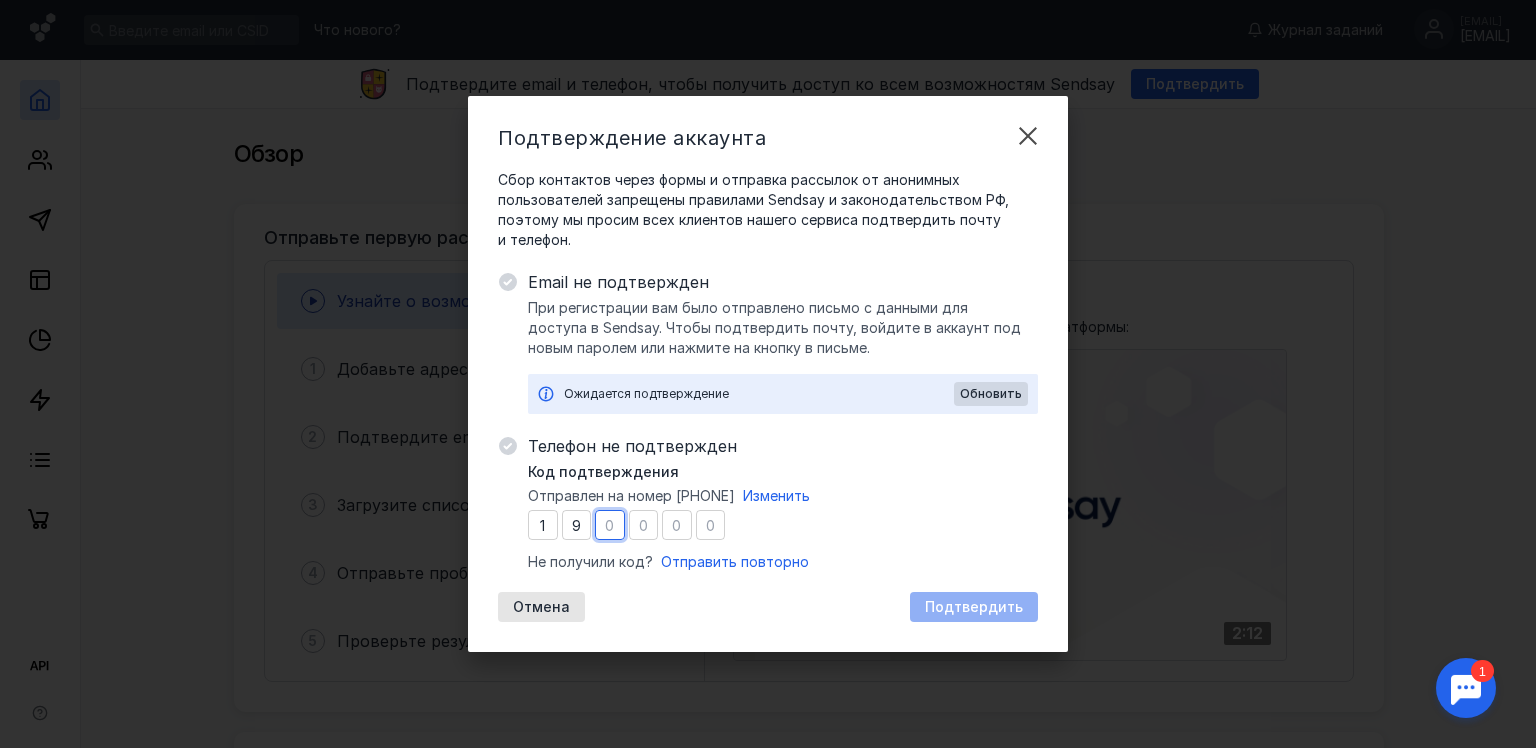 type on "2" 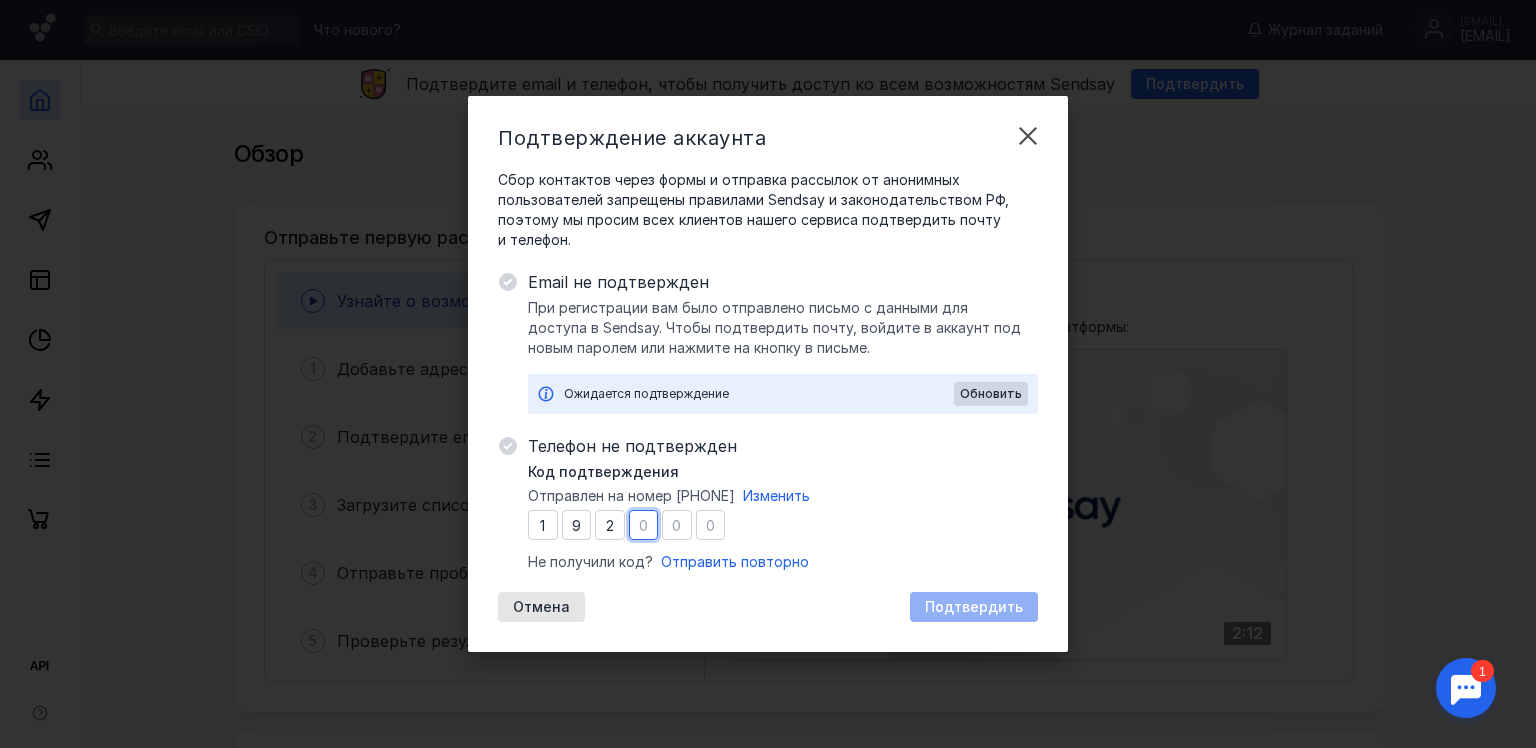 type on "0" 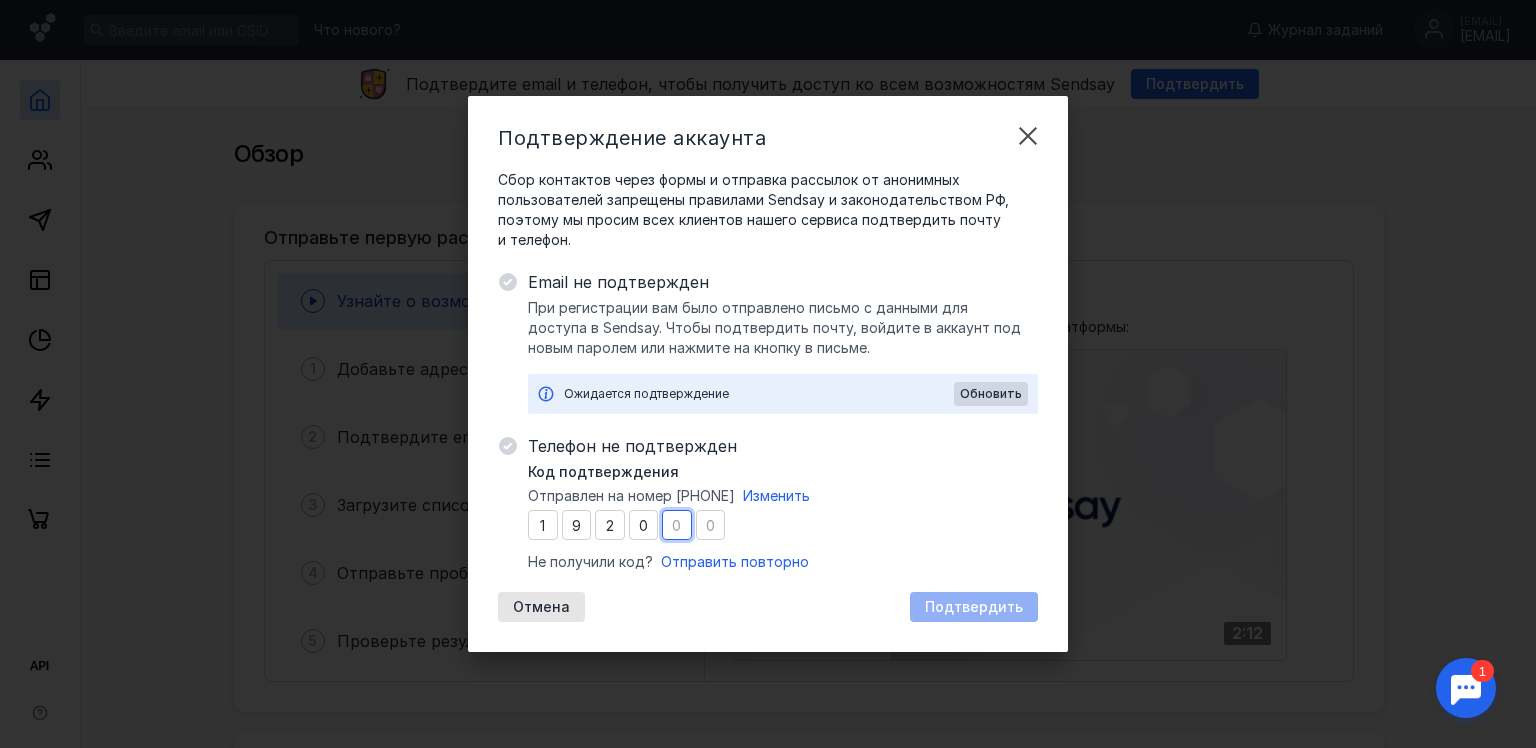 type on "2" 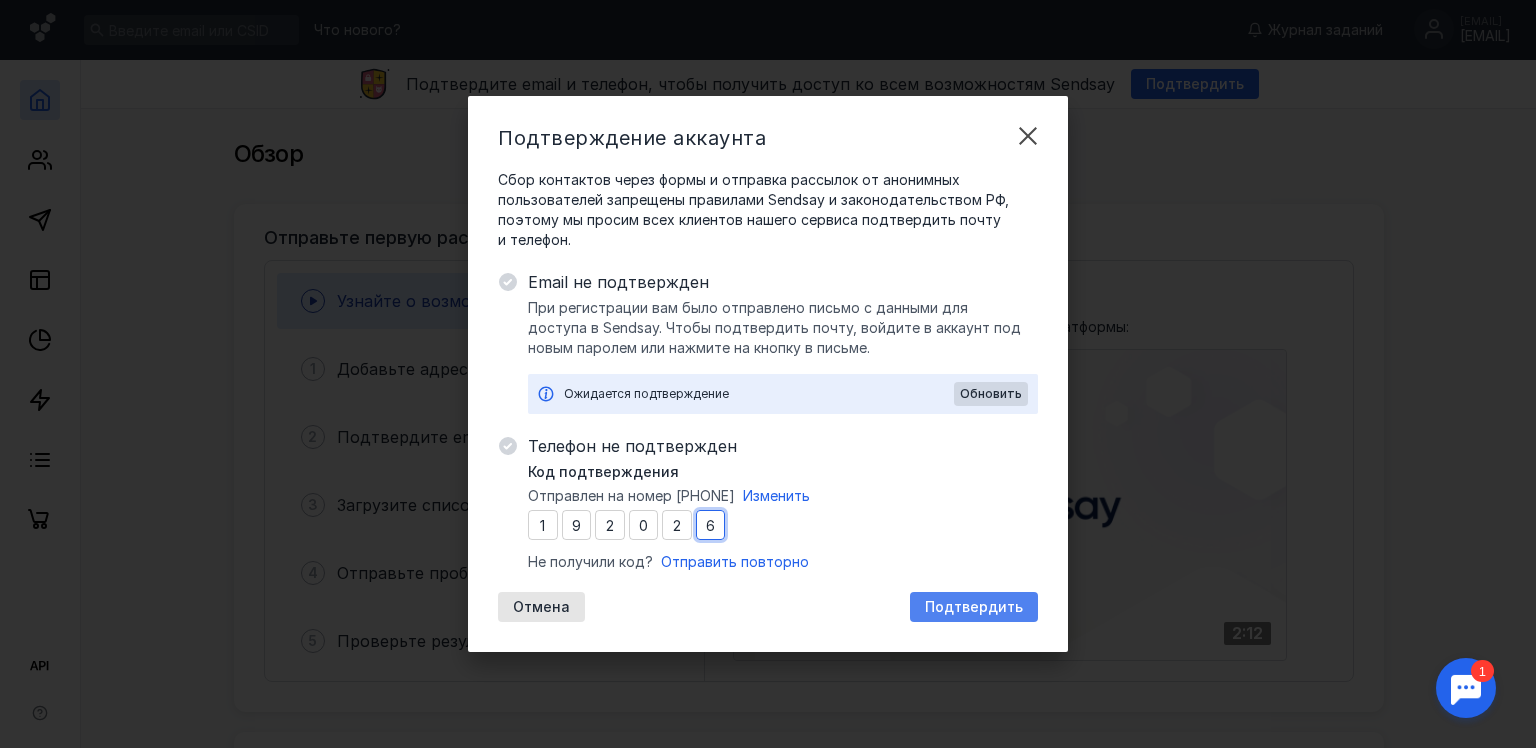 type on "6" 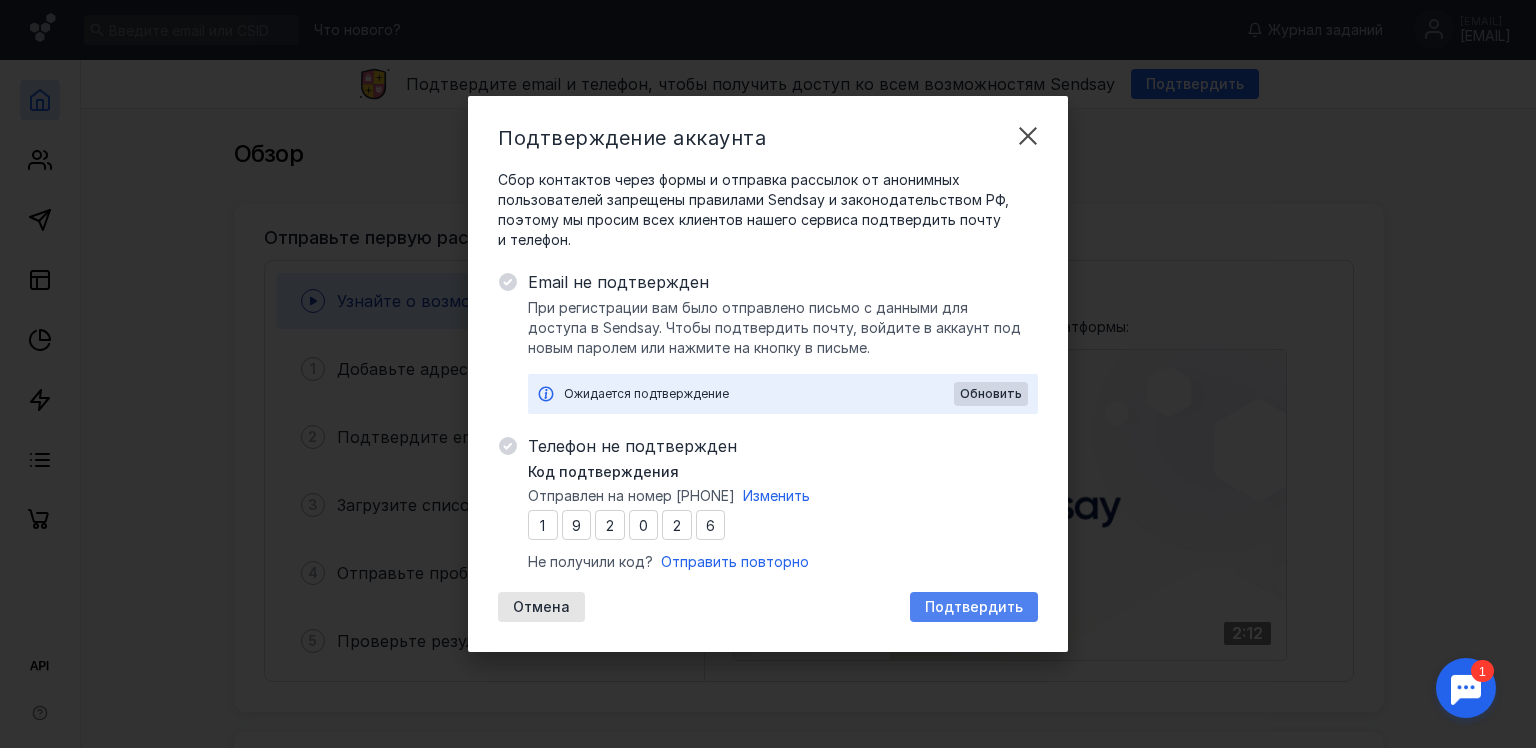click on "Подтвердить" at bounding box center [974, 607] 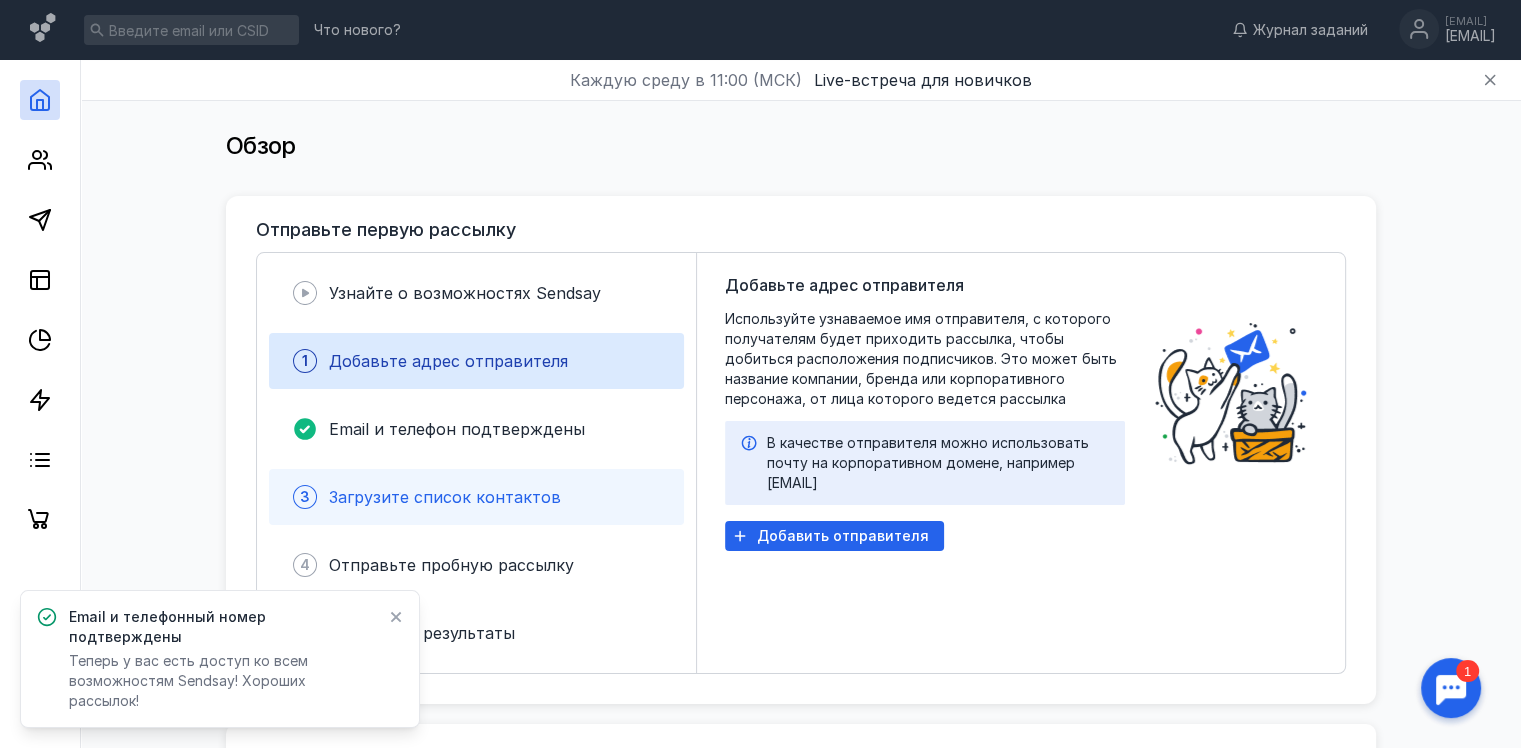 click on "Загрузите список контактов" at bounding box center (445, 497) 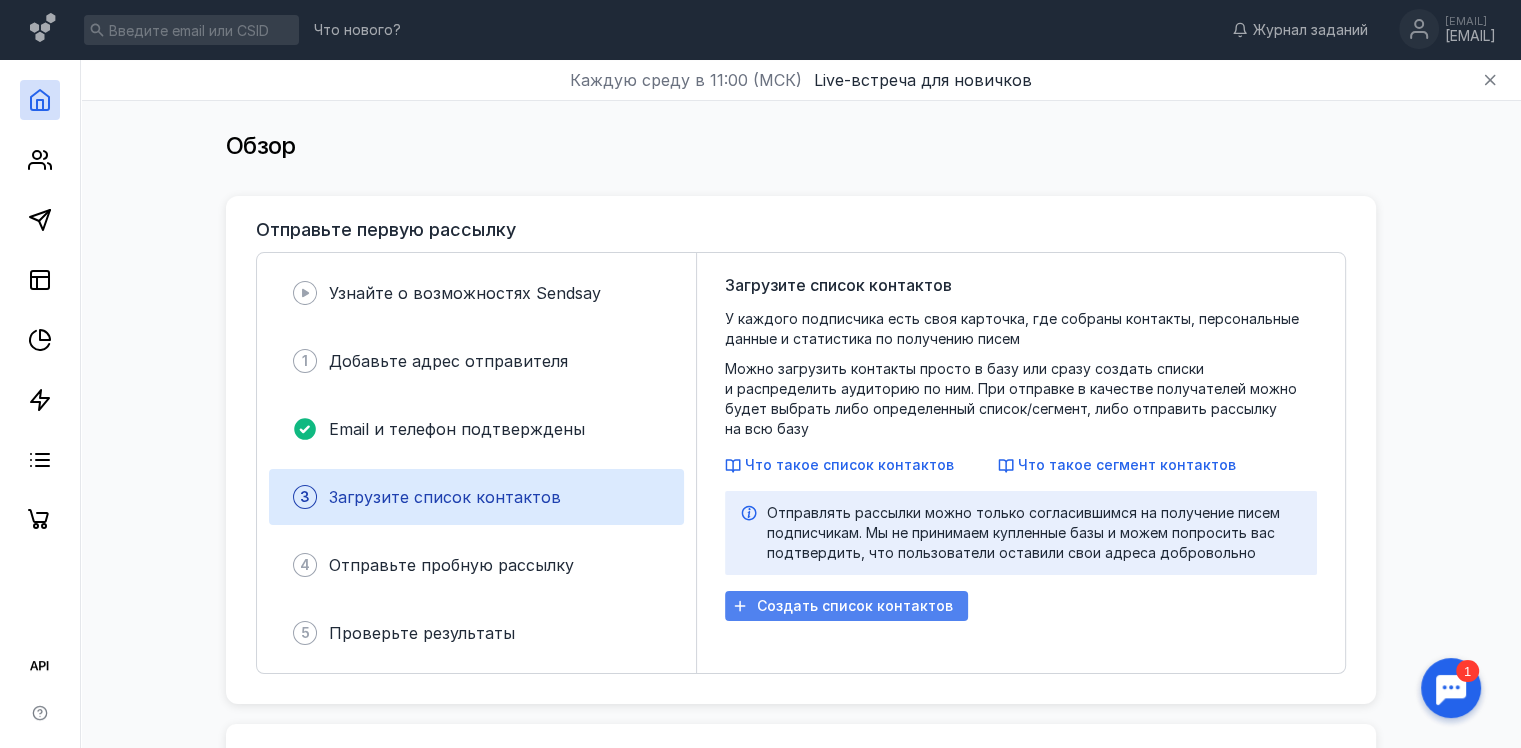 click on "Создать список контактов" at bounding box center [855, 606] 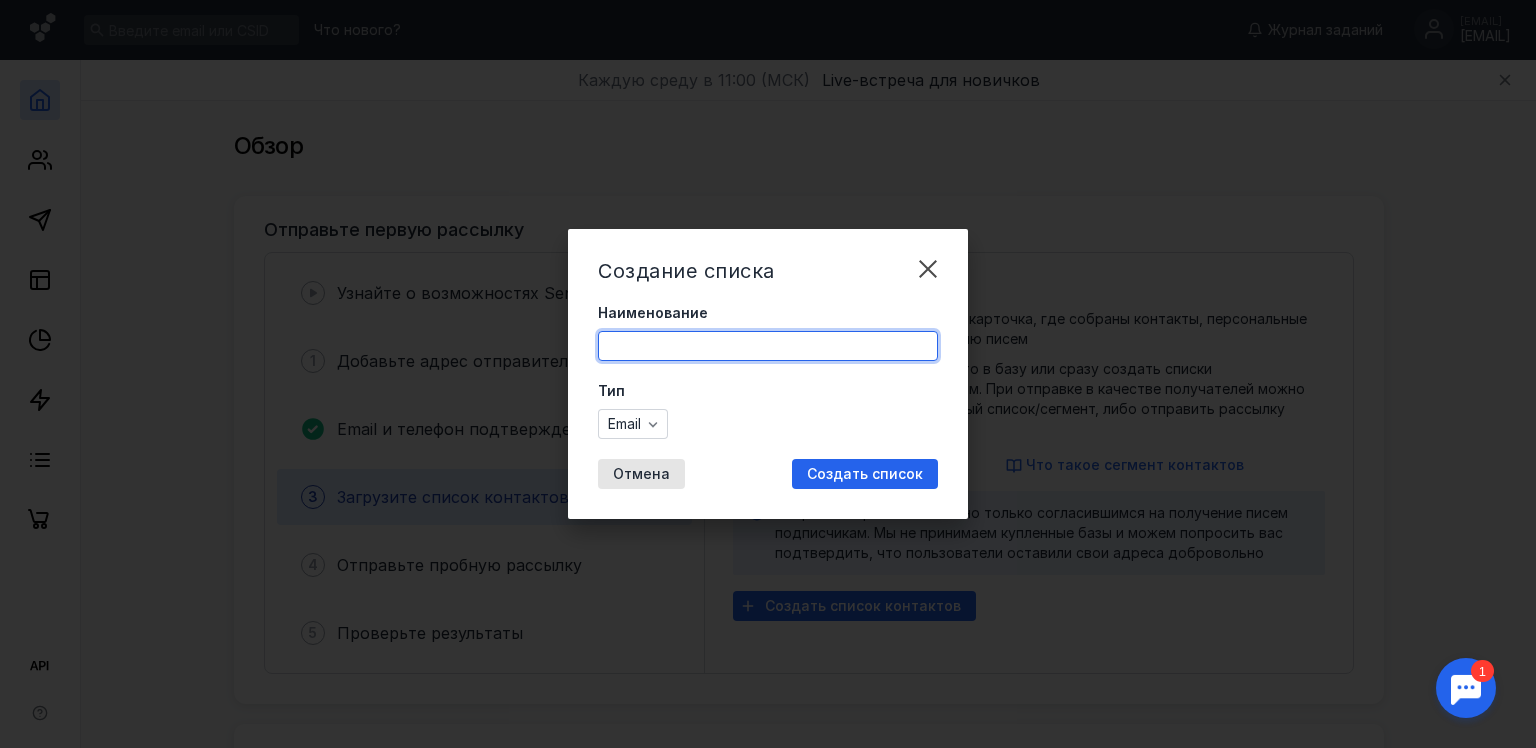 click on "Наименование" at bounding box center [768, 346] 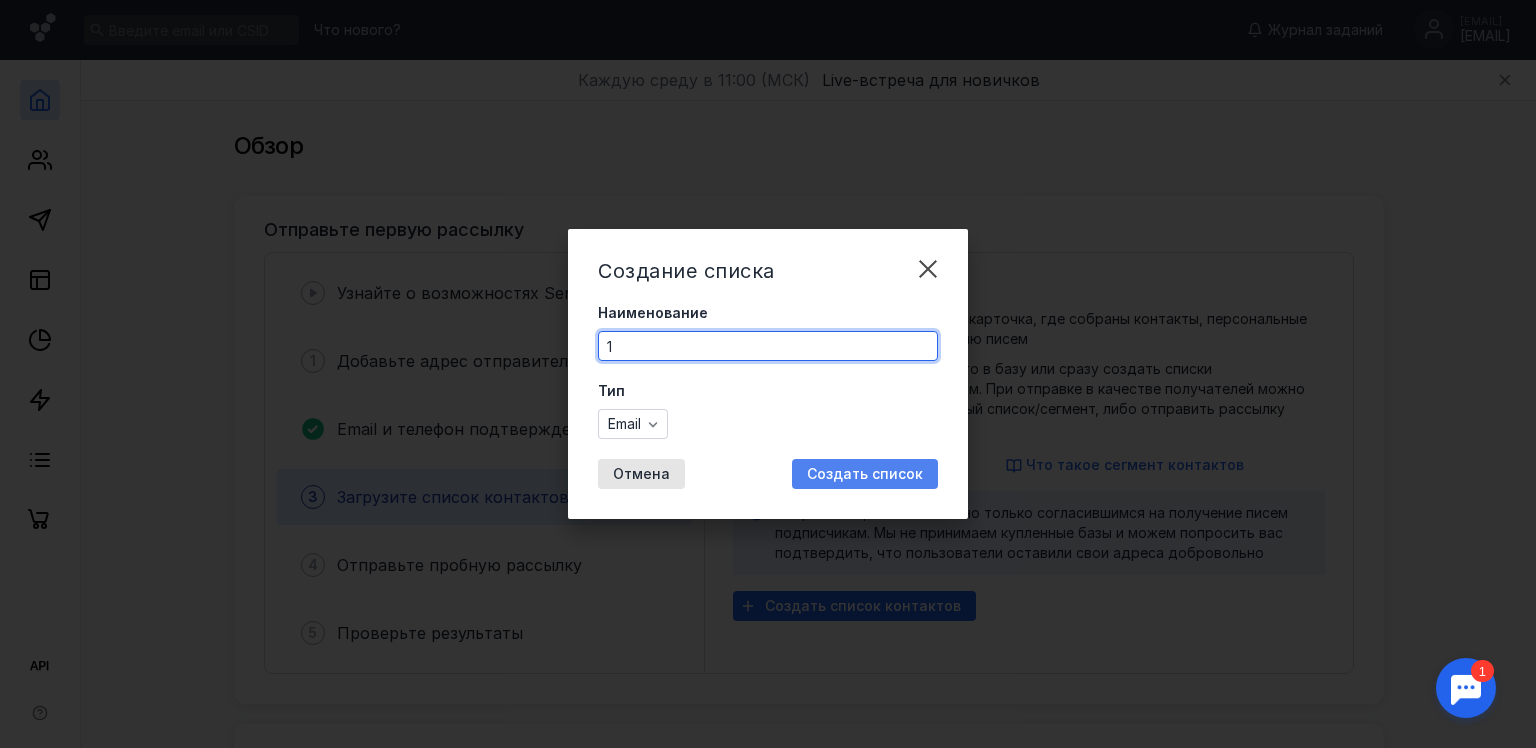 type on "1" 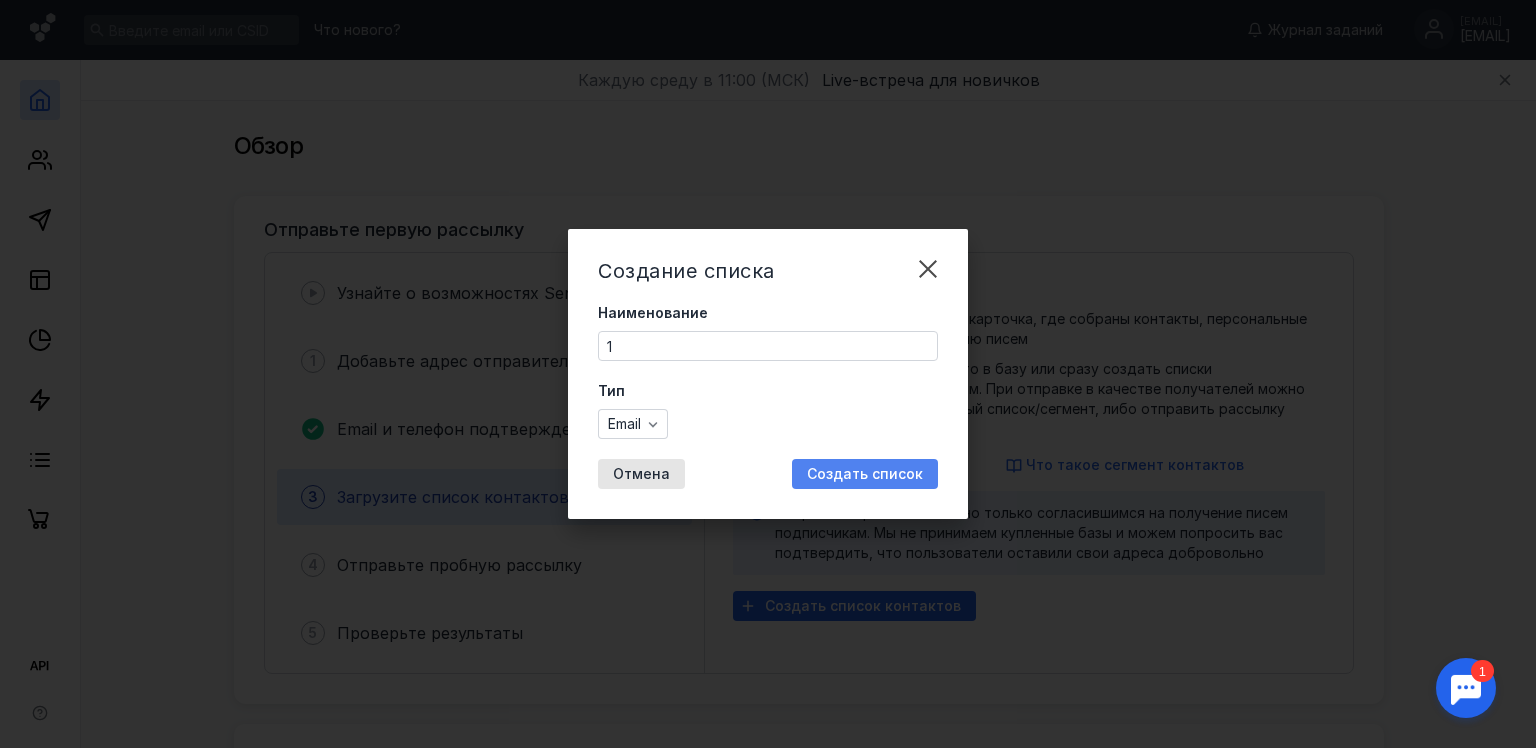click on "Создать список" at bounding box center [865, 474] 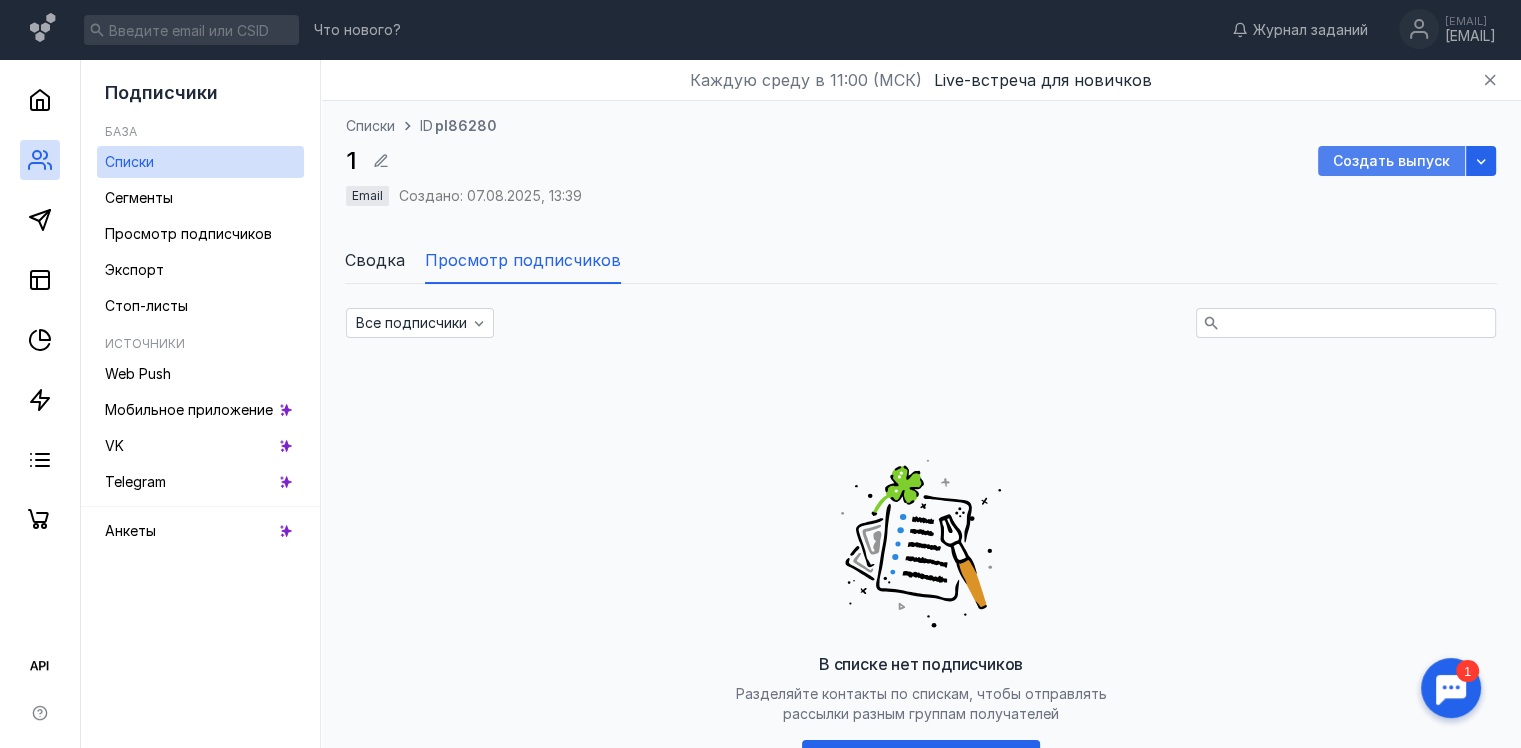click on "Создать выпуск" at bounding box center (1391, 161) 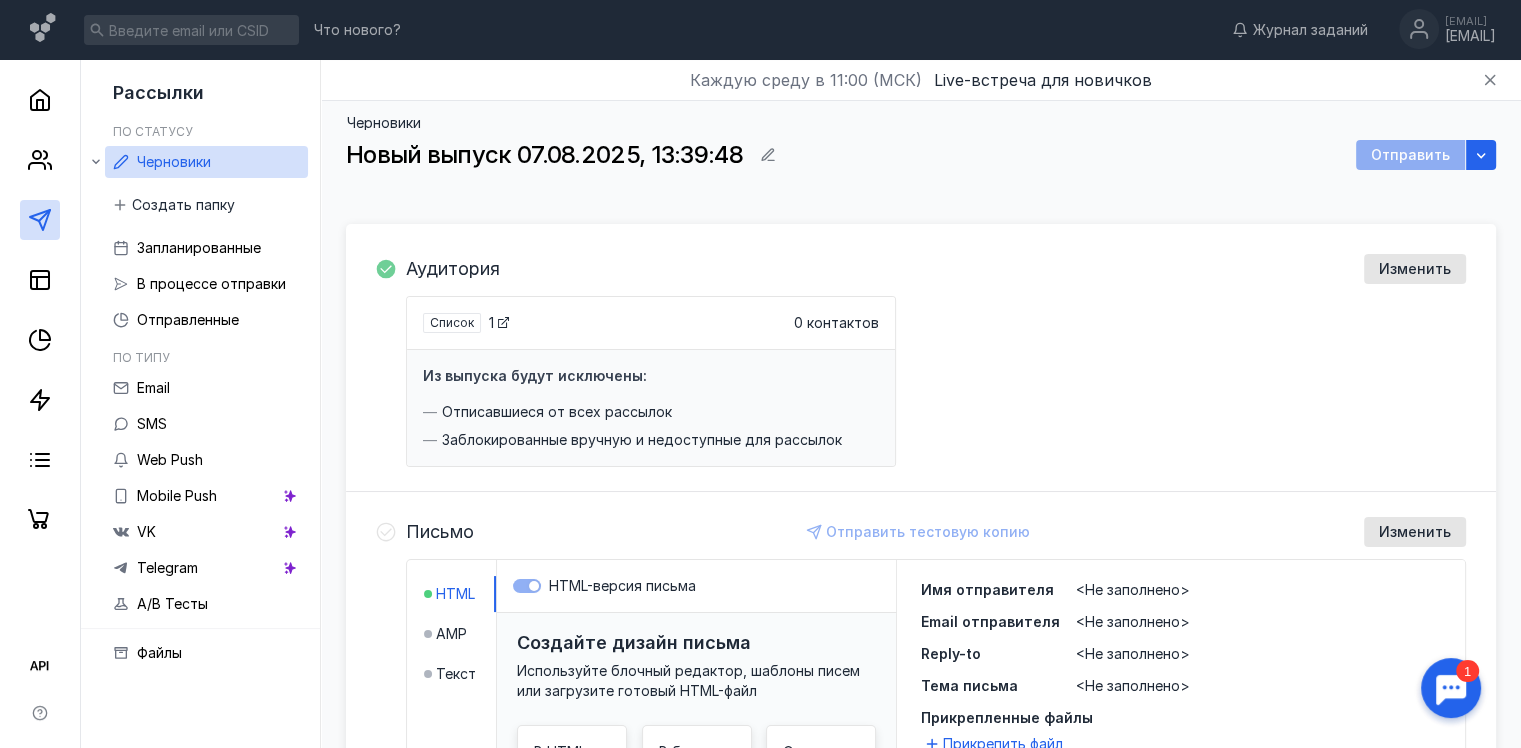 click on "Список" at bounding box center [452, 322] 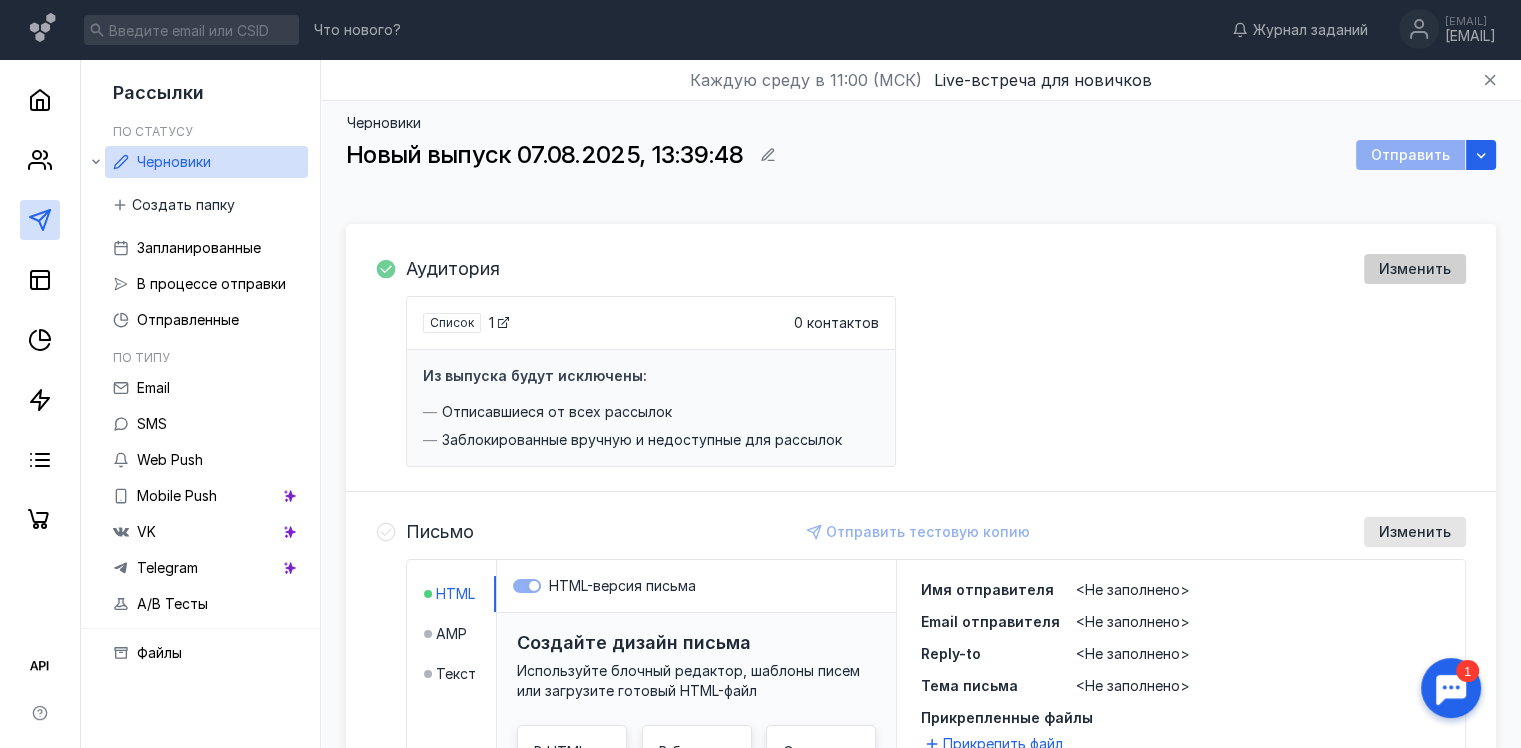 click on "Изменить" at bounding box center (1415, 269) 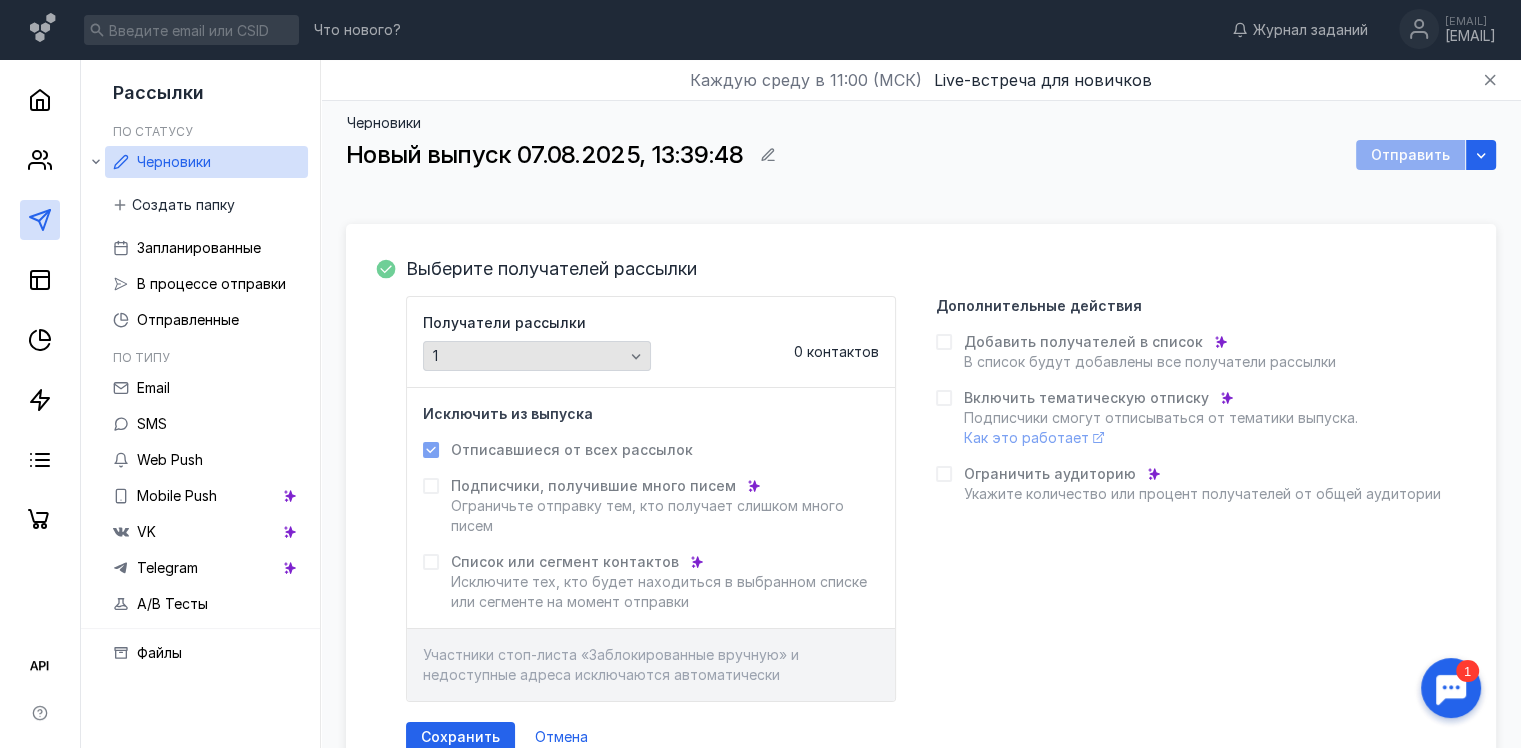 click on "1" at bounding box center [528, 356] 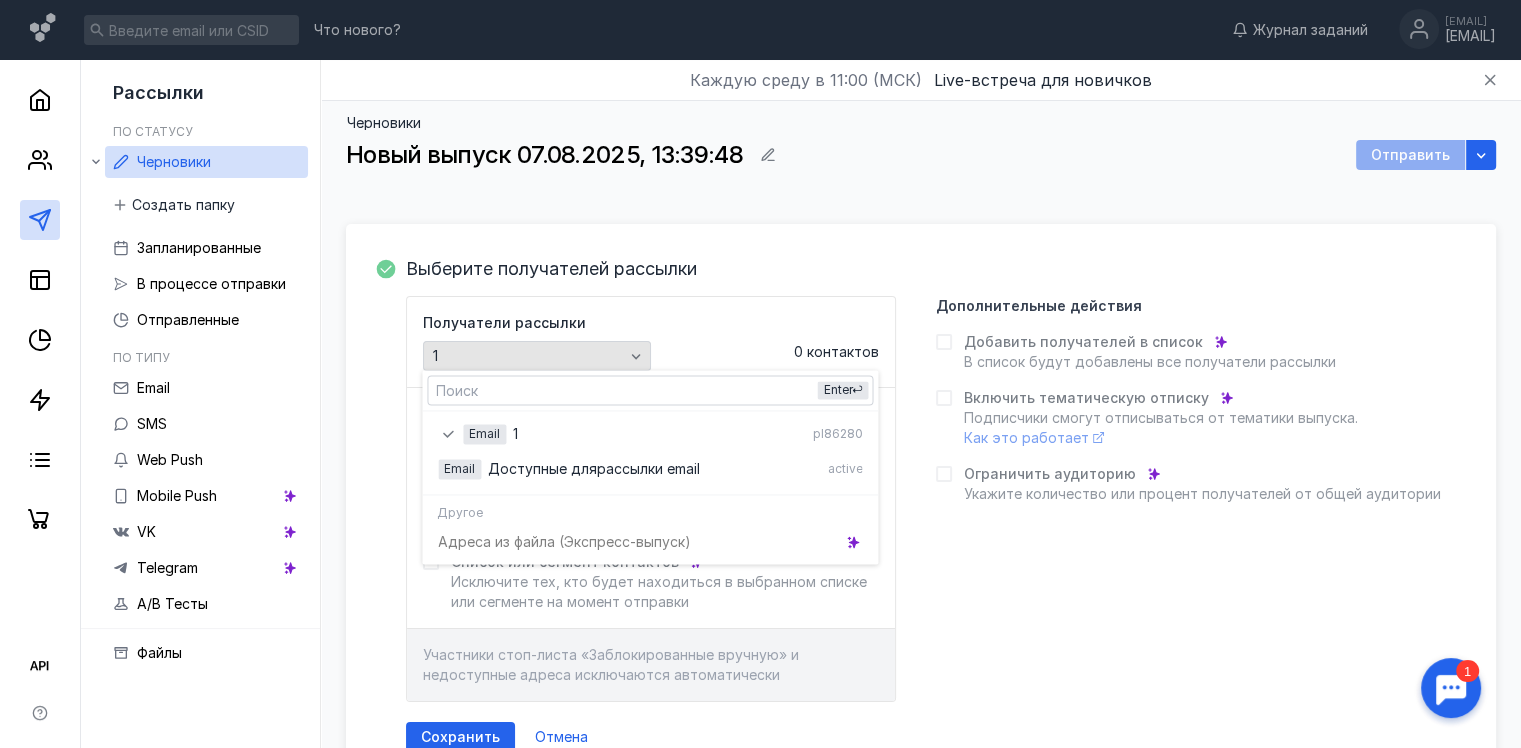 click on "1" at bounding box center (528, 356) 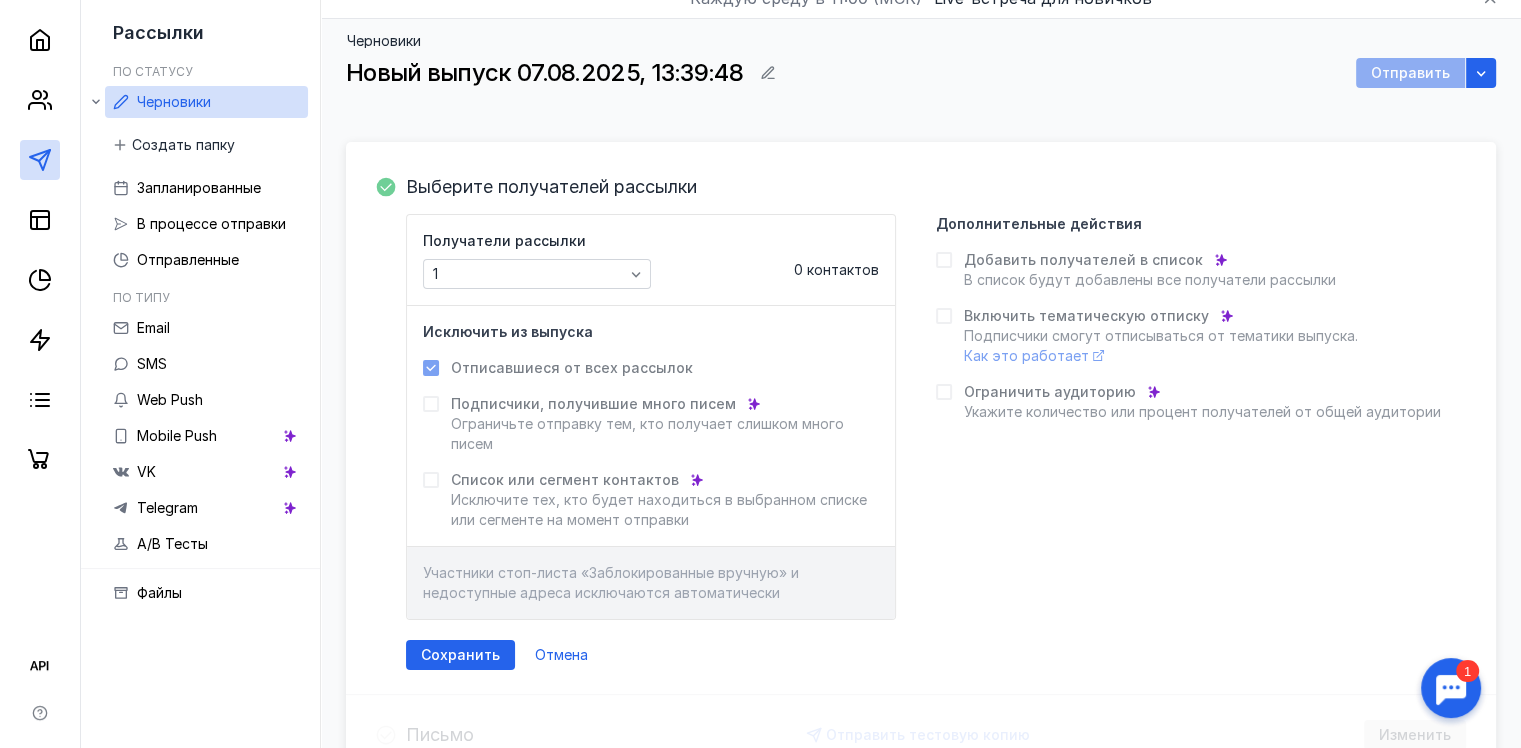 scroll, scrollTop: 200, scrollLeft: 0, axis: vertical 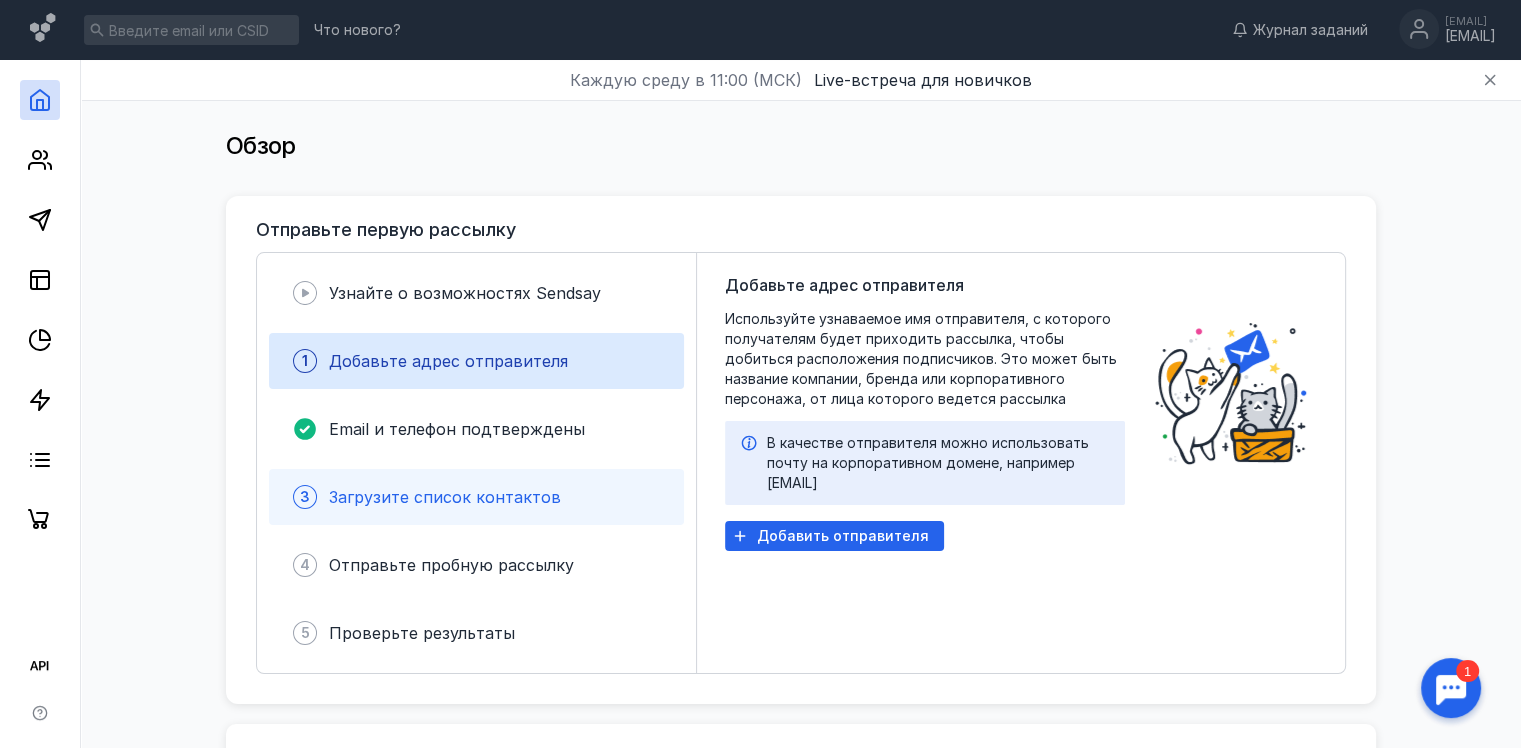 click on "Загрузите список контактов" at bounding box center (445, 497) 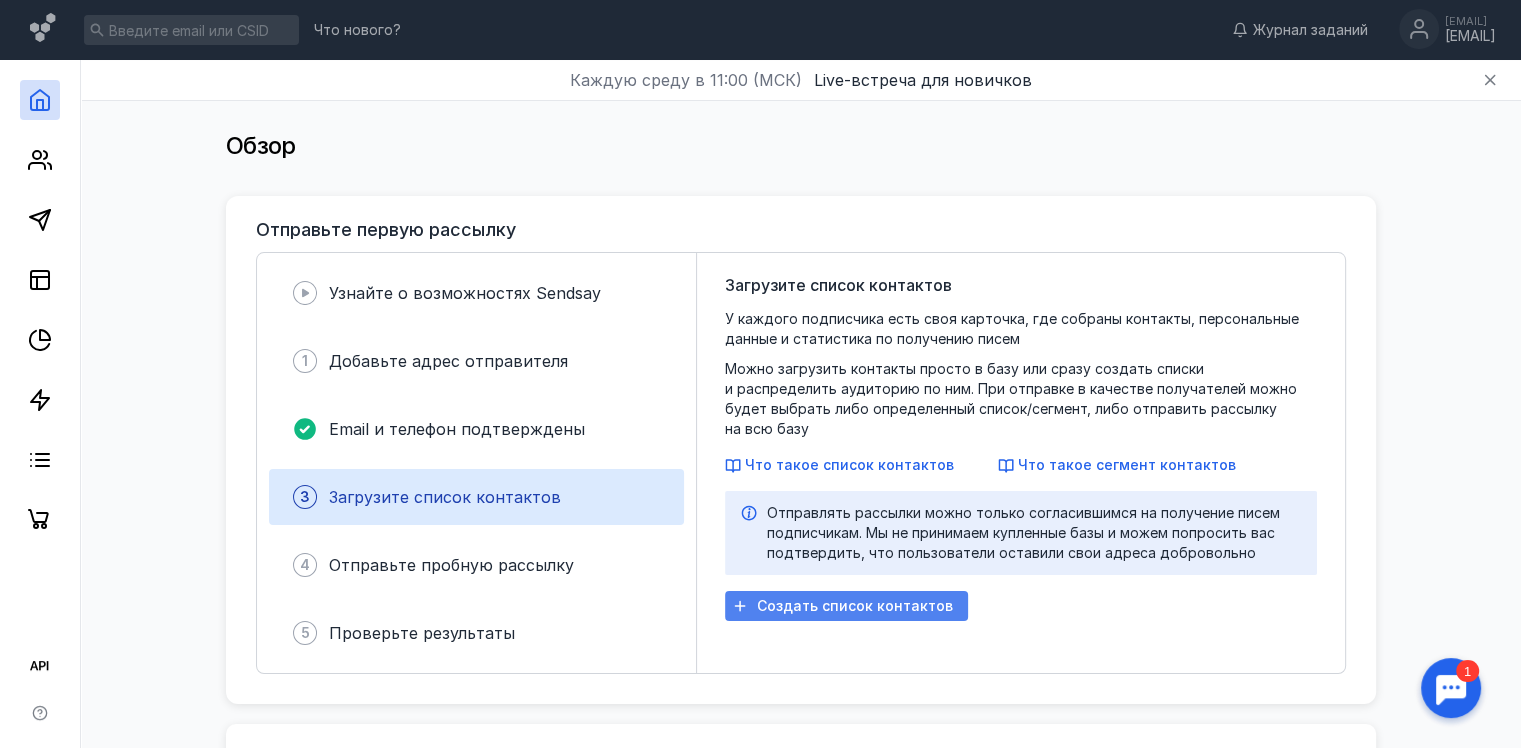 click on "Создать список контактов" at bounding box center [855, 606] 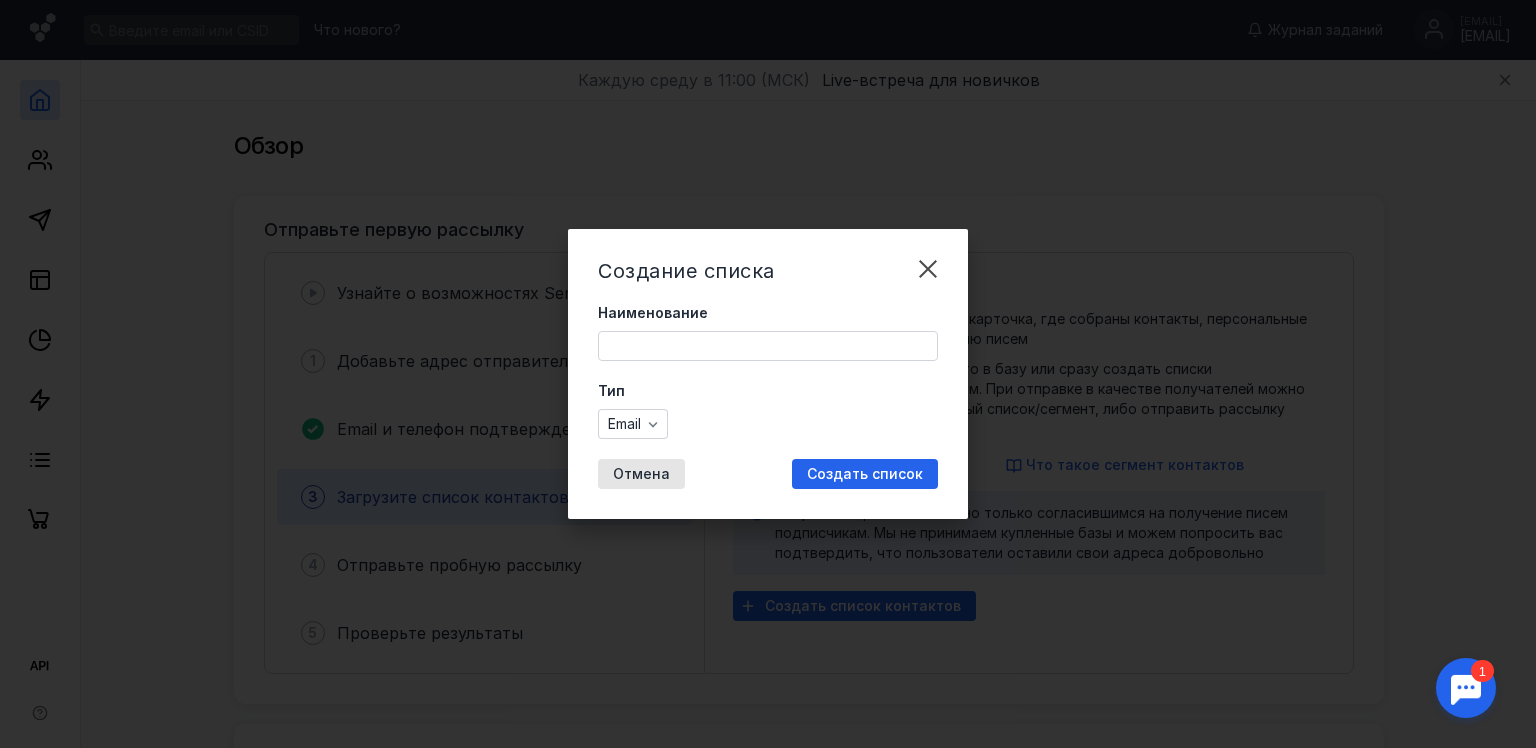 click on "Наименование" at bounding box center (768, 346) 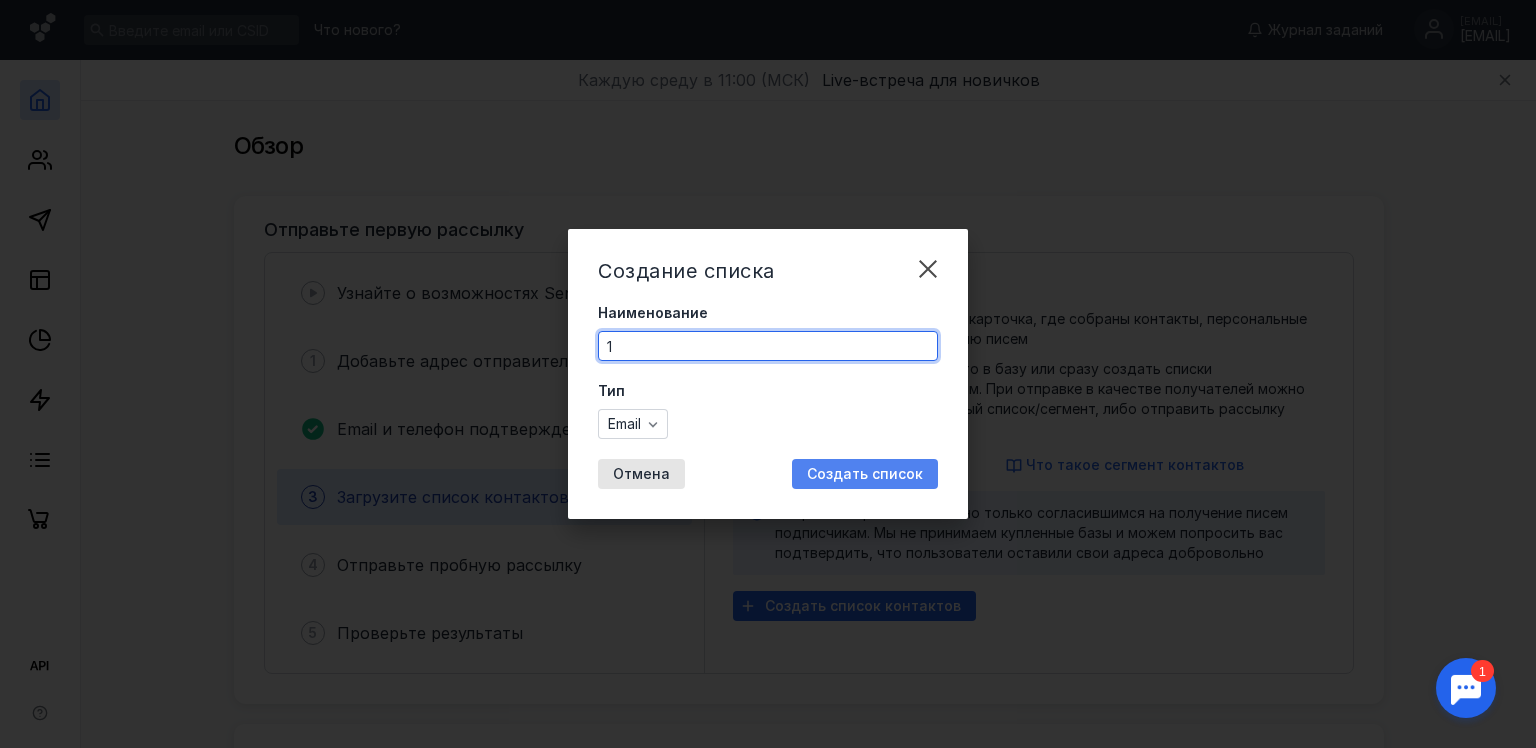 type on "1" 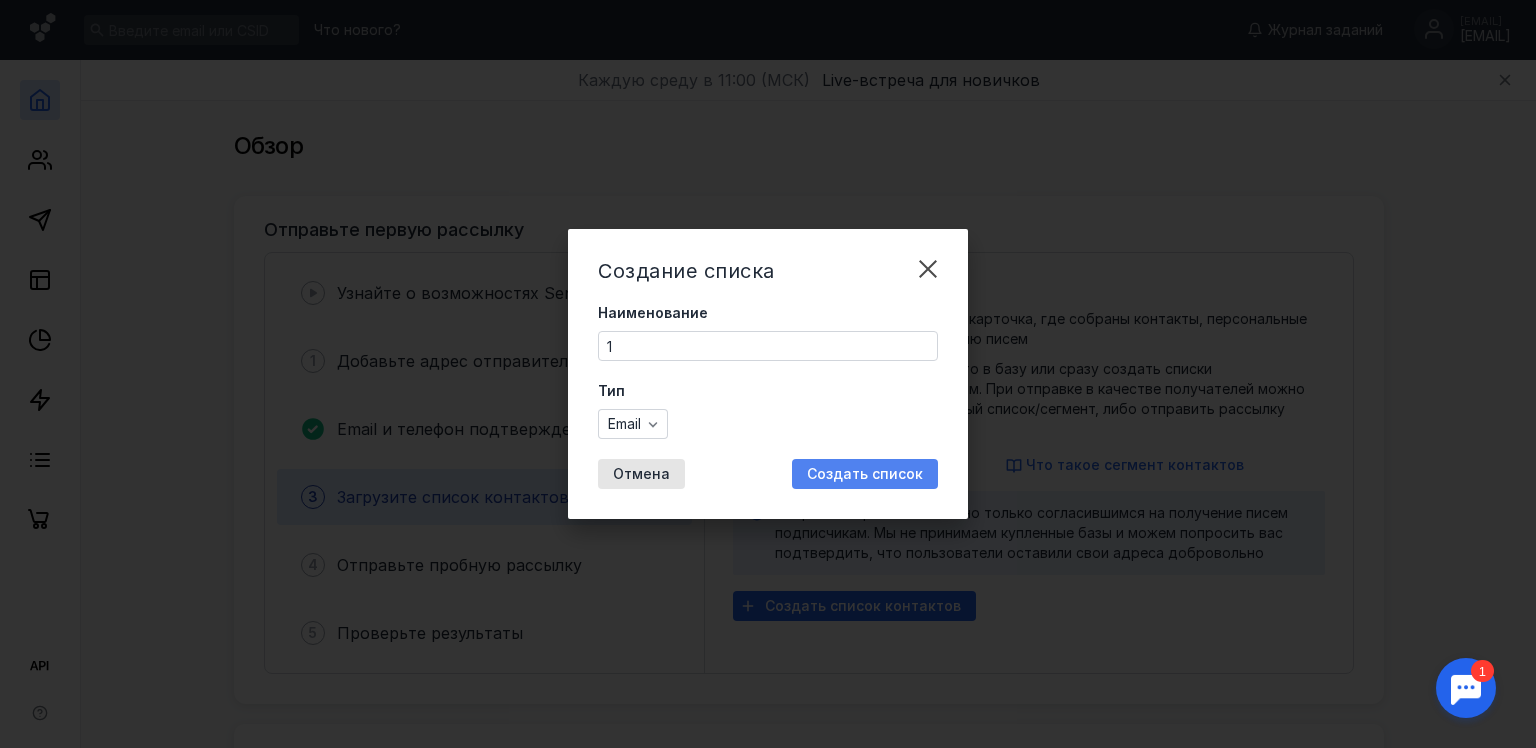 click on "Создать список" at bounding box center (865, 474) 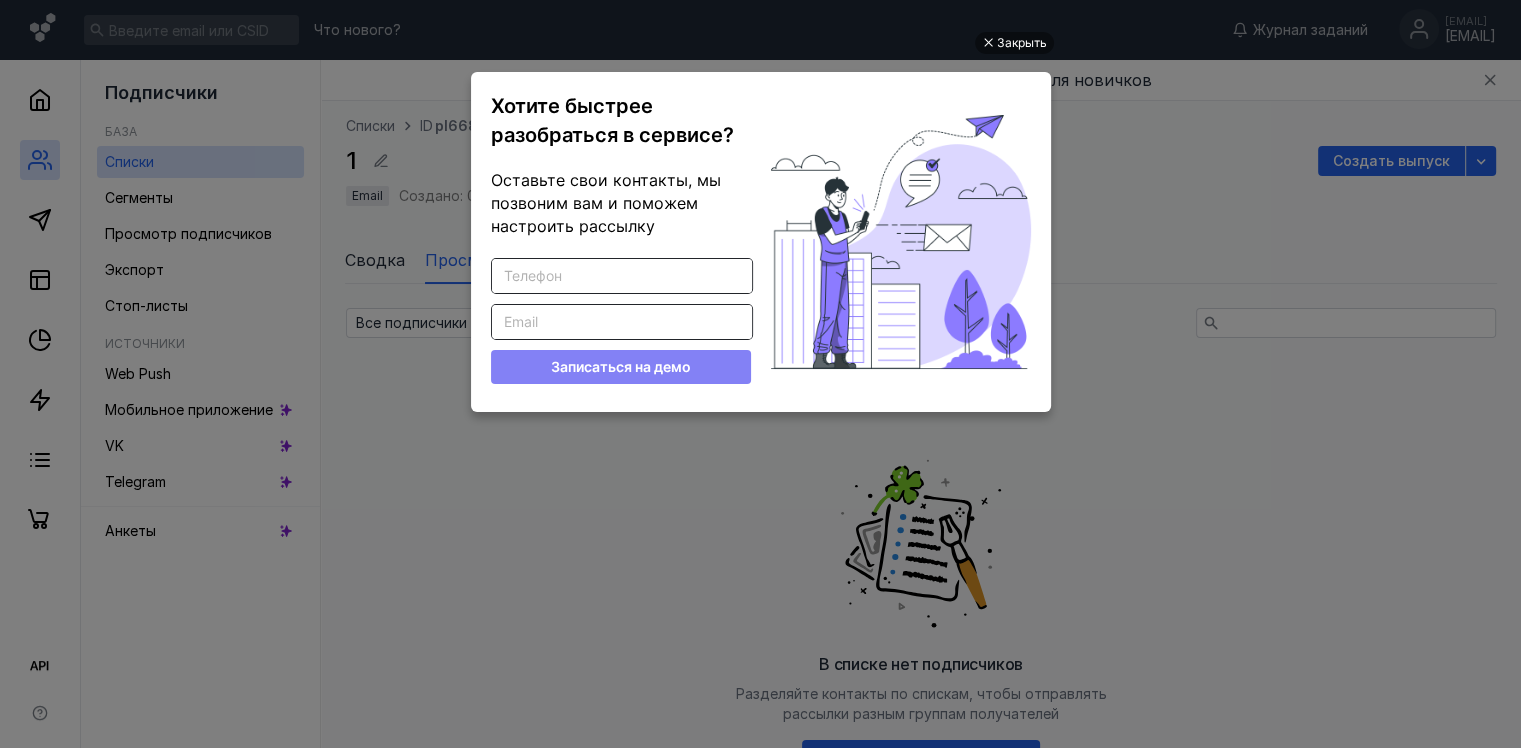 scroll, scrollTop: 0, scrollLeft: 0, axis: both 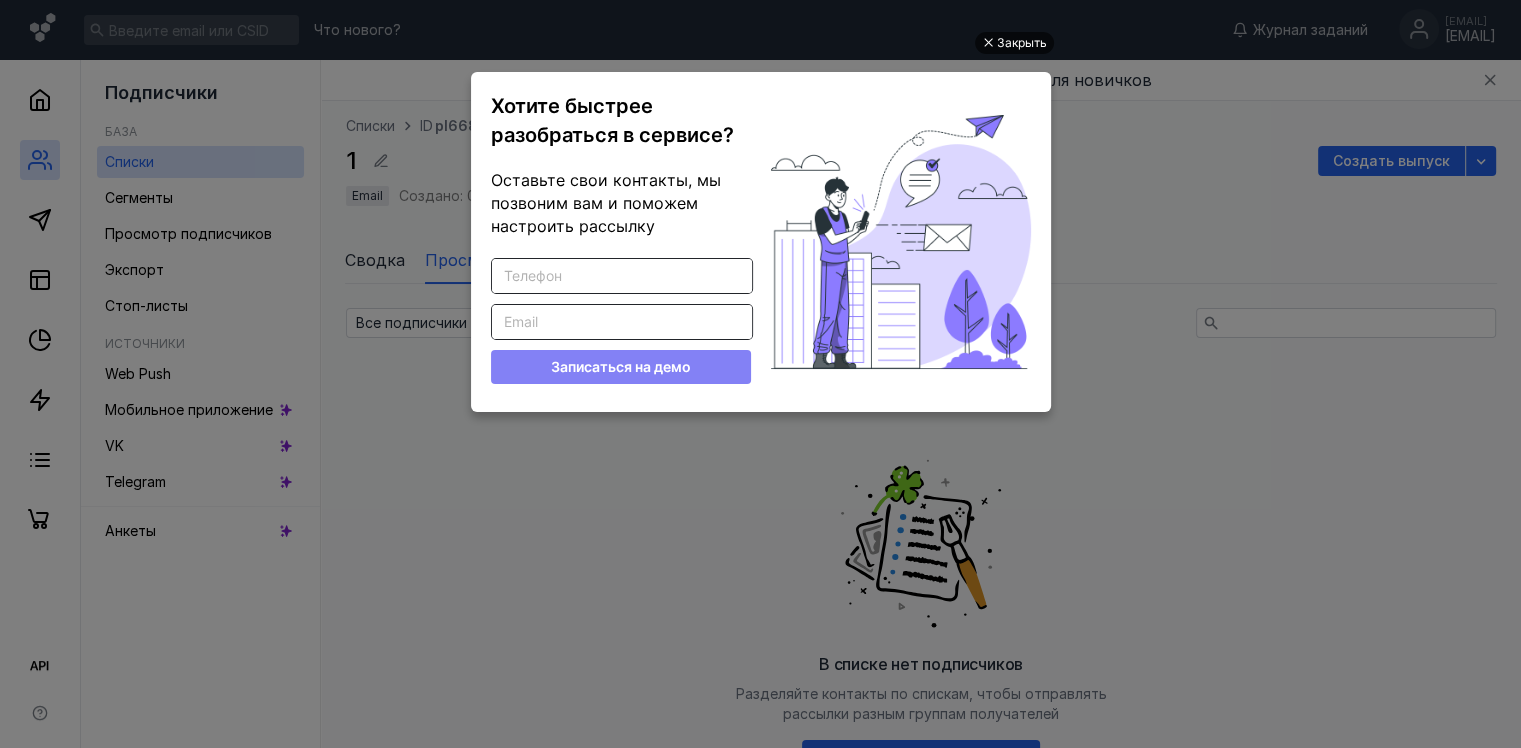 click on "Закрыть" at bounding box center (1022, 43) 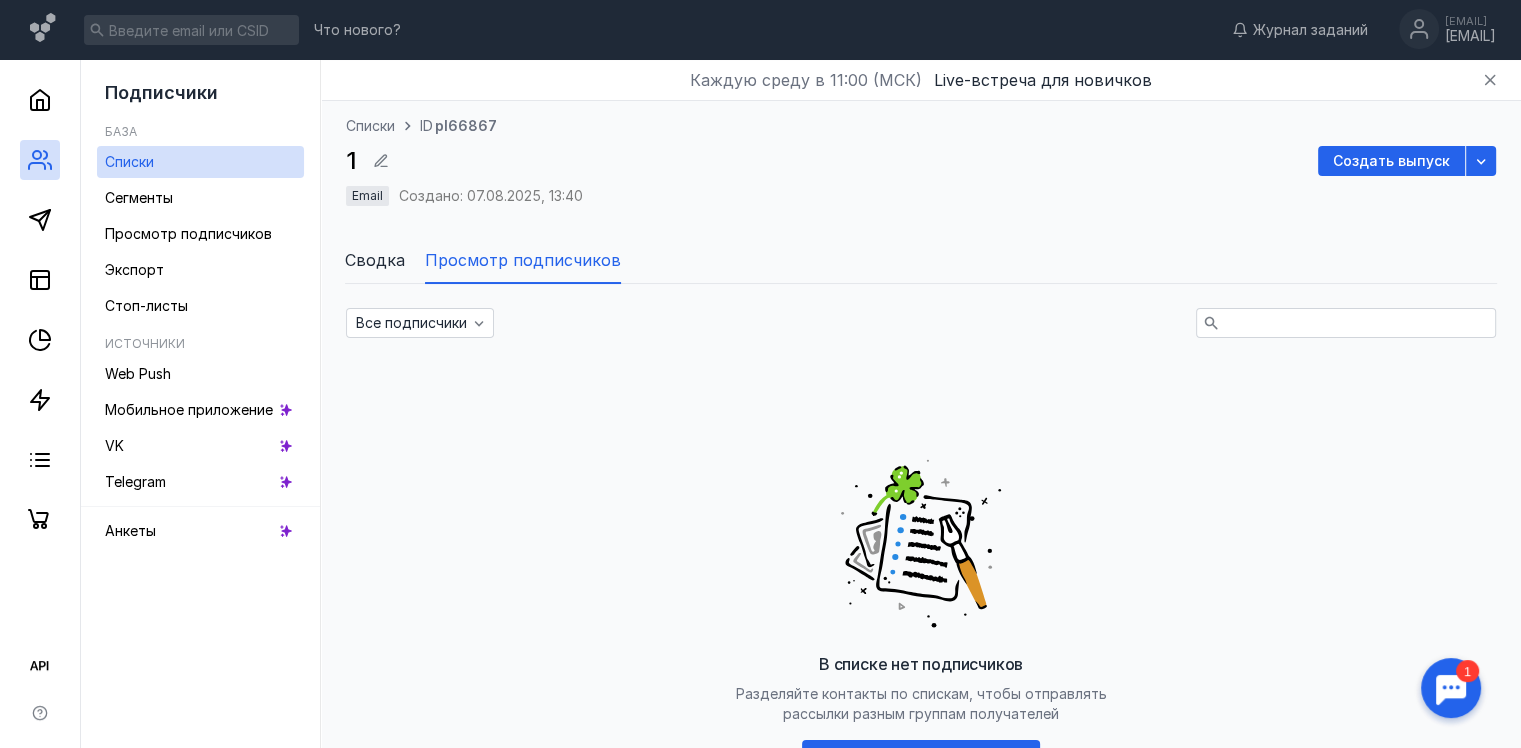 scroll, scrollTop: 0, scrollLeft: 0, axis: both 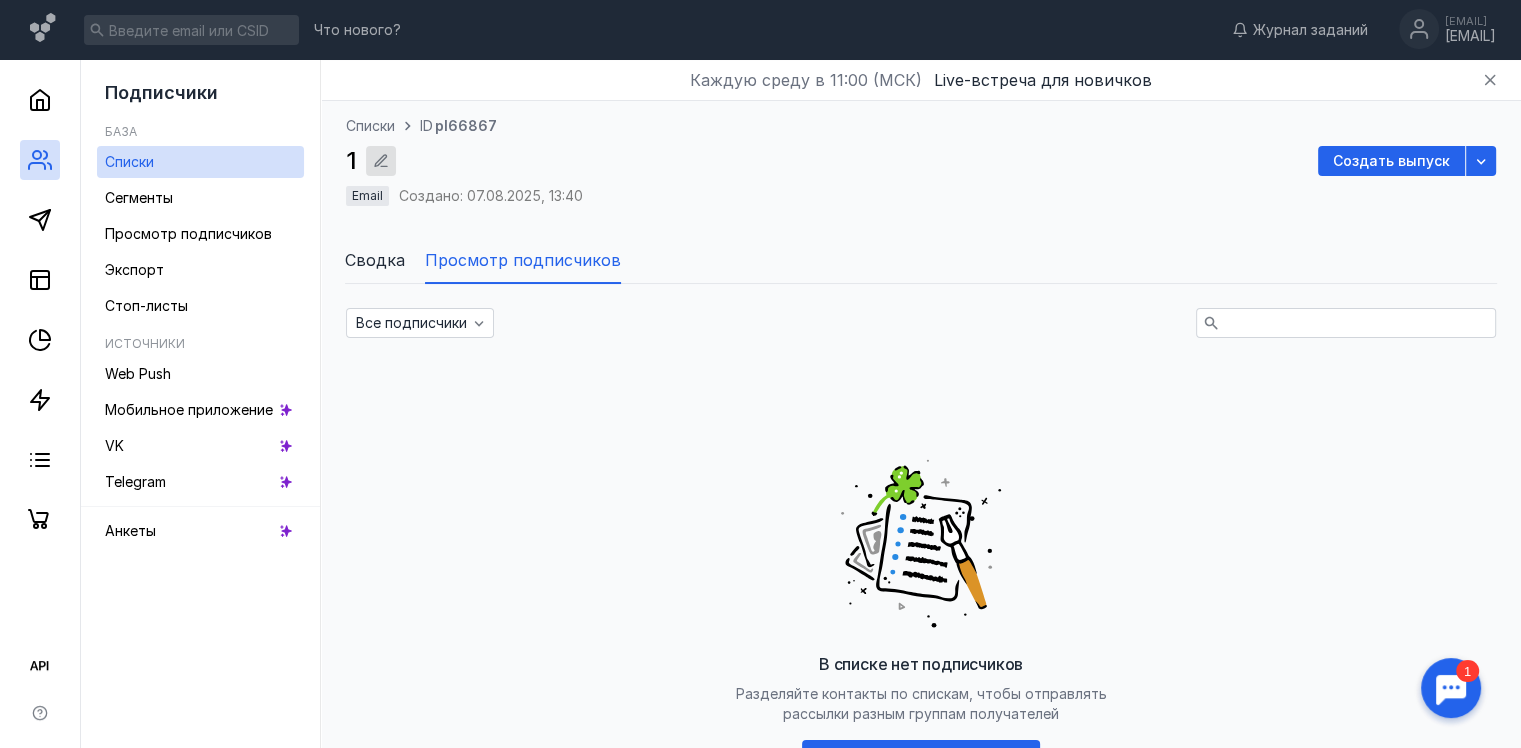 click 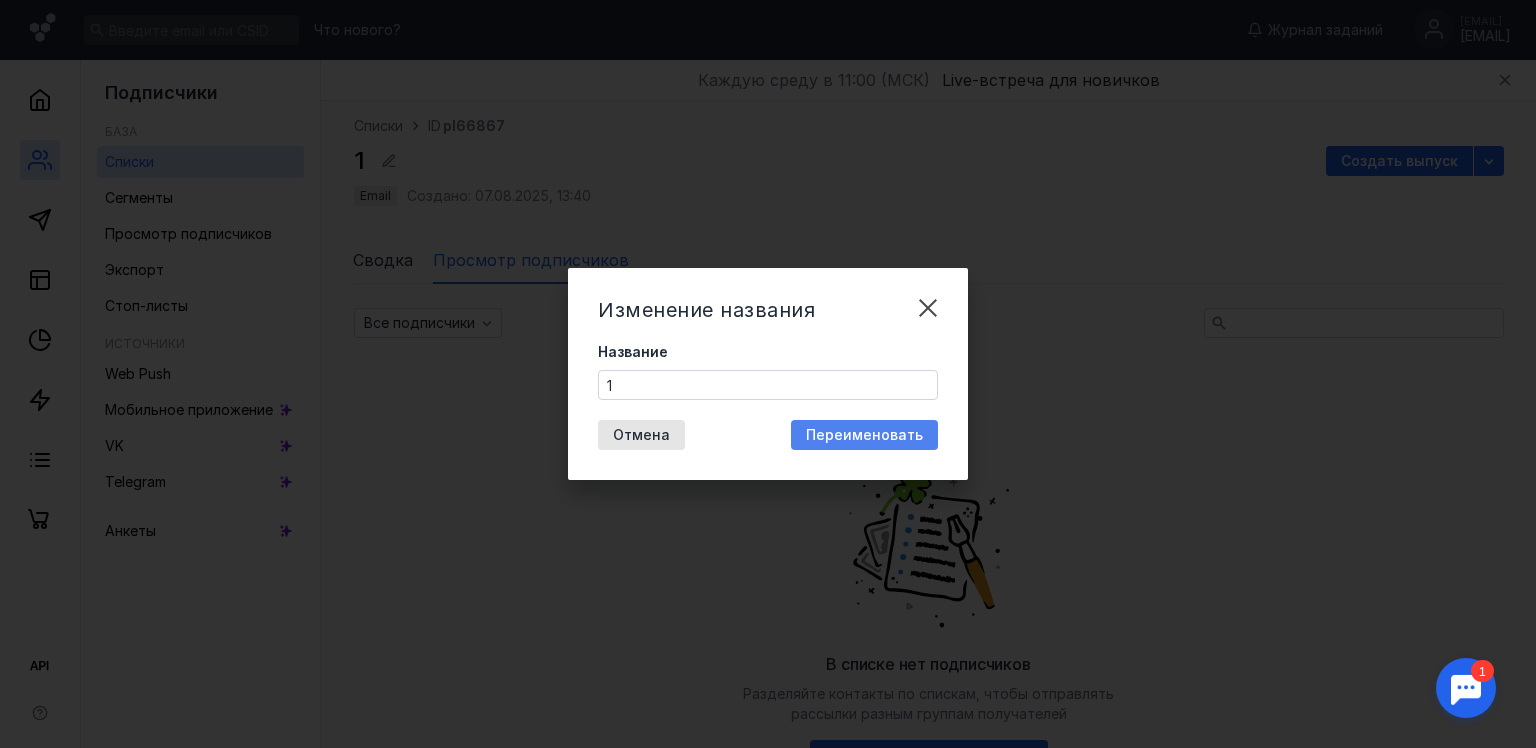 click on "Переименовать" at bounding box center [864, 435] 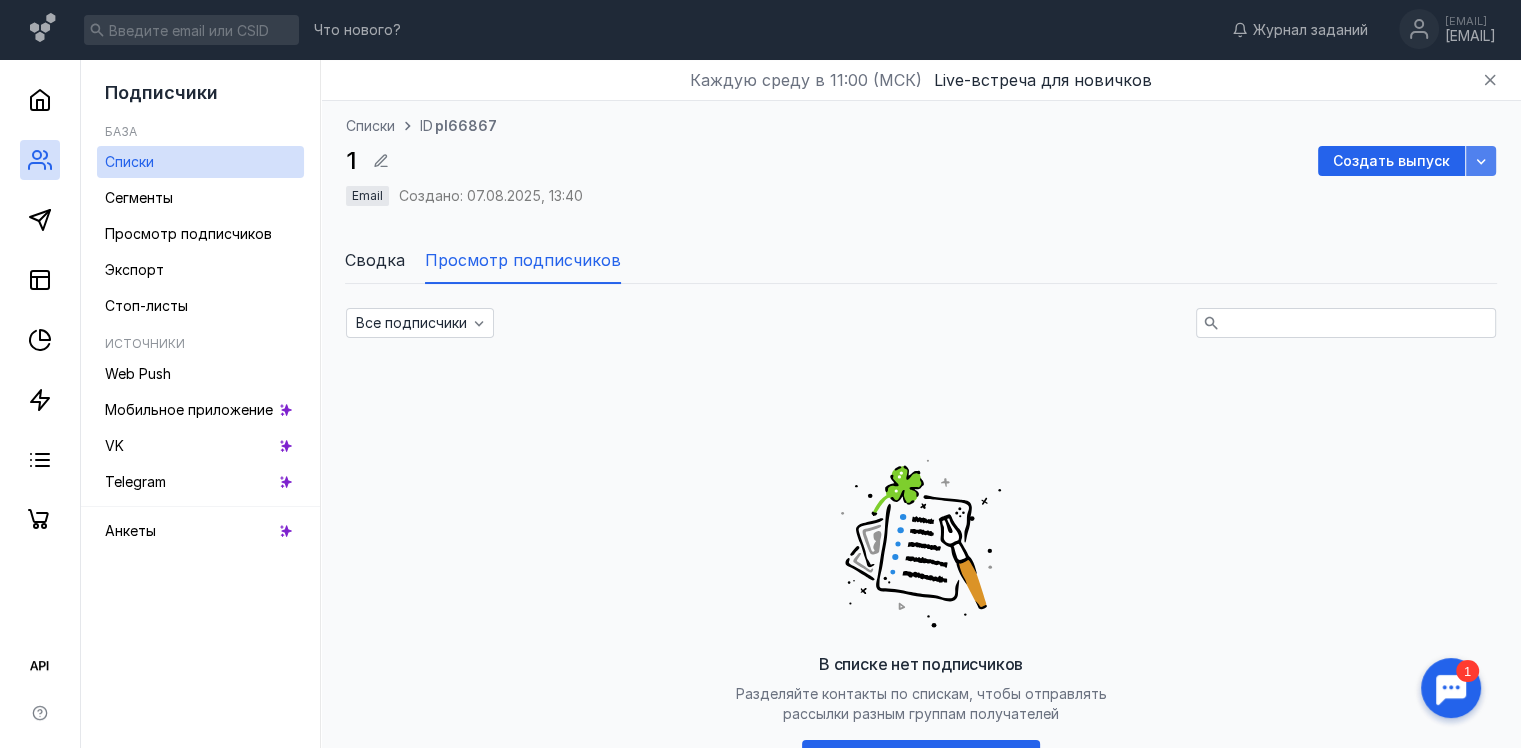 click at bounding box center [1481, 161] 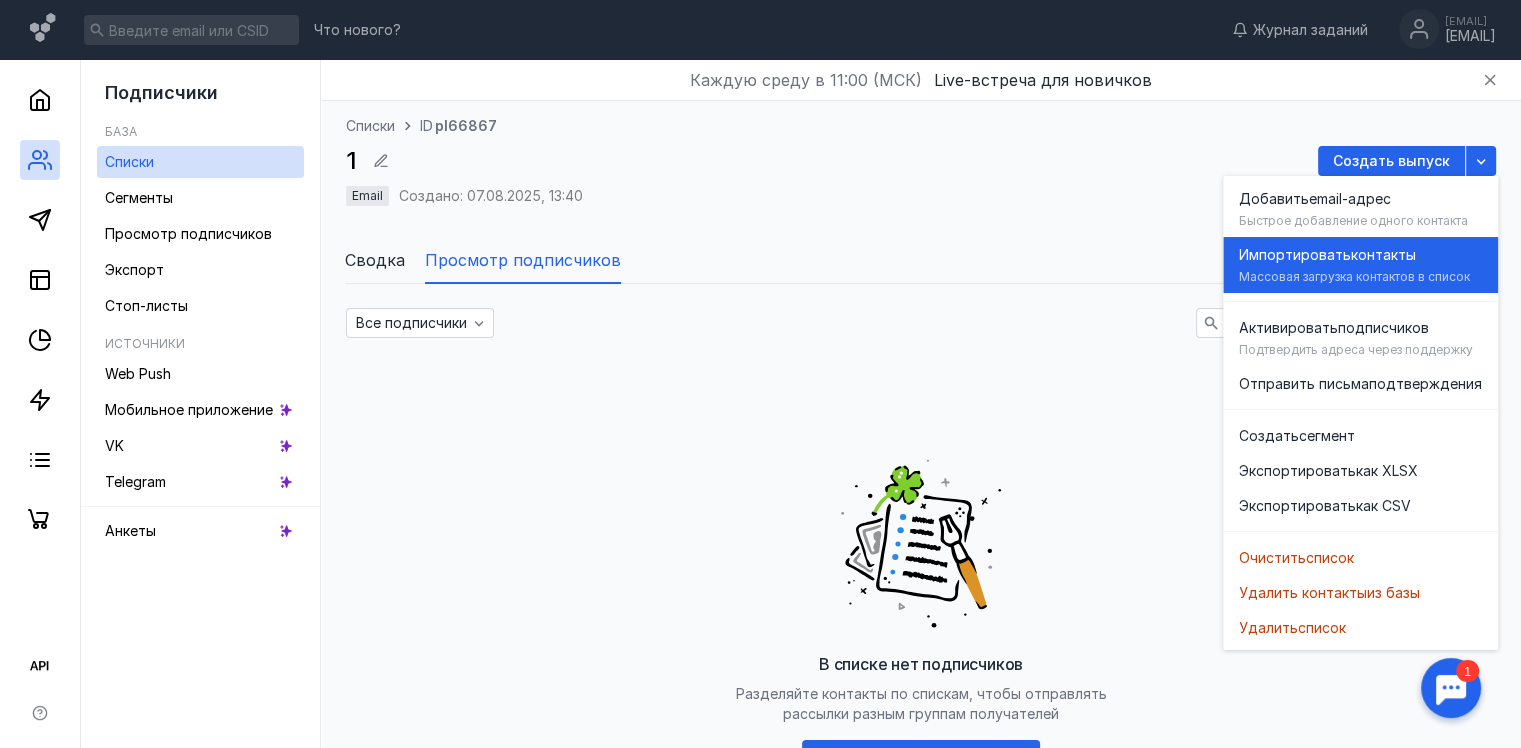 click on "Импортировать  контакты" at bounding box center [1360, 255] 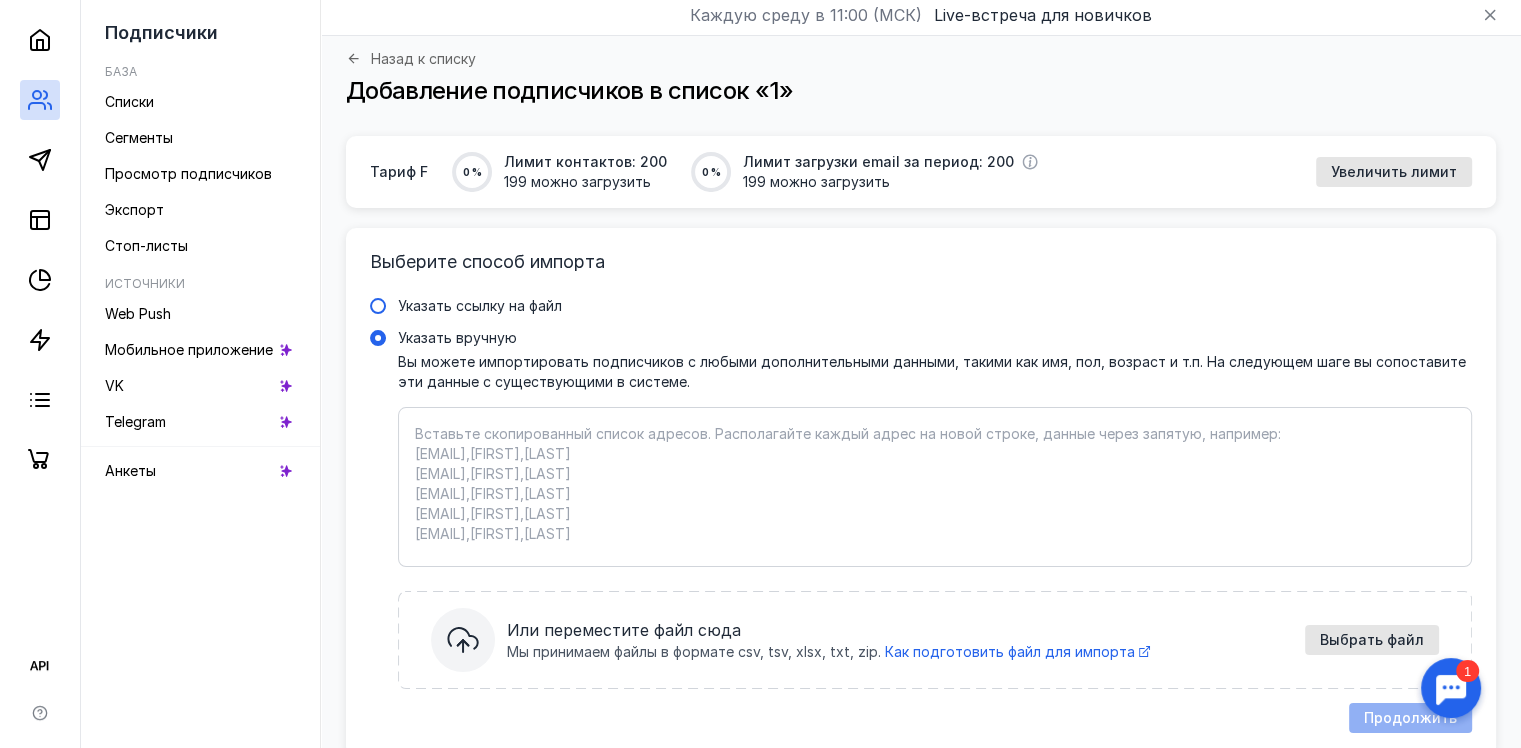 scroll, scrollTop: 100, scrollLeft: 0, axis: vertical 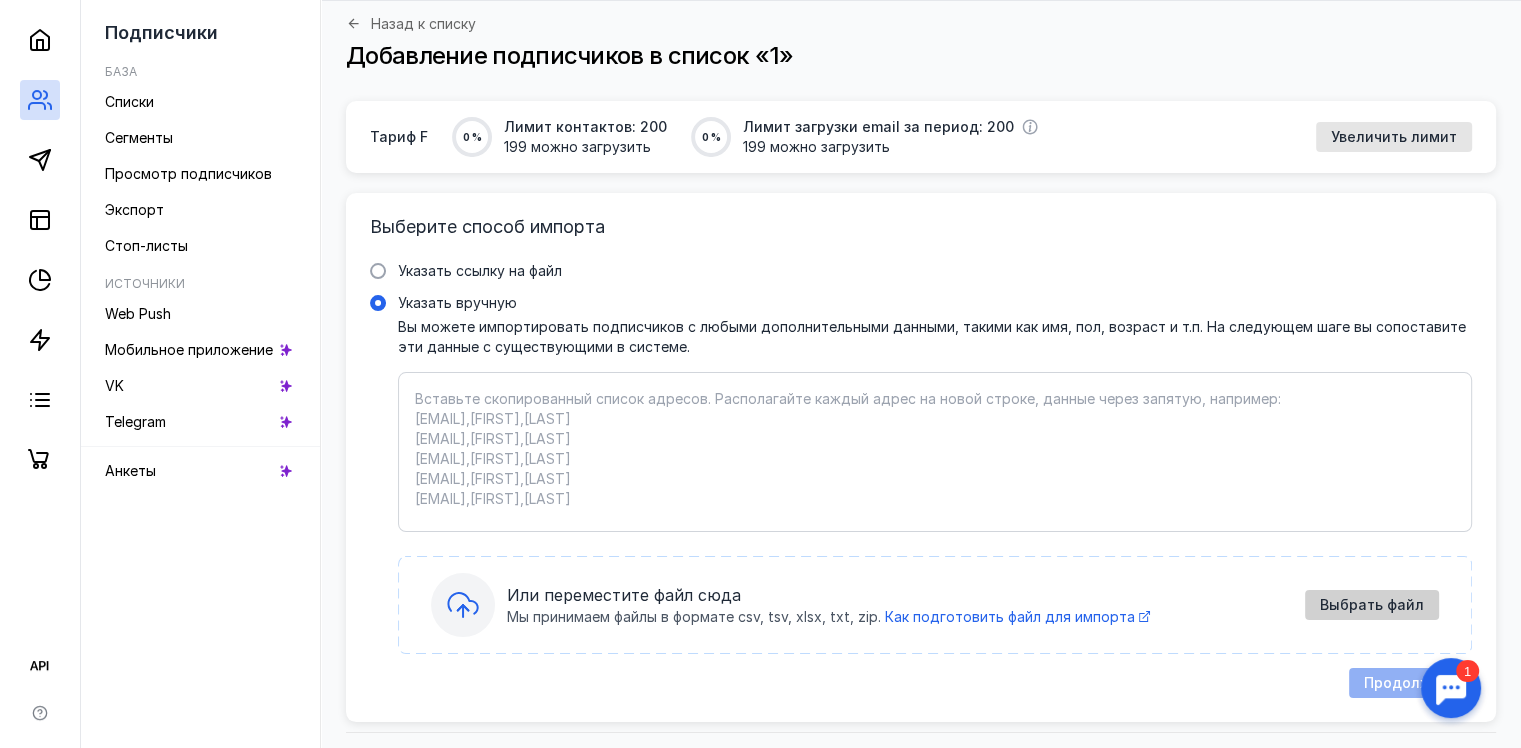 click on "Выбрать файл" at bounding box center (1372, 605) 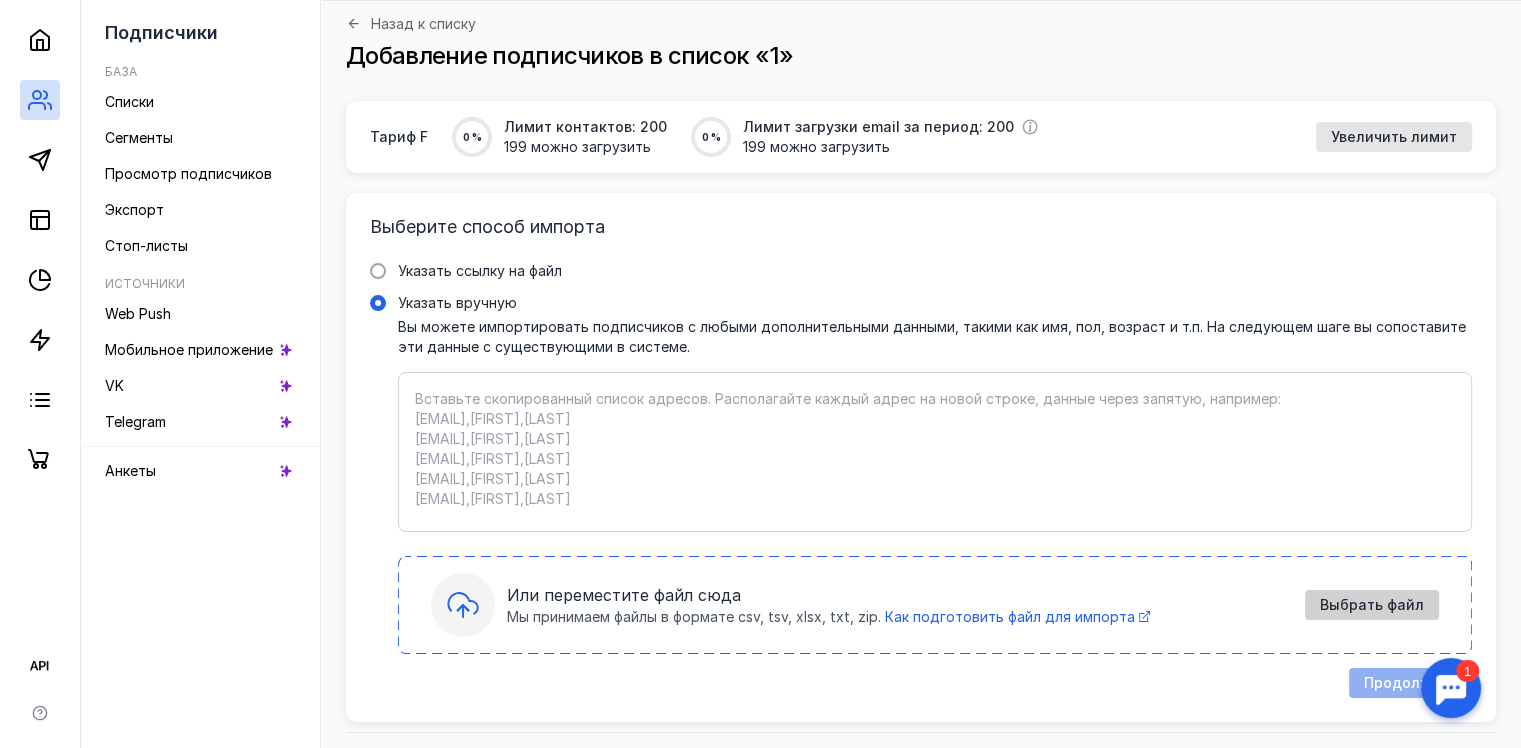 click on "Выбрать файл" at bounding box center [1372, 605] 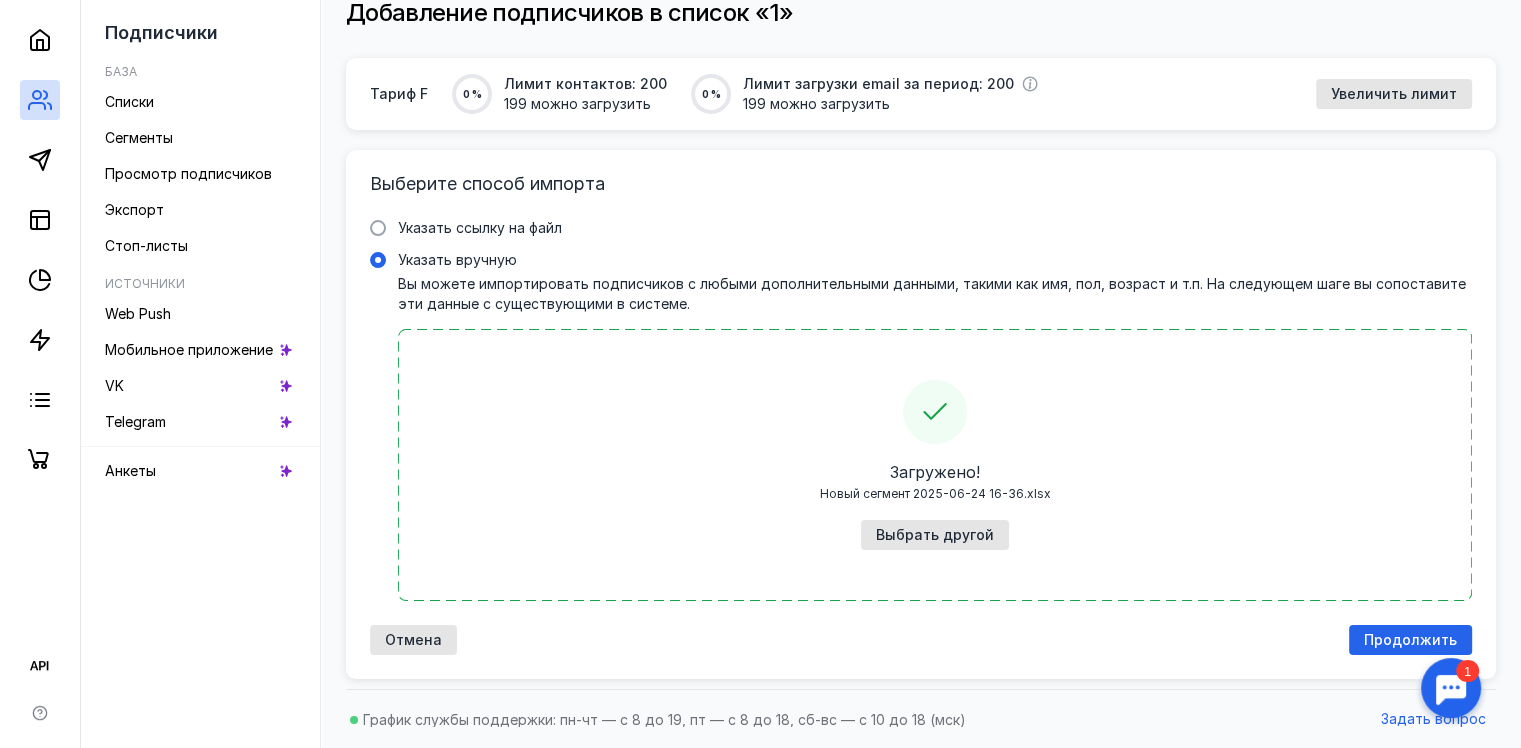 scroll, scrollTop: 144, scrollLeft: 0, axis: vertical 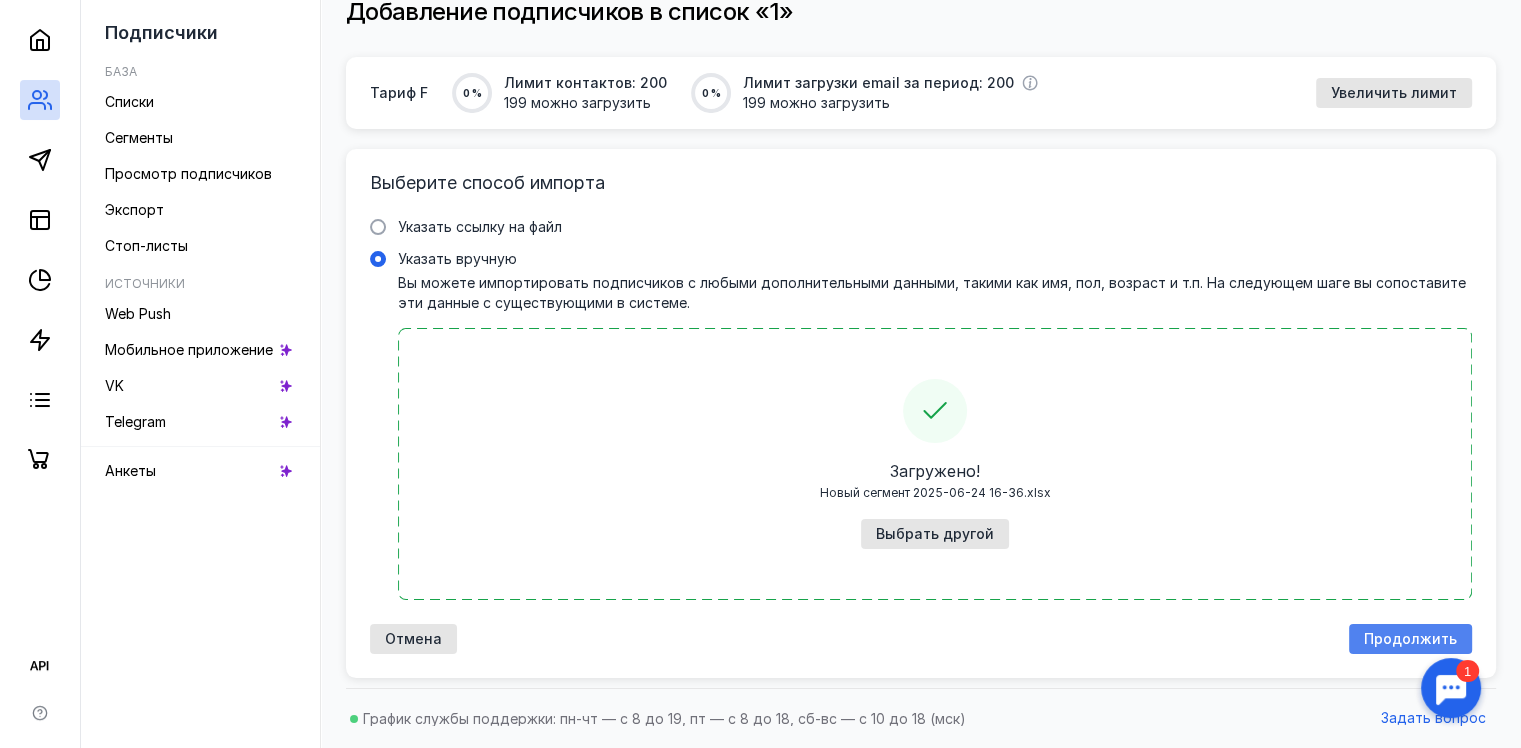click on "Продолжить" at bounding box center [1410, 639] 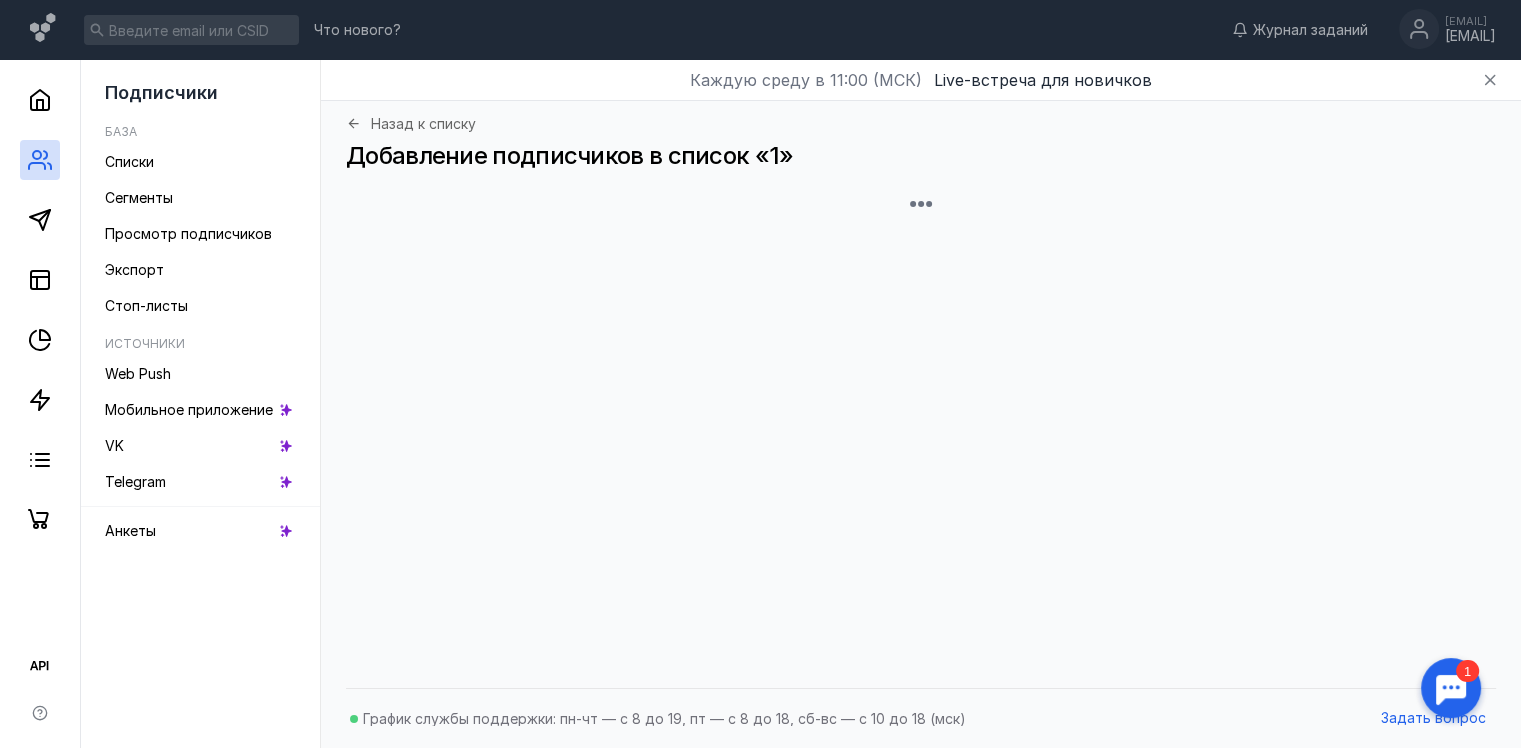 scroll, scrollTop: 0, scrollLeft: 0, axis: both 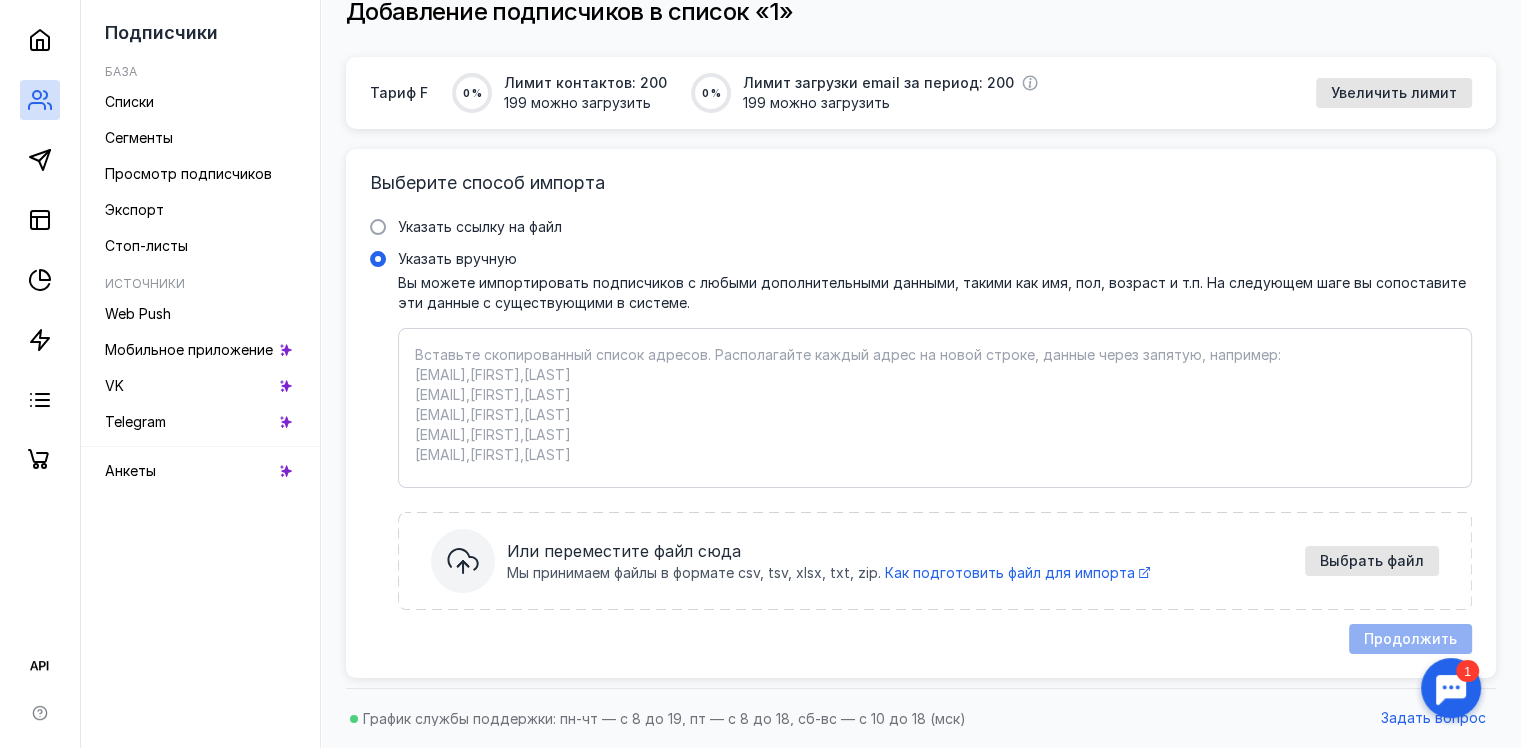 click on "Указать вручную Вы можете импортировать подписчиков с любыми дополнительными данными, такими как имя, пол, возраст и т.п. На следующем шаге вы сопоставите эти данные с существующими в системе. Вставьте скопированный список адресов. Располагайте каждый адрес на новой строке, данные через запятую, например: email1@companyname.ru,[FIRST],[LAST]
email2@companyname.ru,[FIRST],[LAST]
email3@companyname.ru,[FIRST],[LAST]
email4@companyname.ru,[FIRST],[LAST]
email5@companyname.ru,[FIRST],[LAST] Или переместите файл сюда Мы принимаем файлы в формате csv, tsv, xlsx, txt, zip. Как подготовить файл для импорта" at bounding box center (935, 408) 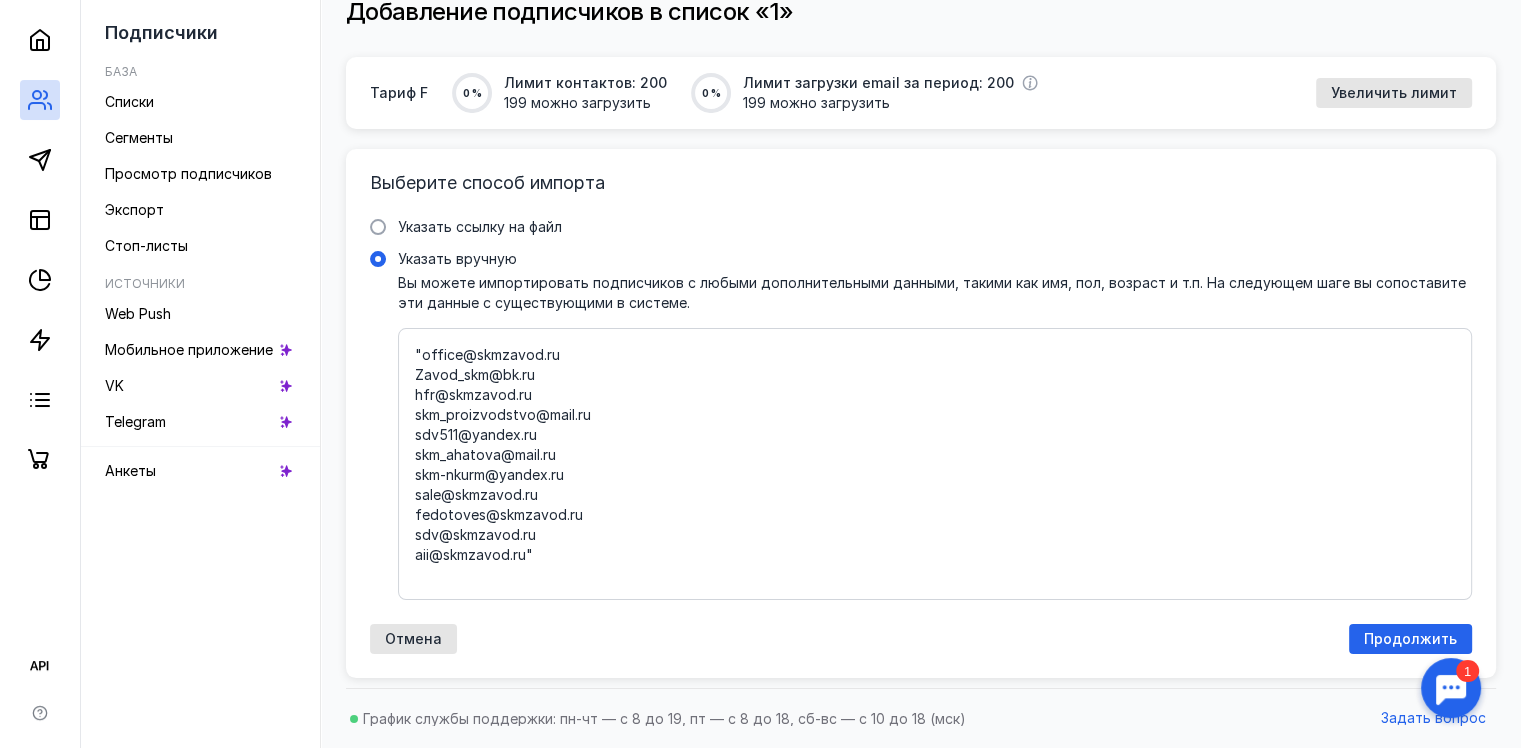 click on ""office@skmzavod.ru
Zavod_skm@bk.ru
hfr@skmzavod.ru
skm_proizvodstvo@mail.ru
sdv511@yandex.ru
skm_ahatova@mail.ru
skm-nkurm@yandex.ru
sale@skmzavod.ru
fedotoves@skmzavod.ru
sdv@skmzavod.ru
aii@skmzavod.ru"" at bounding box center (935, 464) 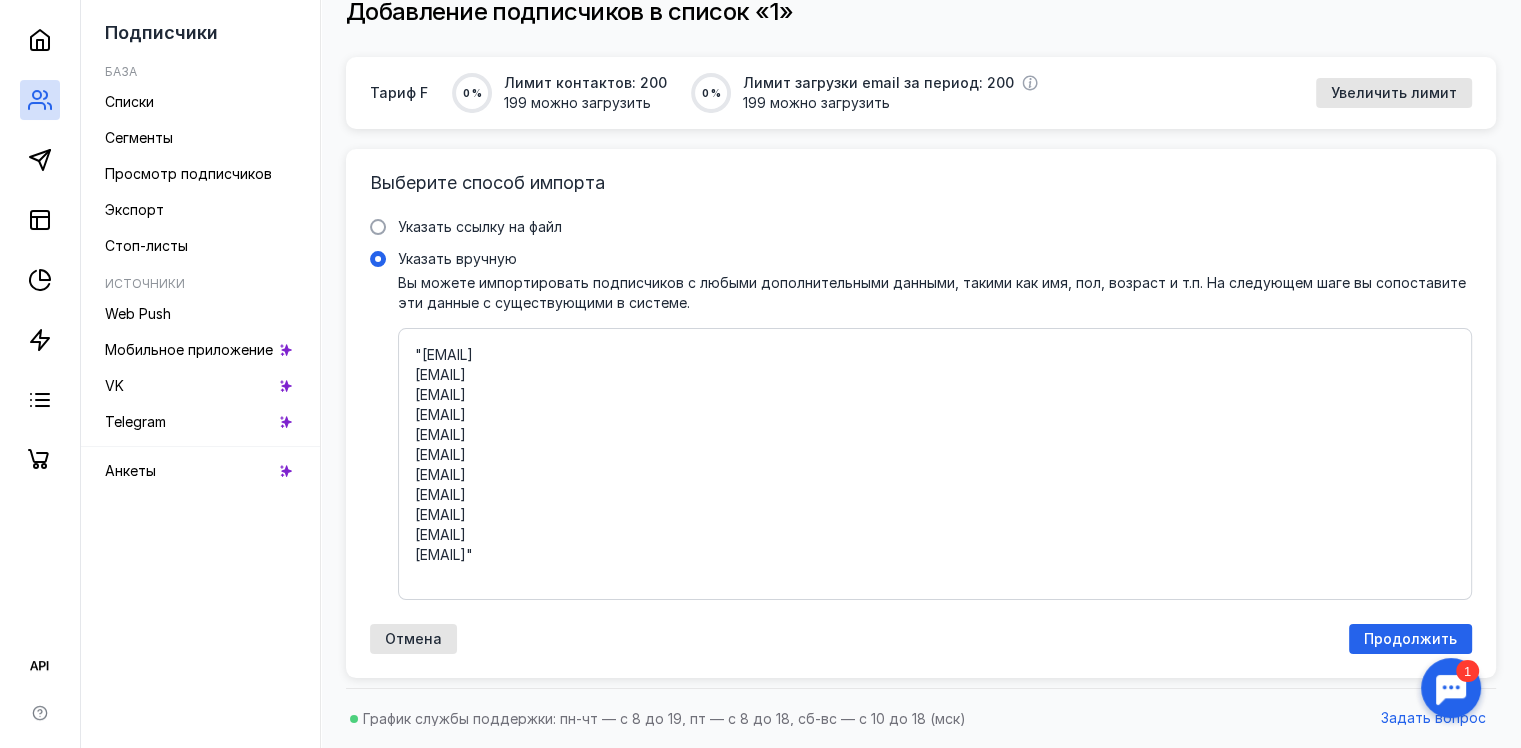 paste on "[LAST] [FIRST] [MIDDLE]" 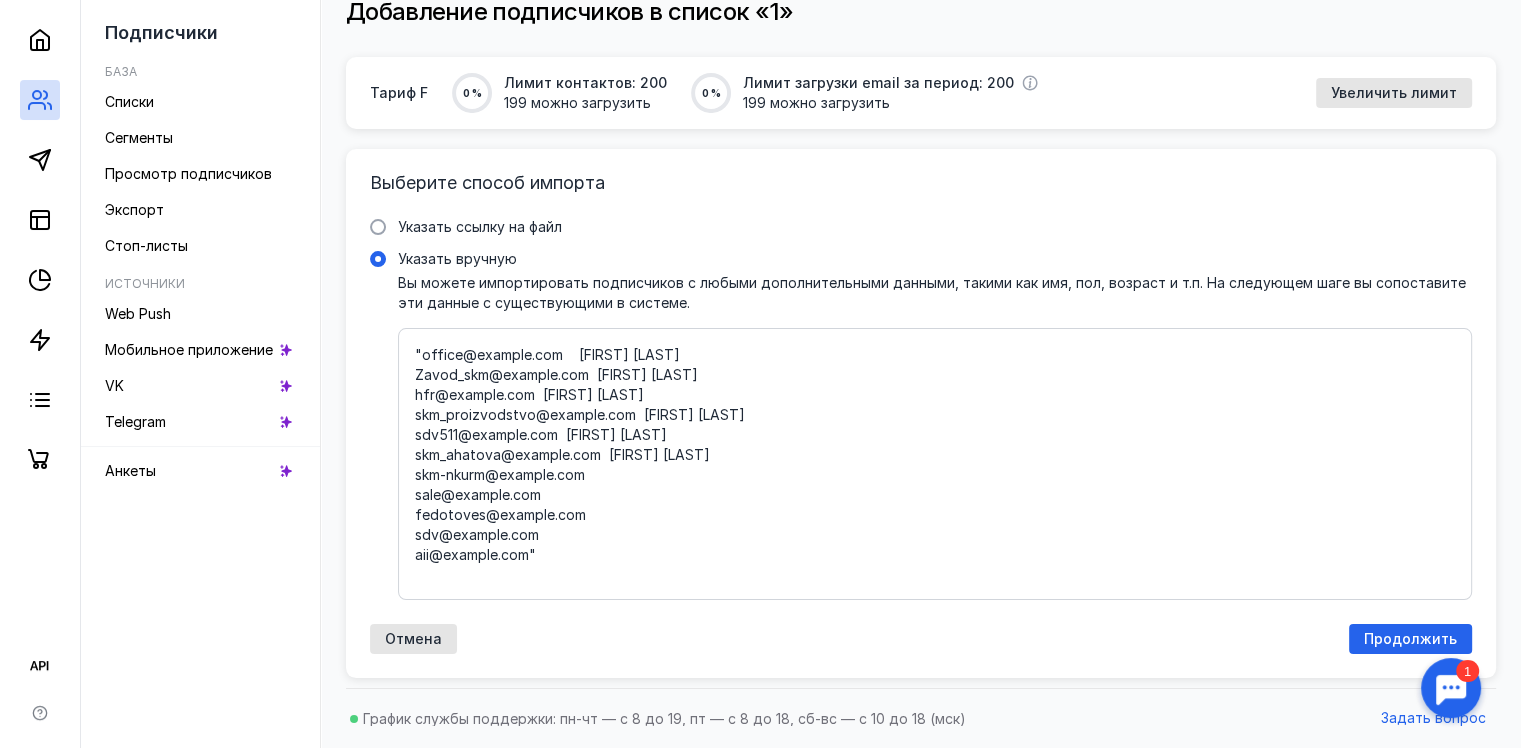 click on ""office@example.com    [FIRST] [LAST]
Zavod_skm@example.com  [FIRST] [LAST]
hfr@example.com  [FIRST] [LAST]
skm_proizvodstvo@example.com  [FIRST] [LAST]
sdv511@example.com  [FIRST] [LAST]
skm_ahatova@example.com  [FIRST] [LAST]
skm-nkurm@example.com
sale@example.com
fedotoves@example.com
sdv@example.com
aii@example.com"" at bounding box center (935, 464) 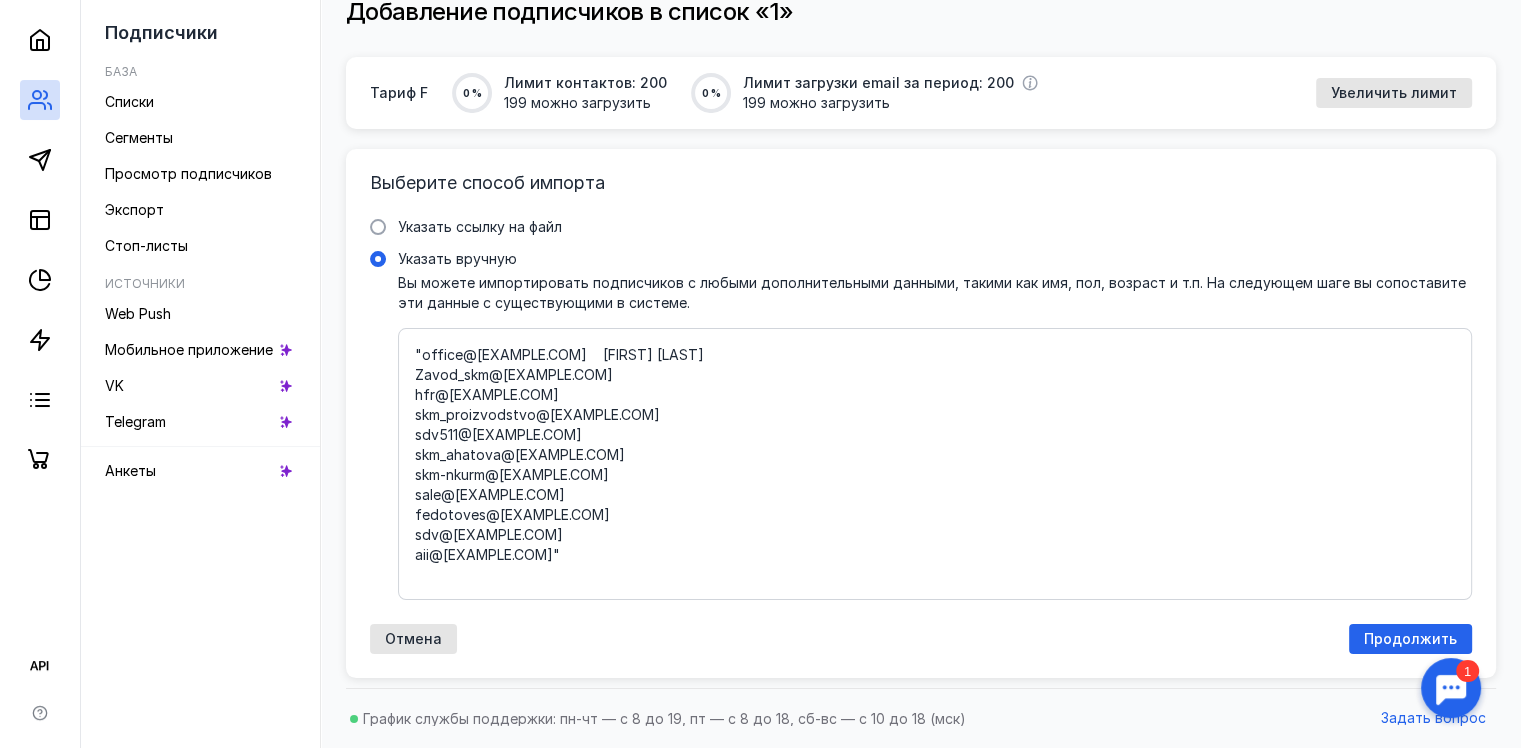 paste on "[LAST] [FIRST] [MIDDLE]" 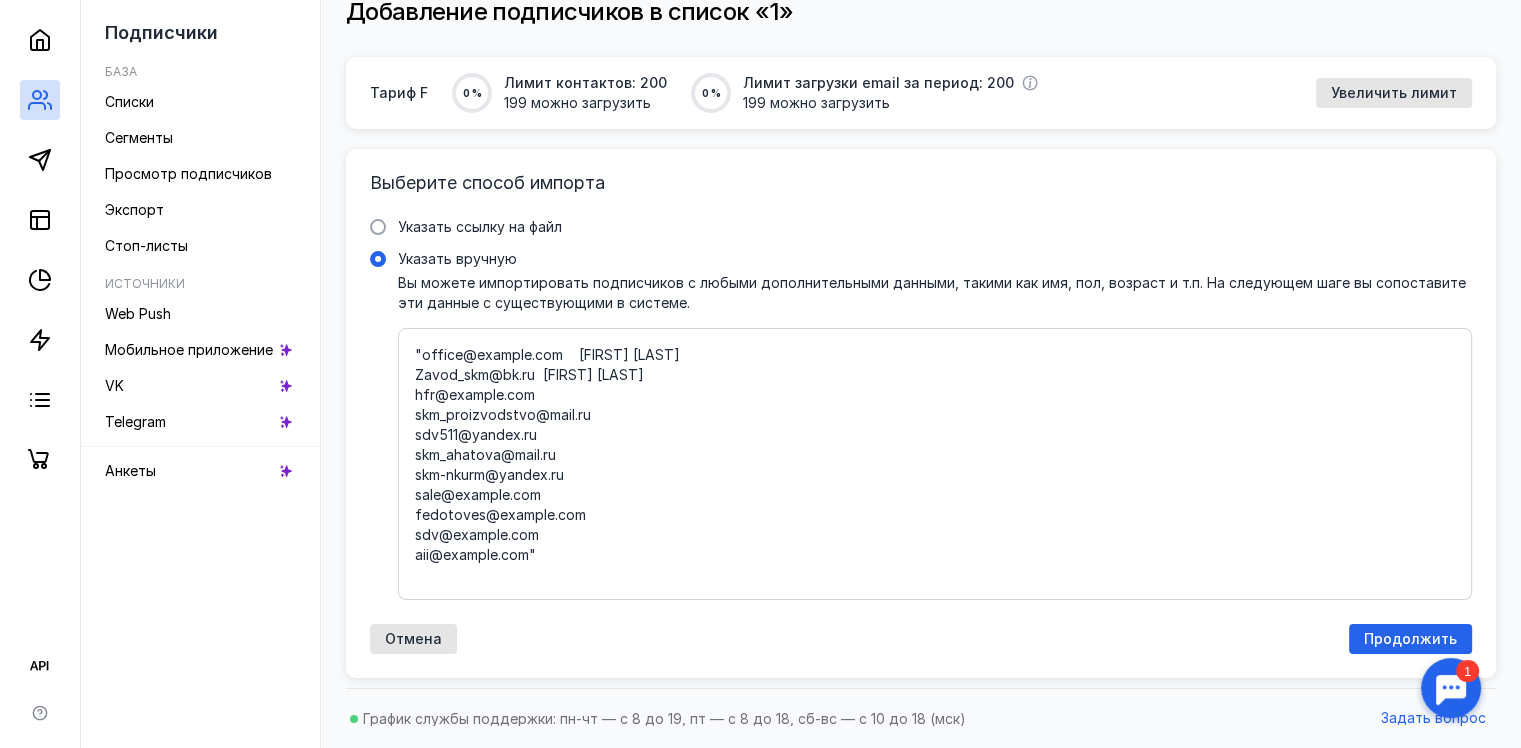 click on ""office@example.com    [FIRST] [LAST]
Zavod_skm@bk.ru  [FIRST] [LAST]
hfr@example.com
skm_proizvodstvo@mail.ru
sdv511@yandex.ru
skm_ahatova@mail.ru
skm-nkurm@yandex.ru
sale@example.com
fedotoves@example.com
sdv@example.com
aii@example.com"" at bounding box center [935, 464] 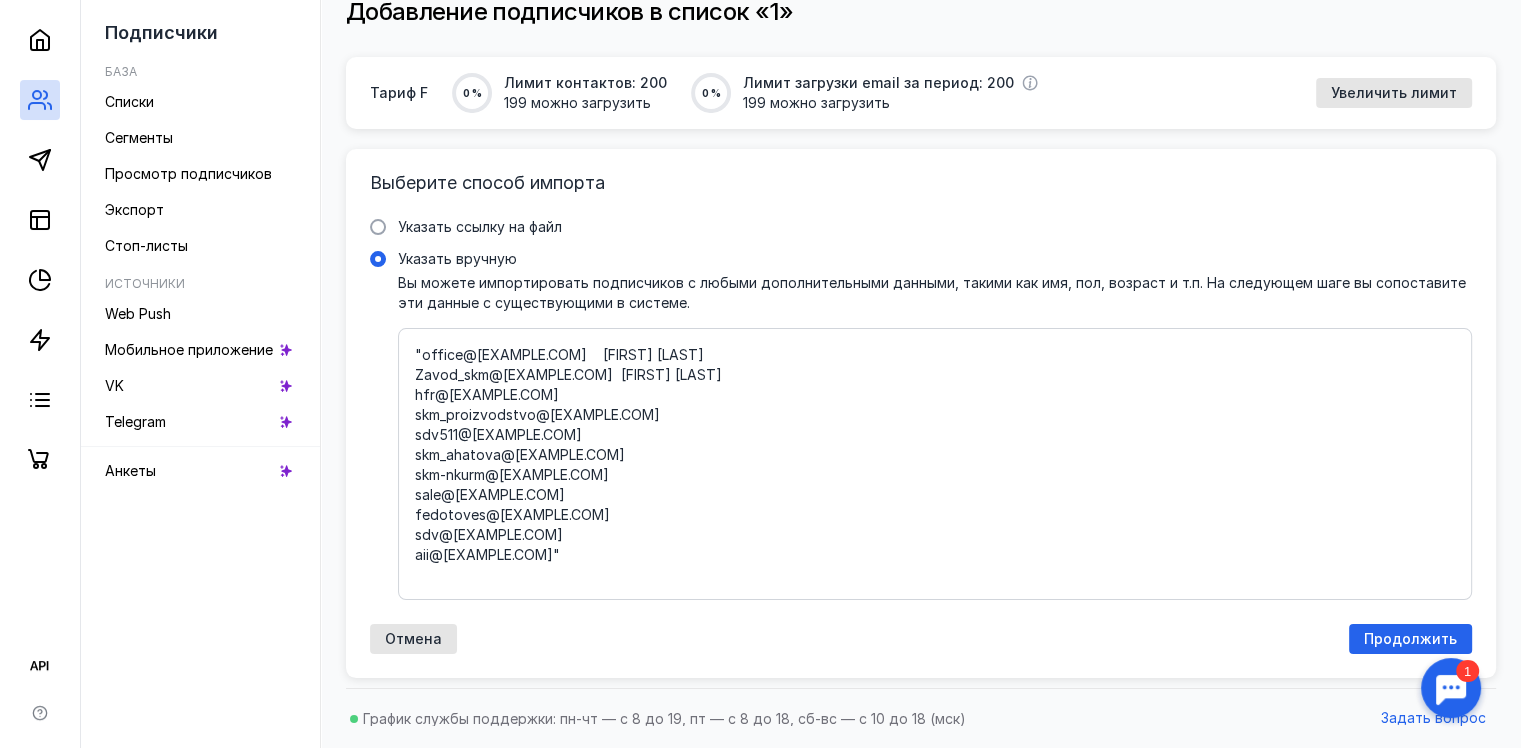 paste on "[LAST] [FIRST] [MIDDLE]" 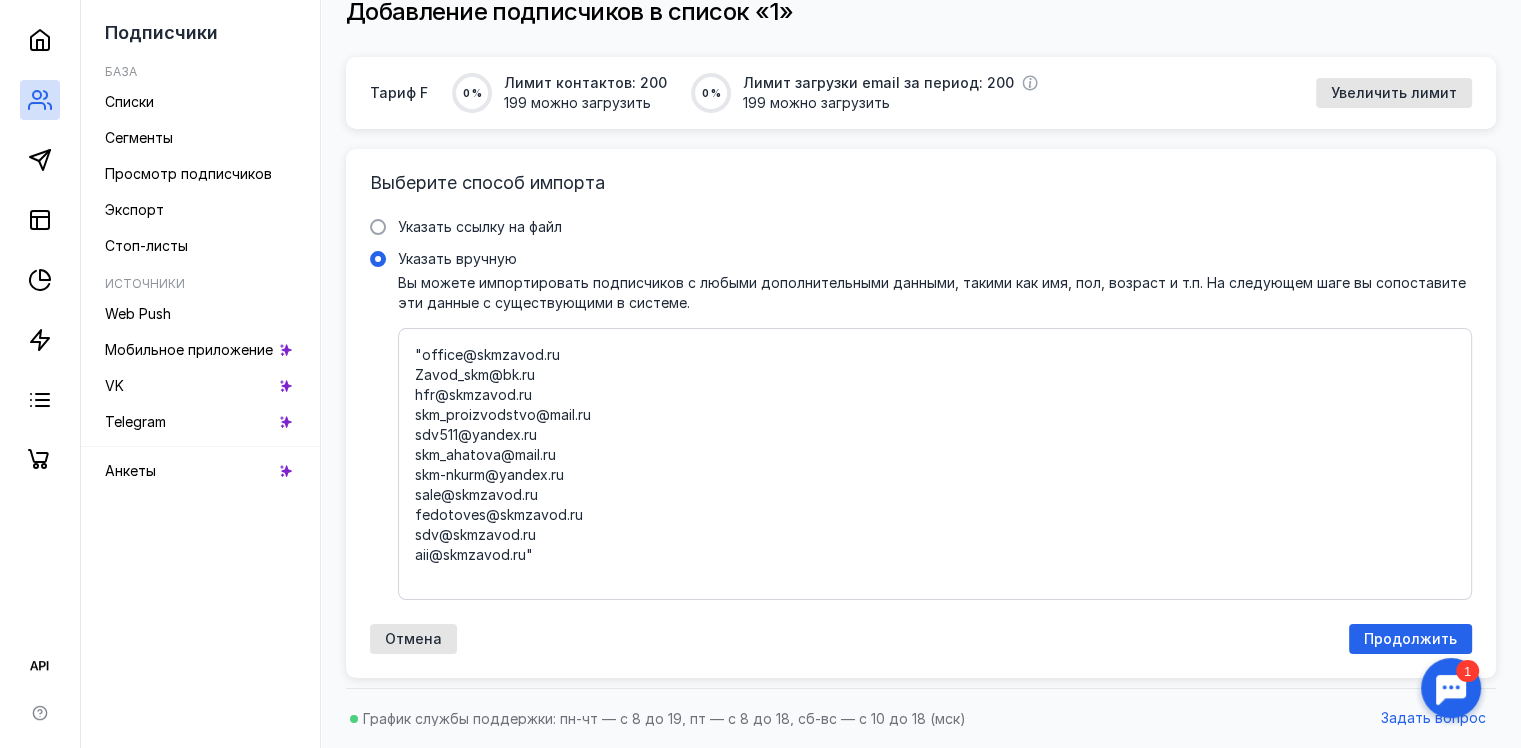 click on ""office@skmzavod.ru
Zavod_skm@bk.ru
hfr@skmzavod.ru
skm_proizvodstvo@mail.ru
sdv511@yandex.ru
skm_ahatova@mail.ru
skm-nkurm@yandex.ru
sale@skmzavod.ru
fedotoves@skmzavod.ru
sdv@skmzavod.ru
aii@skmzavod.ru"" at bounding box center [935, 464] 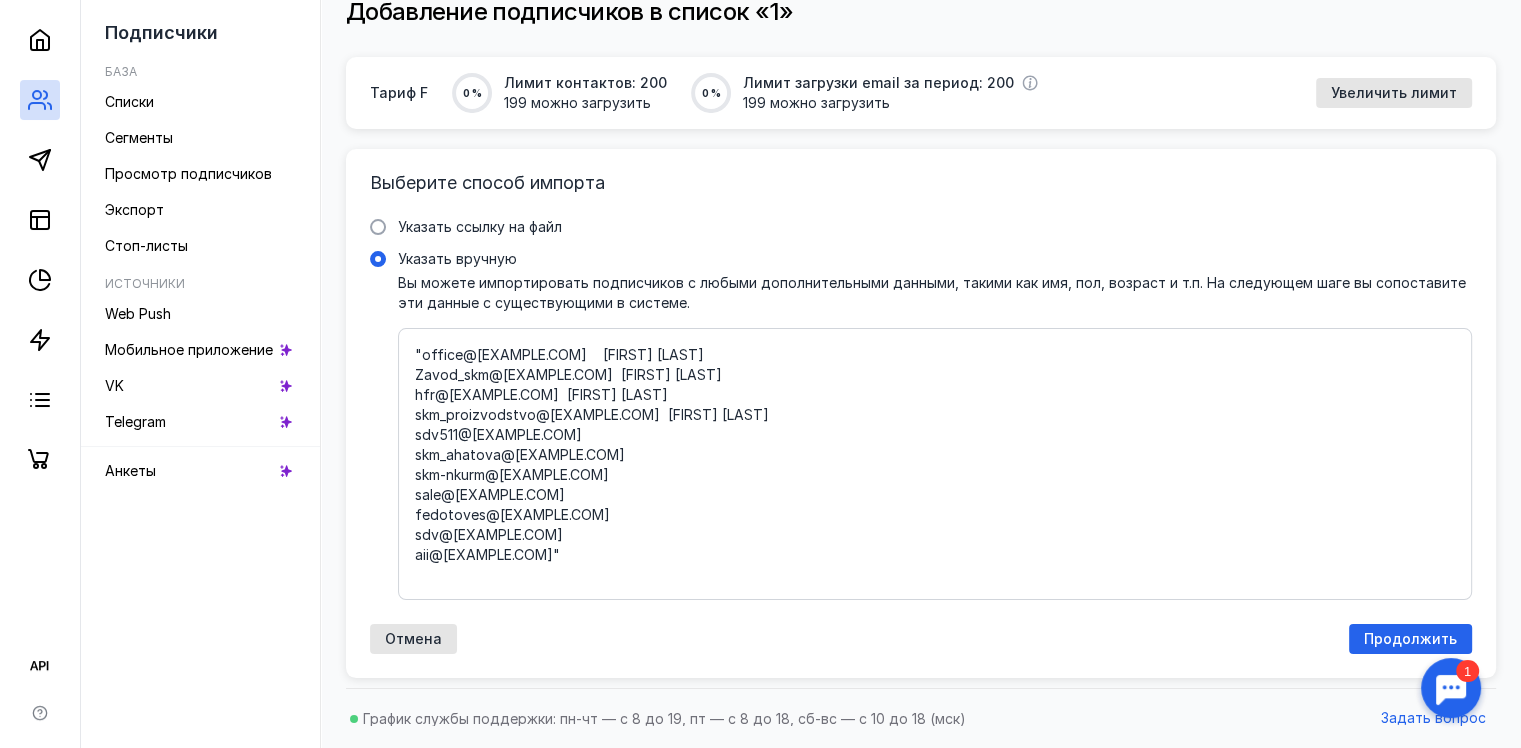 click on ""office@[EXAMPLE.COM]    [FIRST] [LAST]
Zavod_skm@[EXAMPLE.COM]  [FIRST] [LAST]
hfr@[EXAMPLE.COM]  [FIRST] [LAST]
skm_proizvodstvo@[EXAMPLE.COM]  [FIRST] [LAST]
sdv511@[EXAMPLE.COM]
skm_ahatova@[EXAMPLE.COM]
skm-nkurm@[EXAMPLE.COM]
sale@[EXAMPLE.COM]
fedotoves@[EXAMPLE.COM]
sdv@[EXAMPLE.COM]
aii@[EXAMPLE.COM]"" at bounding box center (935, 464) 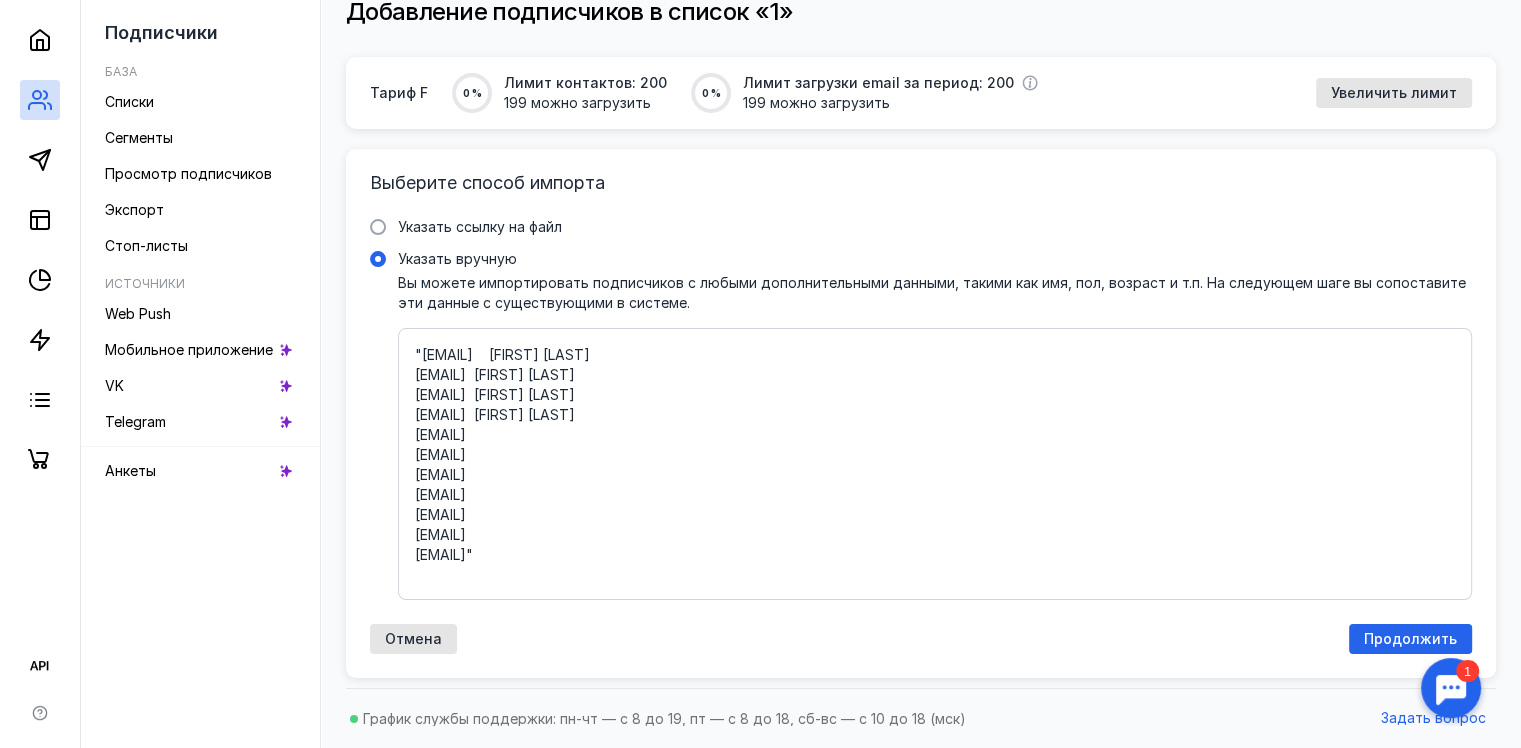paste on "[LAST] [FIRST] [MIDDLE]" 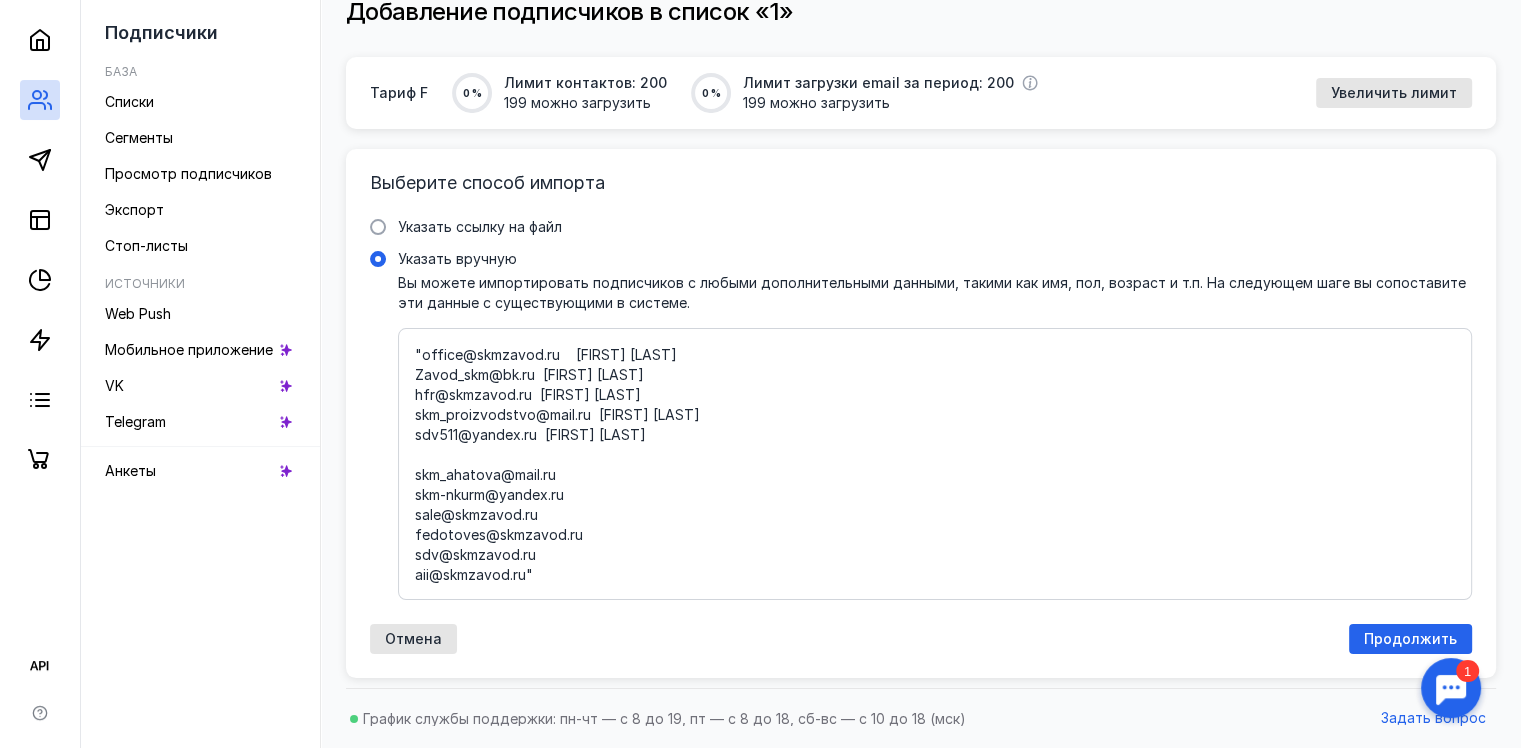 click on ""office@skmzavod.ru    [FIRST] [LAST]
Zavod_skm@bk.ru  [FIRST] [LAST]
hfr@skmzavod.ru  [FIRST] [LAST]
skm_proizvodstvo@mail.ru  [FIRST] [LAST]
sdv511@yandex.ru  [FIRST] [LAST]
skm_ahatova@mail.ru
skm-nkurm@yandex.ru
sale@skmzavod.ru
fedotoves@skmzavod.ru
sdv@skmzavod.ru
aii@skmzavod.ru"" at bounding box center [935, 464] 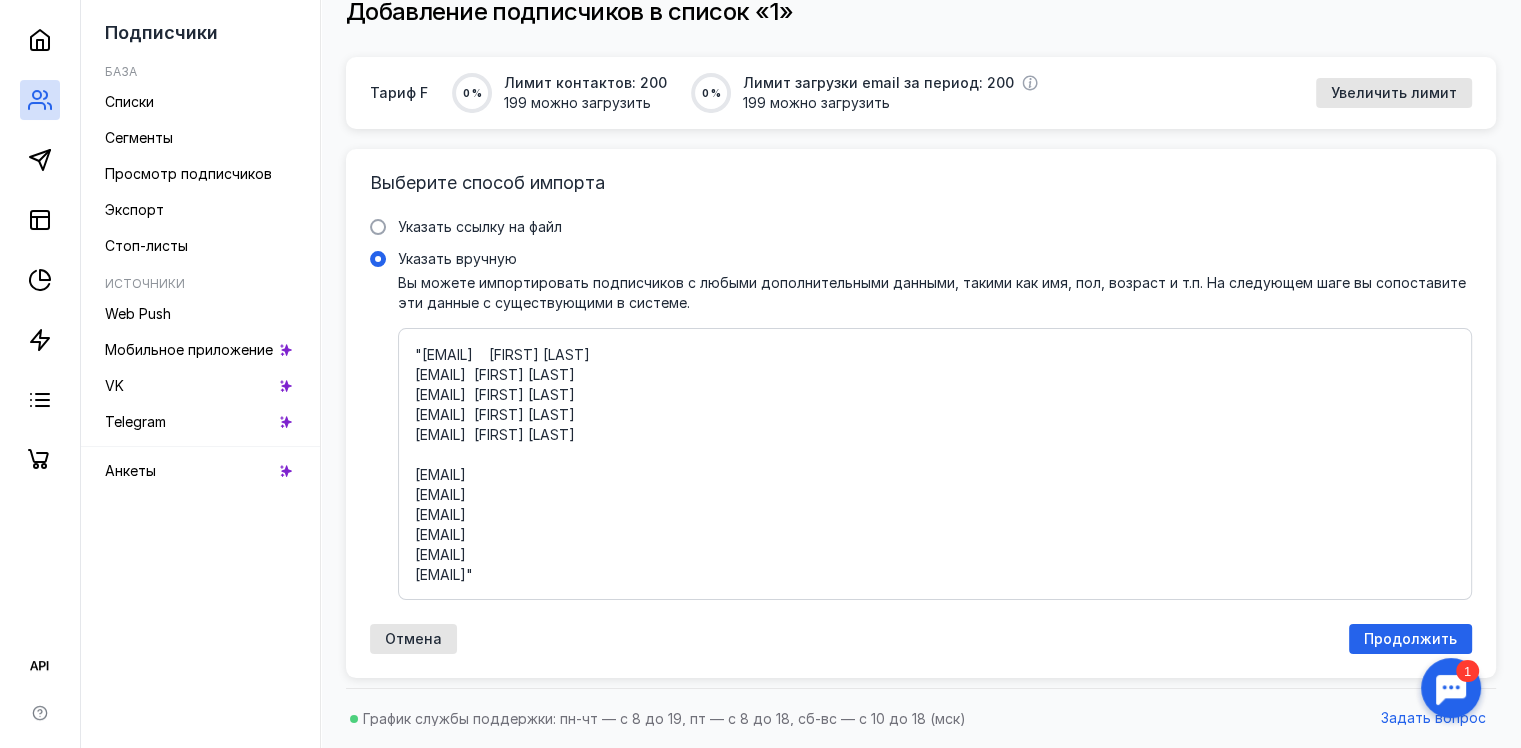paste on "[LAST] [FIRST] [MIDDLE]" 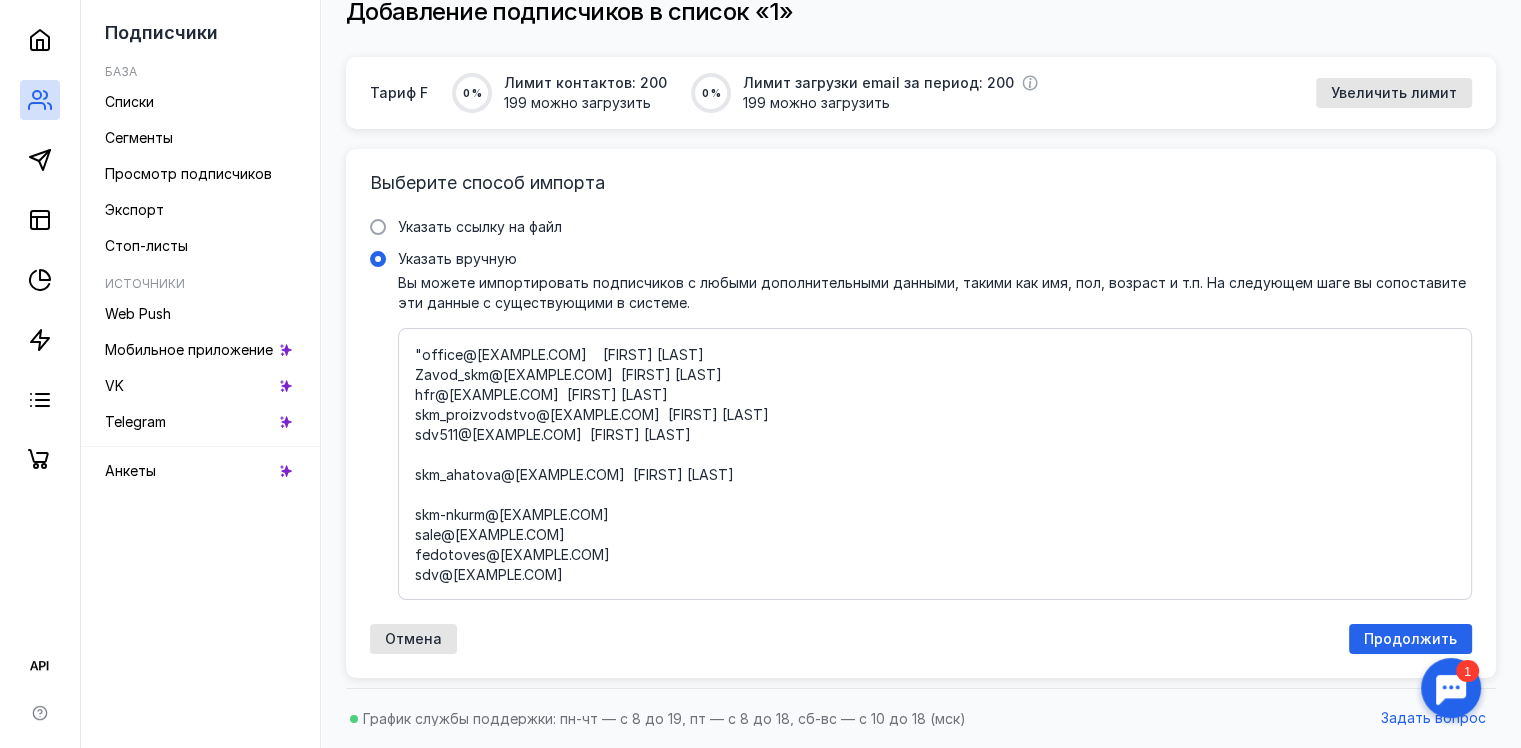 click on ""office@[EXAMPLE.COM]    [FIRST] [LAST]
Zavod_skm@[EXAMPLE.COM]  [FIRST] [LAST]
hfr@[EXAMPLE.COM]  [FIRST] [LAST]
skm_proizvodstvo@[EXAMPLE.COM]  [FIRST] [LAST]
sdv511@[EXAMPLE.COM]  [FIRST] [LAST]
skm_ahatova@[EXAMPLE.COM]  [FIRST] [LAST]
skm-nkurm@[EXAMPLE.COM]
sale@[EXAMPLE.COM]
fedotoves@[EXAMPLE.COM]
sdv@[EXAMPLE.COM]
aii@[EXAMPLE.COM]"" at bounding box center (935, 464) 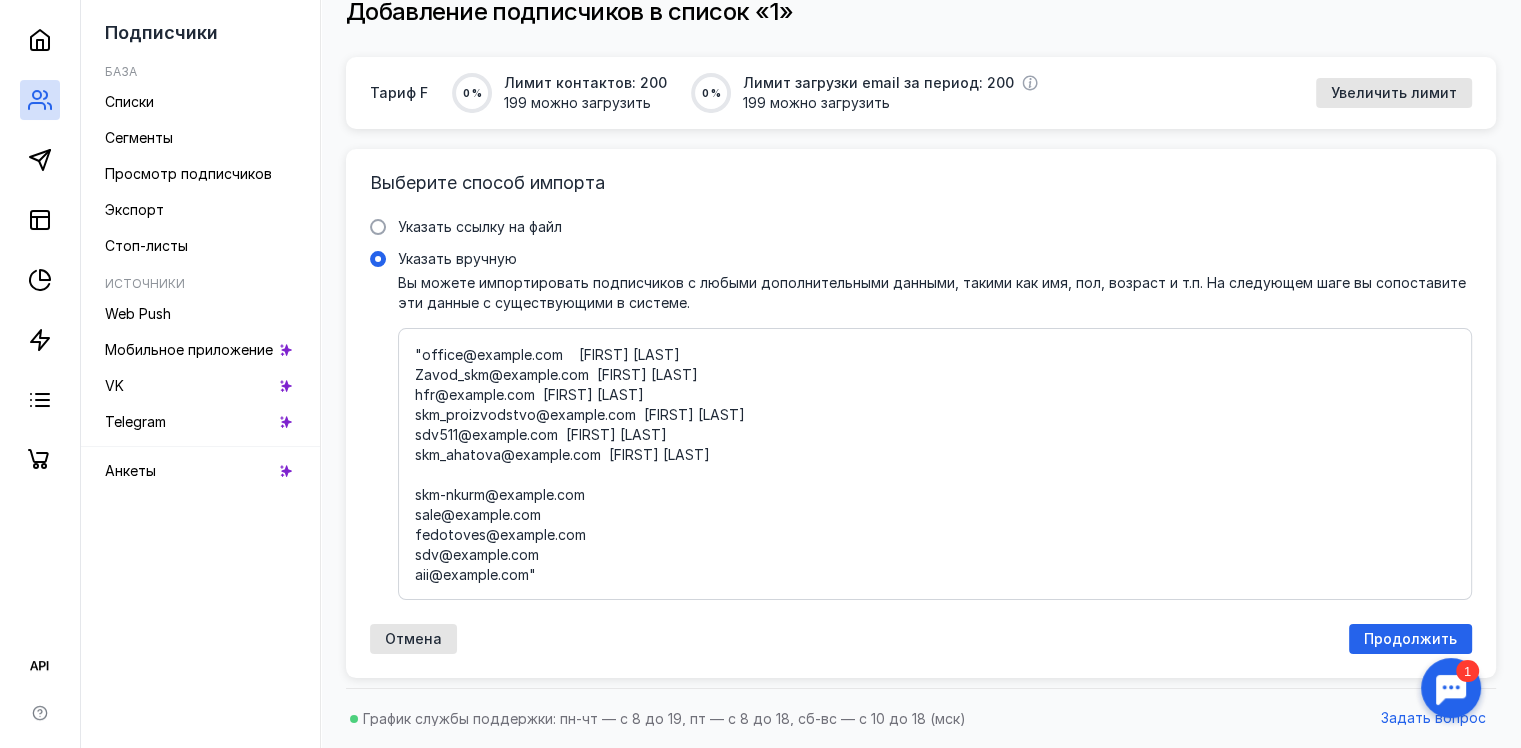 click on ""office@example.com    [FIRST] [LAST]
Zavod_skm@example.com  [FIRST] [LAST]
hfr@example.com  [FIRST] [LAST]
skm_proizvodstvo@example.com  [FIRST] [LAST]
sdv511@example.com  [FIRST] [LAST]
skm_ahatova@example.com  [FIRST] [LAST]
skm-nkurm@example.com
sale@example.com
fedotoves@example.com
sdv@example.com
aii@example.com"" at bounding box center (935, 464) 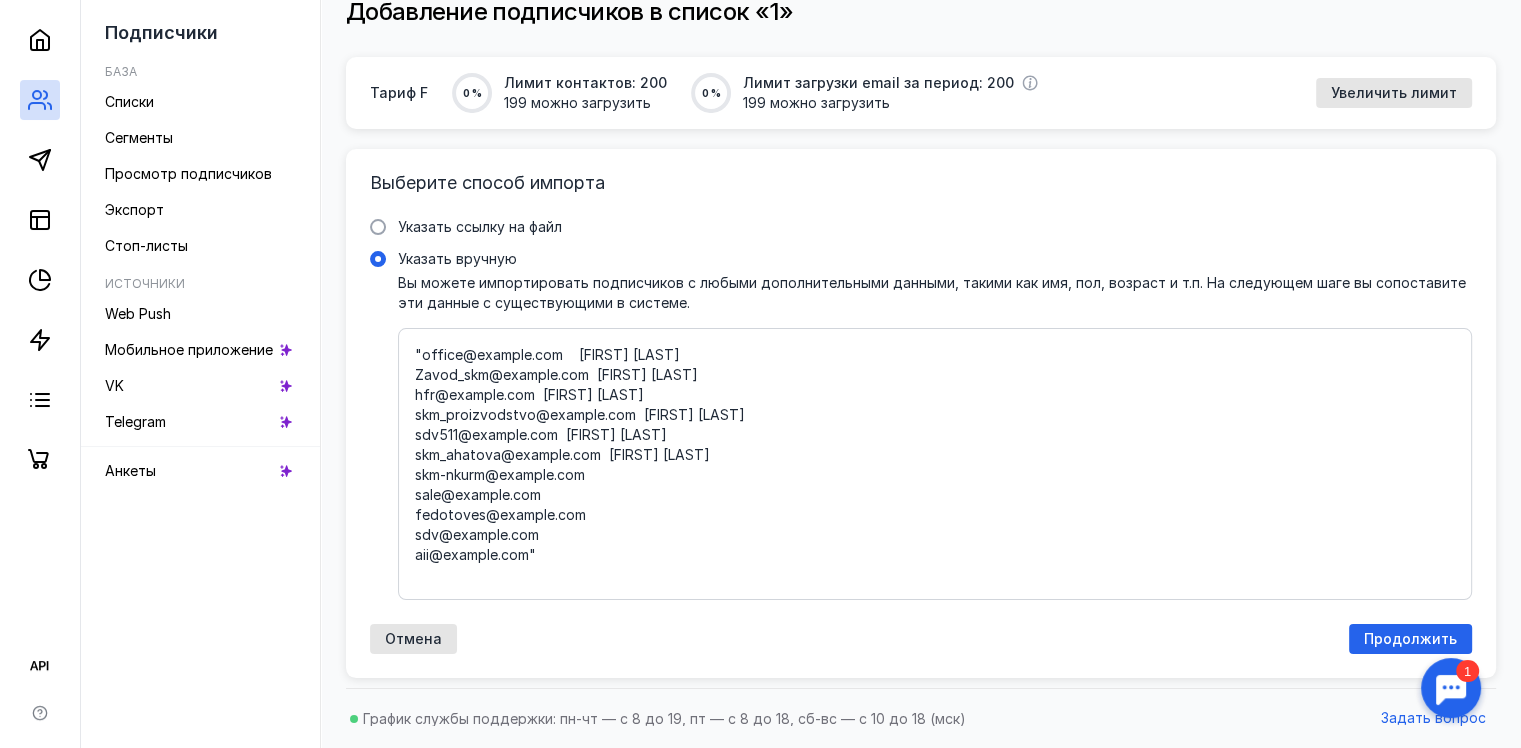 click on ""office@example.com    [FIRST] [LAST]
Zavod_skm@example.com  [FIRST] [LAST]
hfr@example.com  [FIRST] [LAST]
skm_proizvodstvo@example.com  [FIRST] [LAST]
sdv511@example.com  [FIRST] [LAST]
skm_ahatova@example.com  [FIRST] [LAST]
skm-nkurm@example.com
sale@example.com
fedotoves@example.com
sdv@example.com
aii@example.com"" at bounding box center (935, 464) 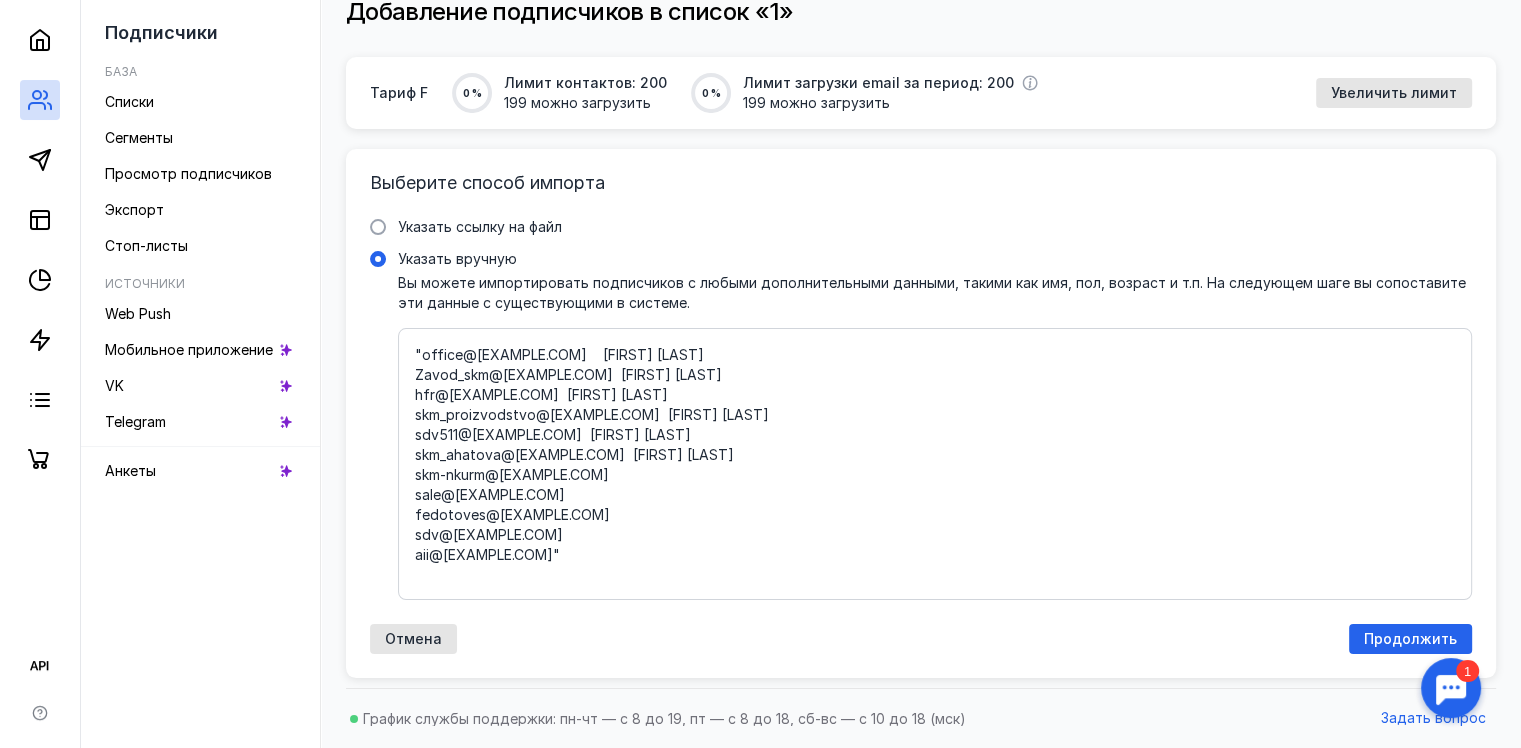 paste on "[LAST] [FIRST] [MIDDLE]" 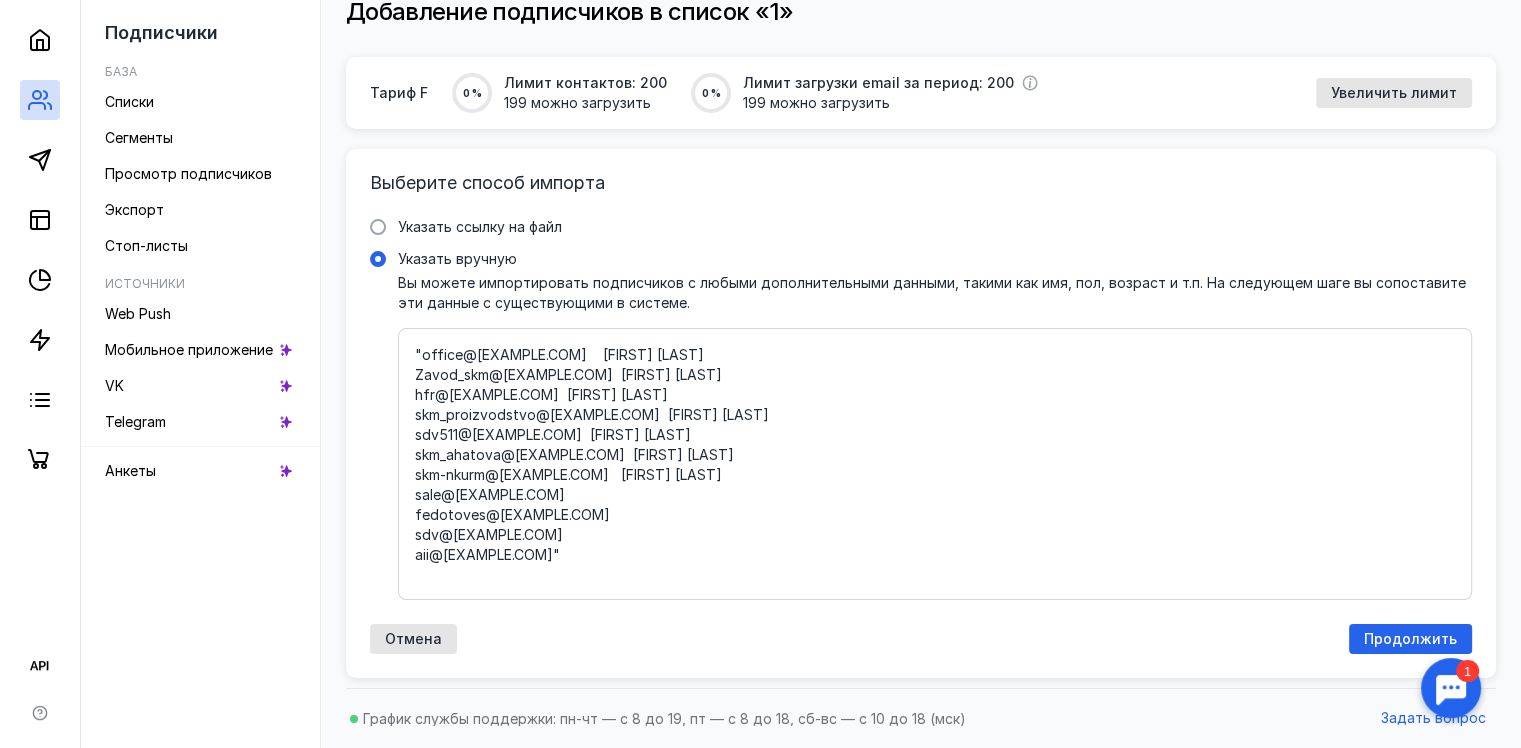 click on ""office@[EXAMPLE.COM]    [FIRST] [LAST]
Zavod_skm@[EXAMPLE.COM]  [FIRST] [LAST]
hfr@[EXAMPLE.COM]  [FIRST] [LAST]
skm_proizvodstvo@[EXAMPLE.COM]  [FIRST] [LAST]
sdv511@[EXAMPLE.COM]  [FIRST] [LAST]
skm_ahatova@[EXAMPLE.COM]  [FIRST] [LAST]
skm-nkurm@[EXAMPLE.COM]   [FIRST] [LAST]
sale@[EXAMPLE.COM]
fedotoves@[EXAMPLE.COM]
sdv@[EXAMPLE.COM]
aii@[EXAMPLE.COM]"" at bounding box center [935, 464] 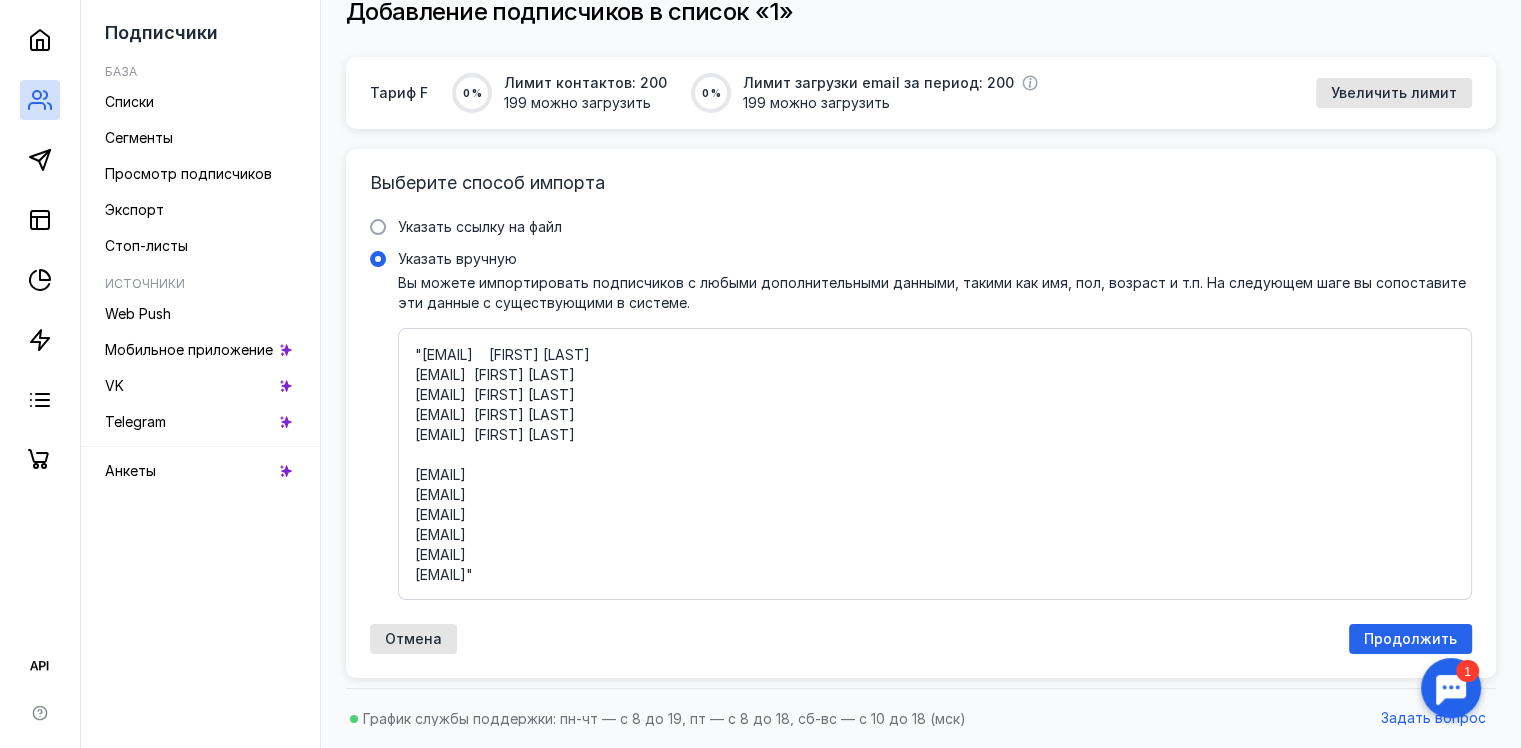 paste on "[LAST] [FIRST] [MIDDLE]" 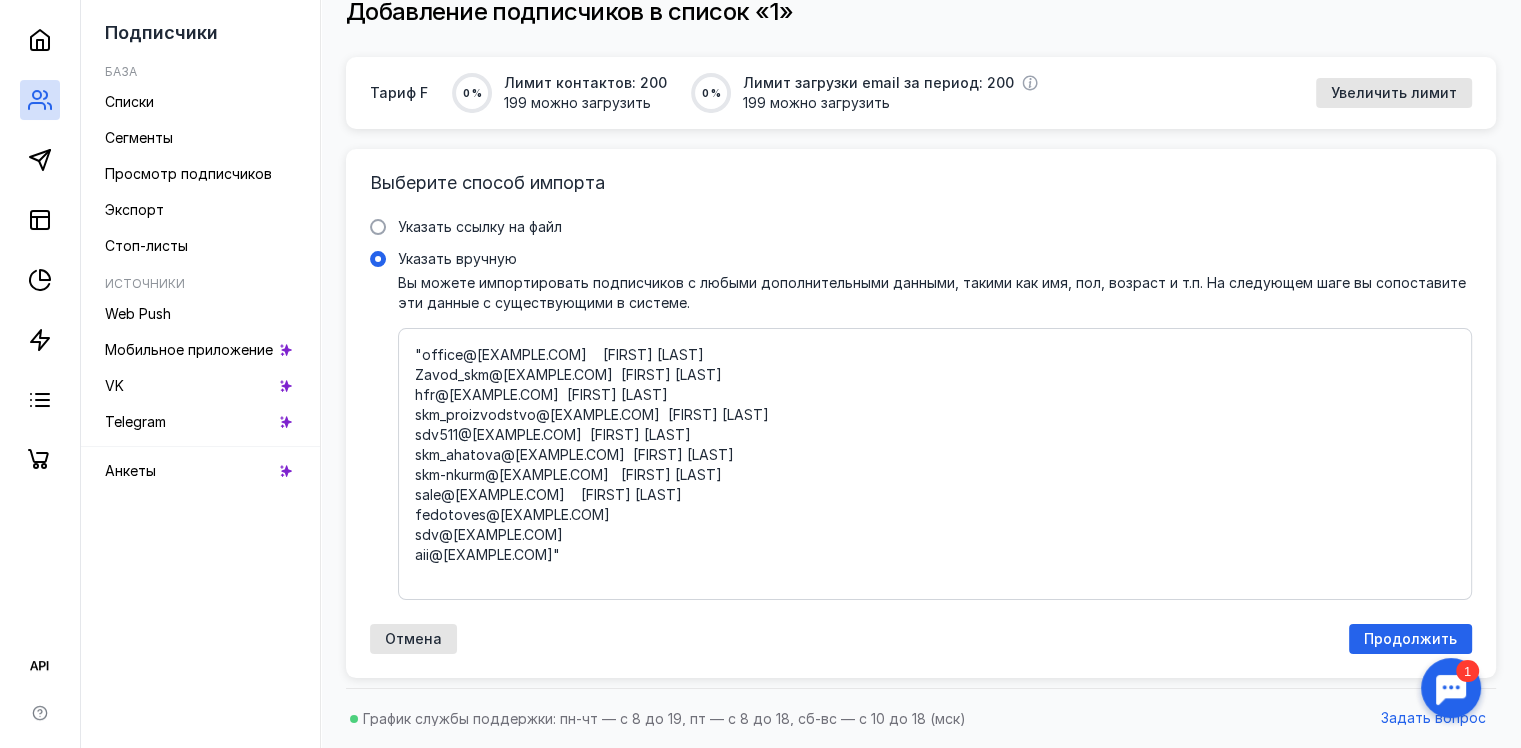 click on ""office@[EXAMPLE.COM]    [FIRST] [LAST]
Zavod_skm@[EXAMPLE.COM]  [FIRST] [LAST]
hfr@[EXAMPLE.COM]  [FIRST] [LAST]
skm_proizvodstvo@[EXAMPLE.COM]  [FIRST] [LAST]
sdv511@[EXAMPLE.COM]  [FIRST] [LAST]
skm_ahatova@[EXAMPLE.COM]  [FIRST] [LAST]
skm-nkurm@[EXAMPLE.COM]   [FIRST] [LAST]
sale@[EXAMPLE.COM]    [FIRST] [LAST]
fedotoves@[EXAMPLE.COM]
sdv@[EXAMPLE.COM]
aii@[EXAMPLE.COM]"" at bounding box center [935, 464] 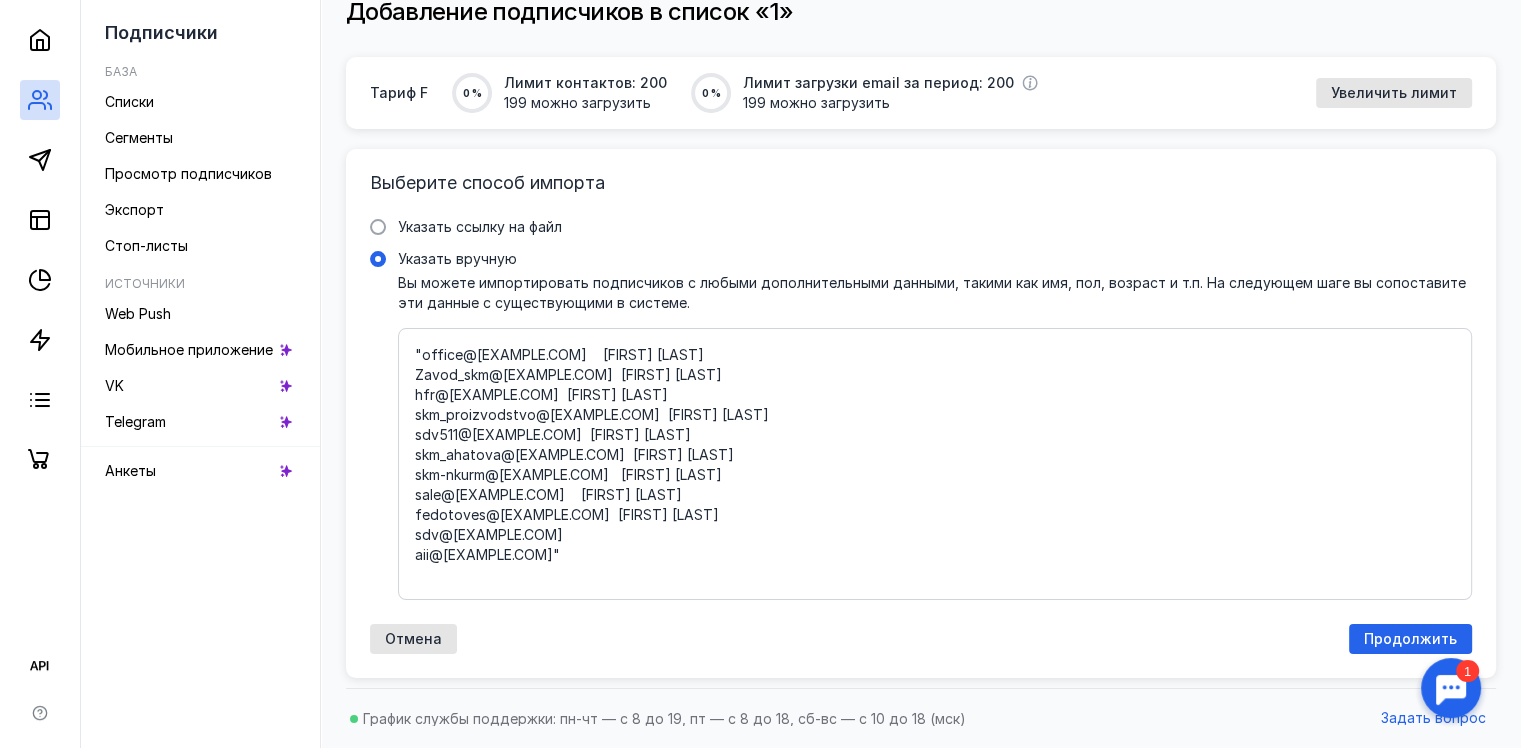 paste on "[LAST] [FIRST] [MIDDLE]" 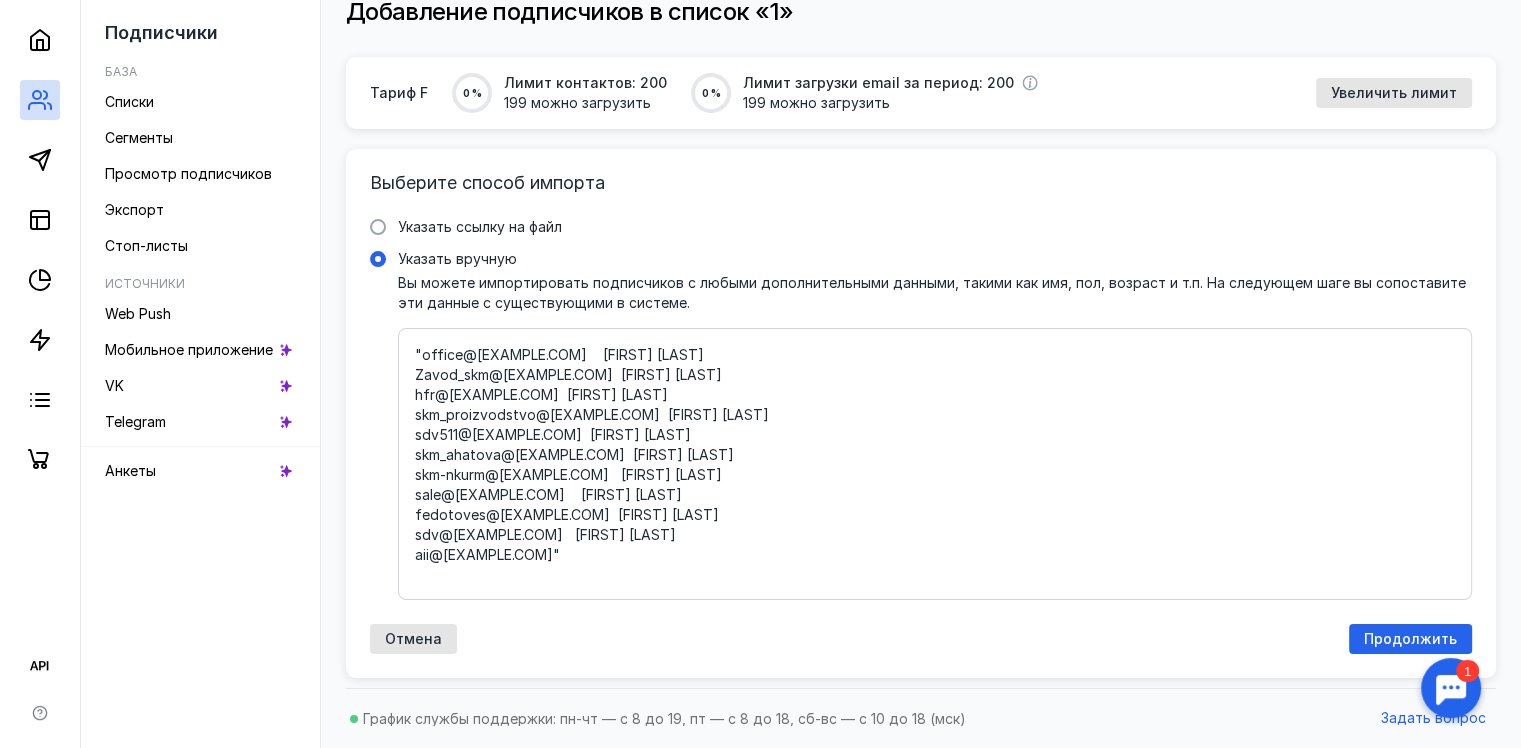 click on ""office@[EXAMPLE.COM]    [FIRST] [LAST]
Zavod_skm@[EXAMPLE.COM]  [FIRST] [LAST]
hfr@[EXAMPLE.COM]  [FIRST] [LAST]
skm_proizvodstvo@[EXAMPLE.COM]  [FIRST] [LAST]
sdv511@[EXAMPLE.COM]  [FIRST] [LAST]
skm_ahatova@[EXAMPLE.COM]  [FIRST] [LAST]
skm-nkurm@[EXAMPLE.COM]   [FIRST] [LAST]
sale@[EXAMPLE.COM]    [FIRST] [LAST]
fedotoves@[EXAMPLE.COM]  [FIRST] [LAST]
sdv@[EXAMPLE.COM]   [FIRST] [LAST]
aii@[EXAMPLE.COM]"" at bounding box center (935, 464) 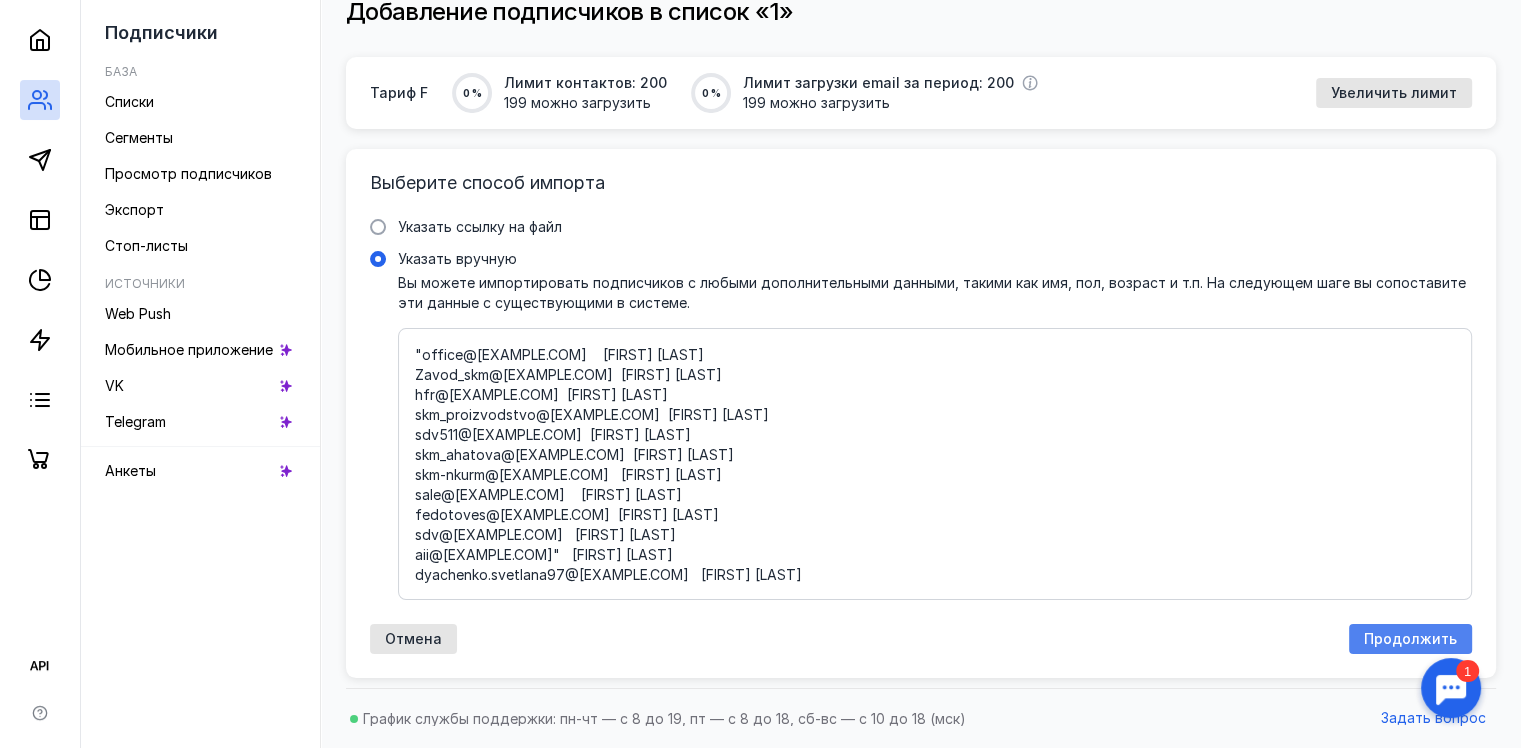 type on ""office@[EXAMPLE.COM]    [FIRST] [LAST]
Zavod_skm@[EXAMPLE.COM]  [FIRST] [LAST]
hfr@[EXAMPLE.COM]  [FIRST] [LAST]
skm_proizvodstvo@[EXAMPLE.COM]  [FIRST] [LAST]
sdv511@[EXAMPLE.COM]  [FIRST] [LAST]
skm_ahatova@[EXAMPLE.COM]  [FIRST] [LAST]
skm-nkurm@[EXAMPLE.COM]   [FIRST] [LAST]
sale@[EXAMPLE.COM]    [FIRST] [LAST]
fedotoves@[EXAMPLE.COM]  [FIRST] [LAST]
sdv@[EXAMPLE.COM]   [FIRST] [LAST]
aii@[EXAMPLE.COM]"   [FIRST] [LAST]
dyachenko.svetlana97@[EXAMPLE.COM]   [FIRST] [LAST]" 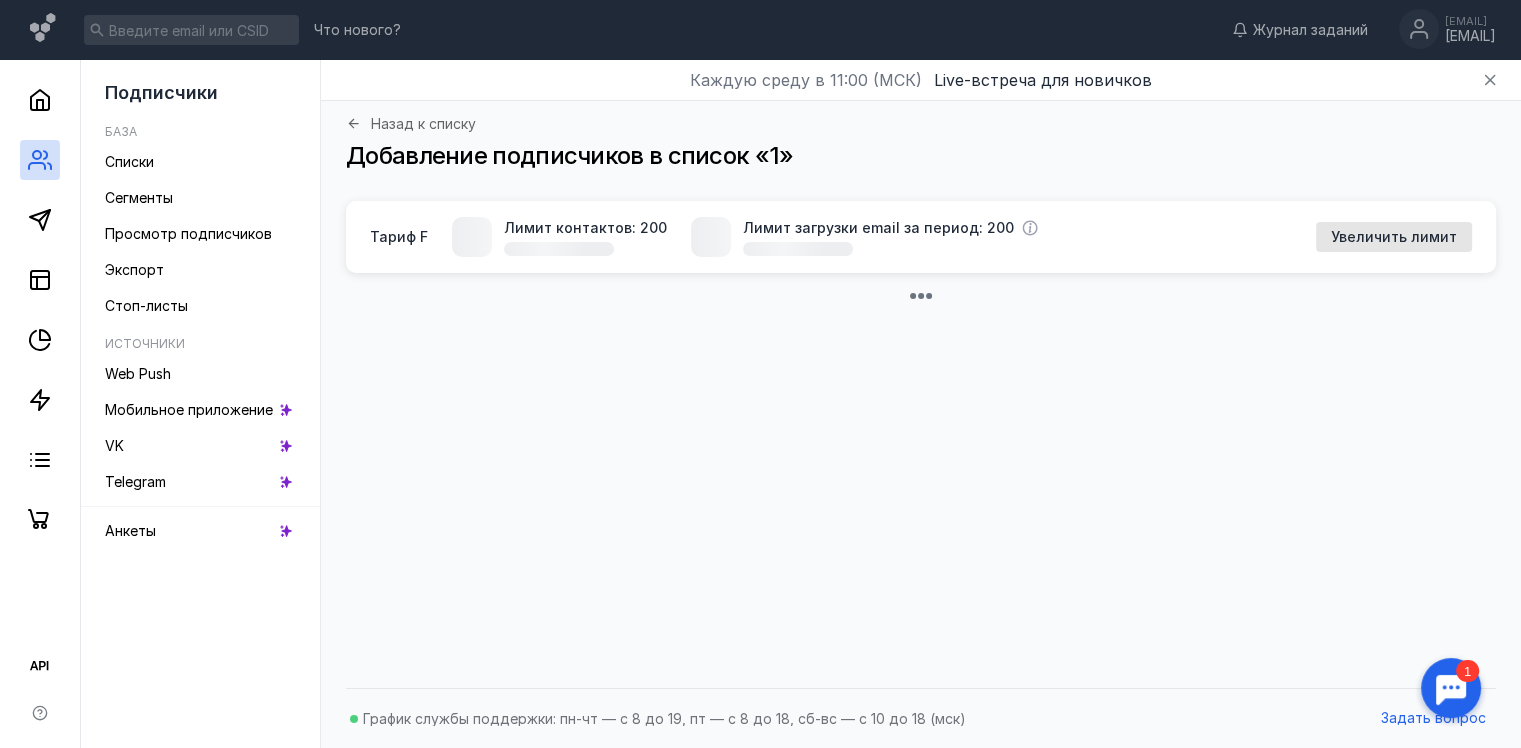 scroll, scrollTop: 0, scrollLeft: 0, axis: both 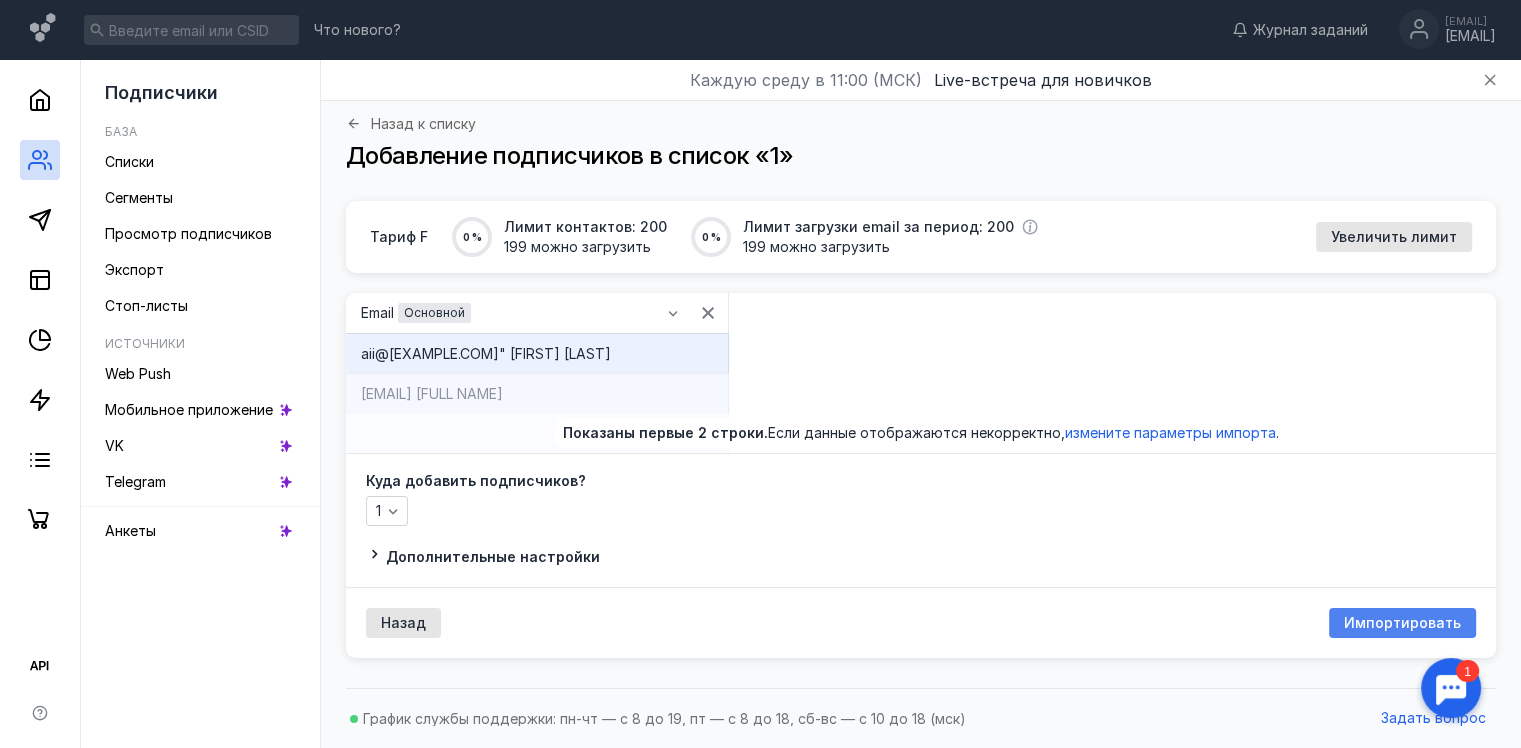 click on "Импортировать" at bounding box center (1402, 623) 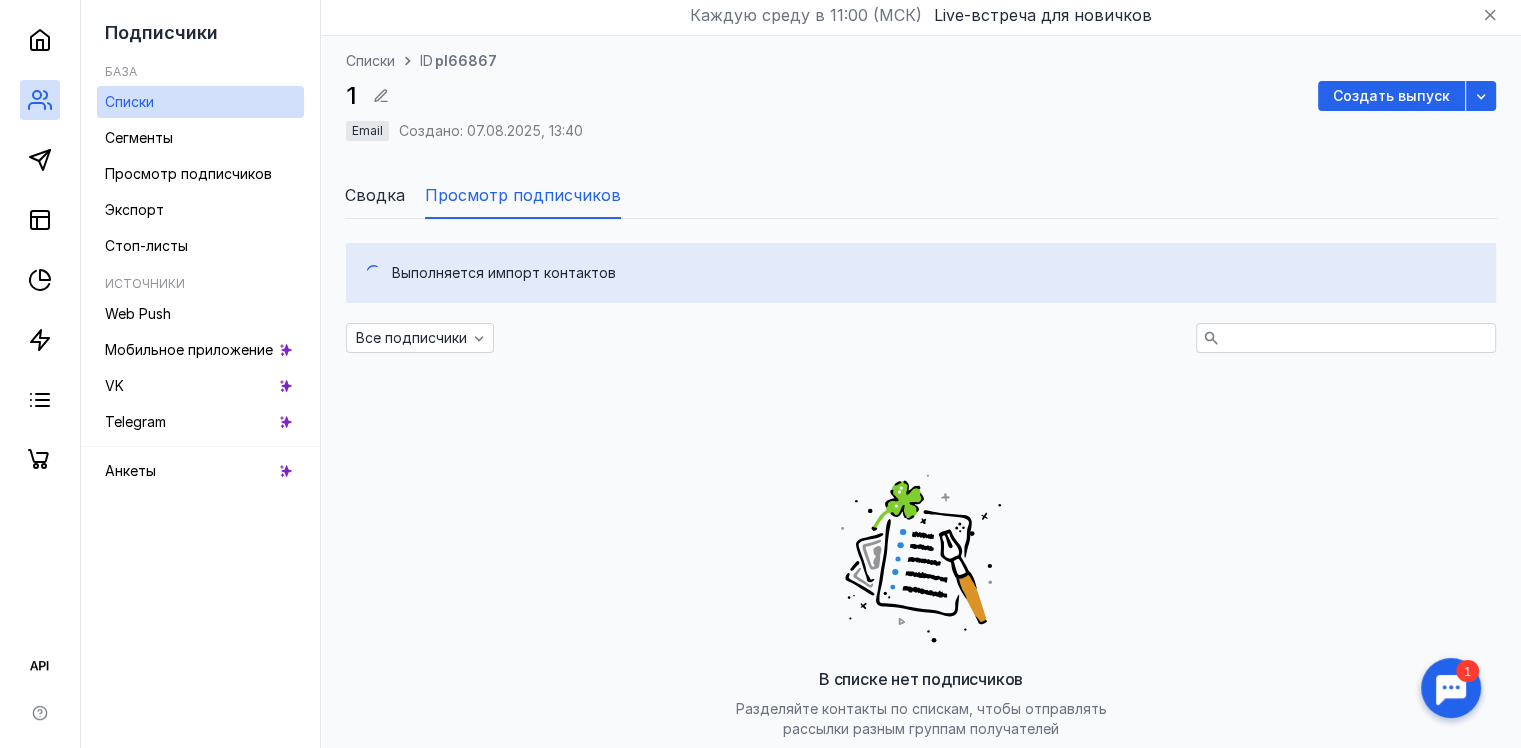 scroll, scrollTop: 100, scrollLeft: 0, axis: vertical 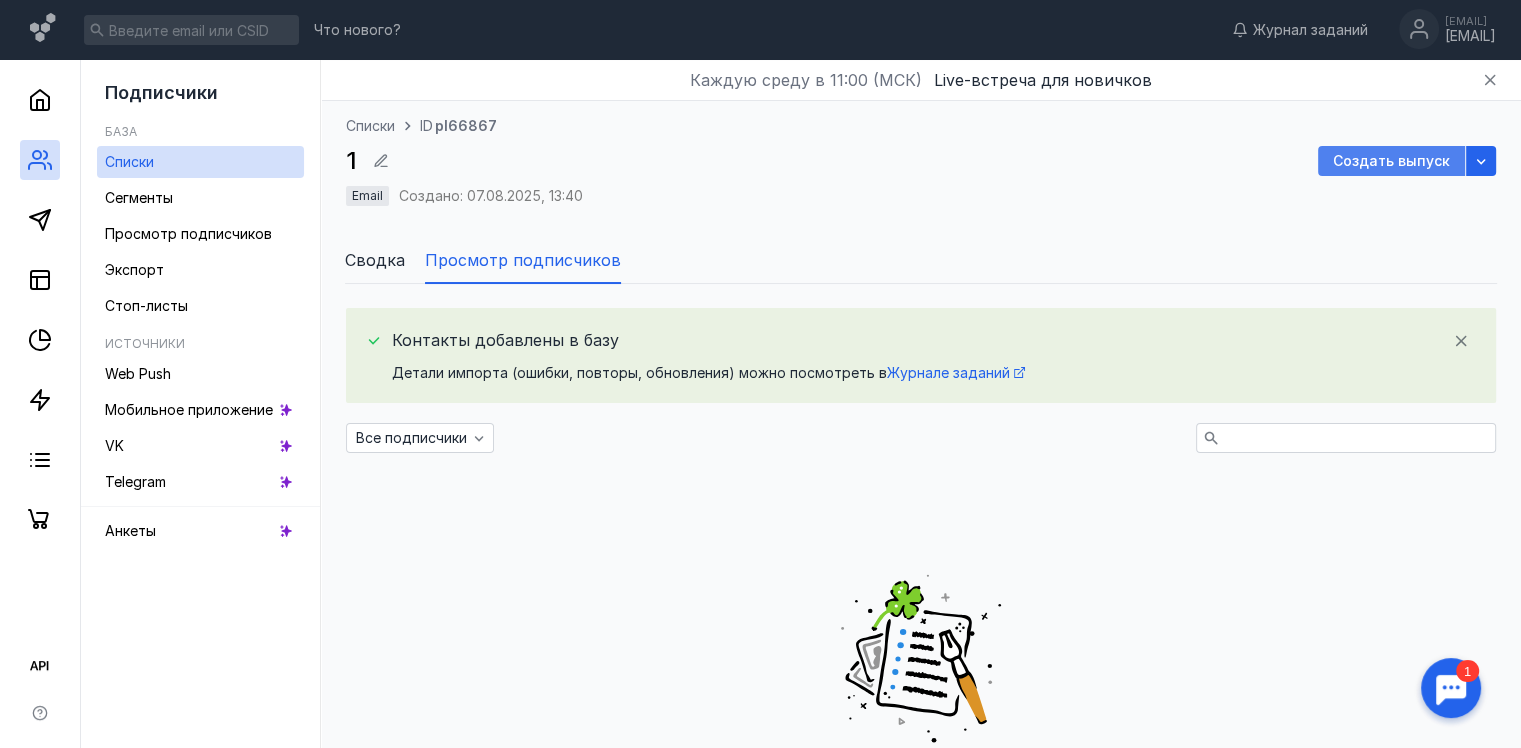 click on "Создать выпуск" at bounding box center (1391, 161) 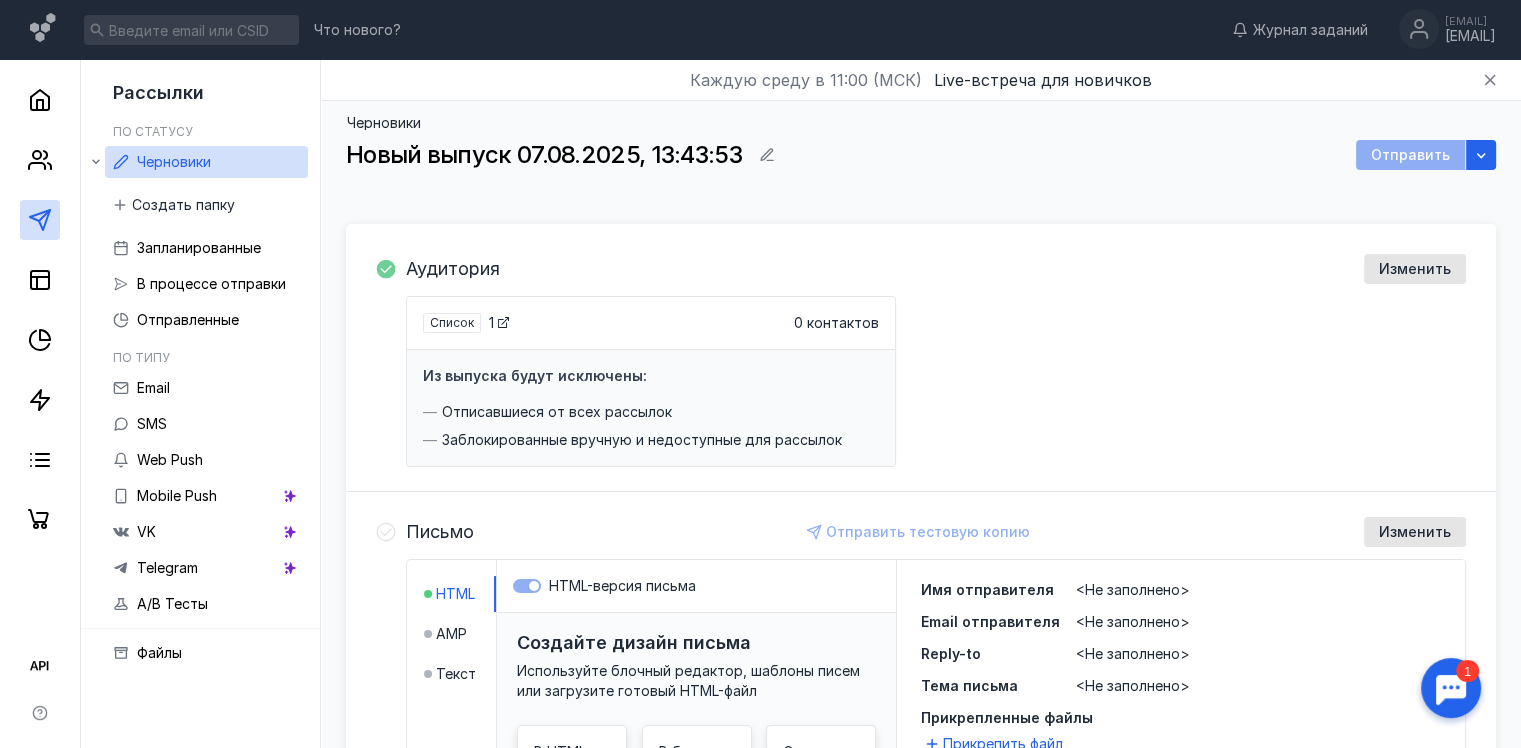click on "0 контактов" at bounding box center (836, 323) 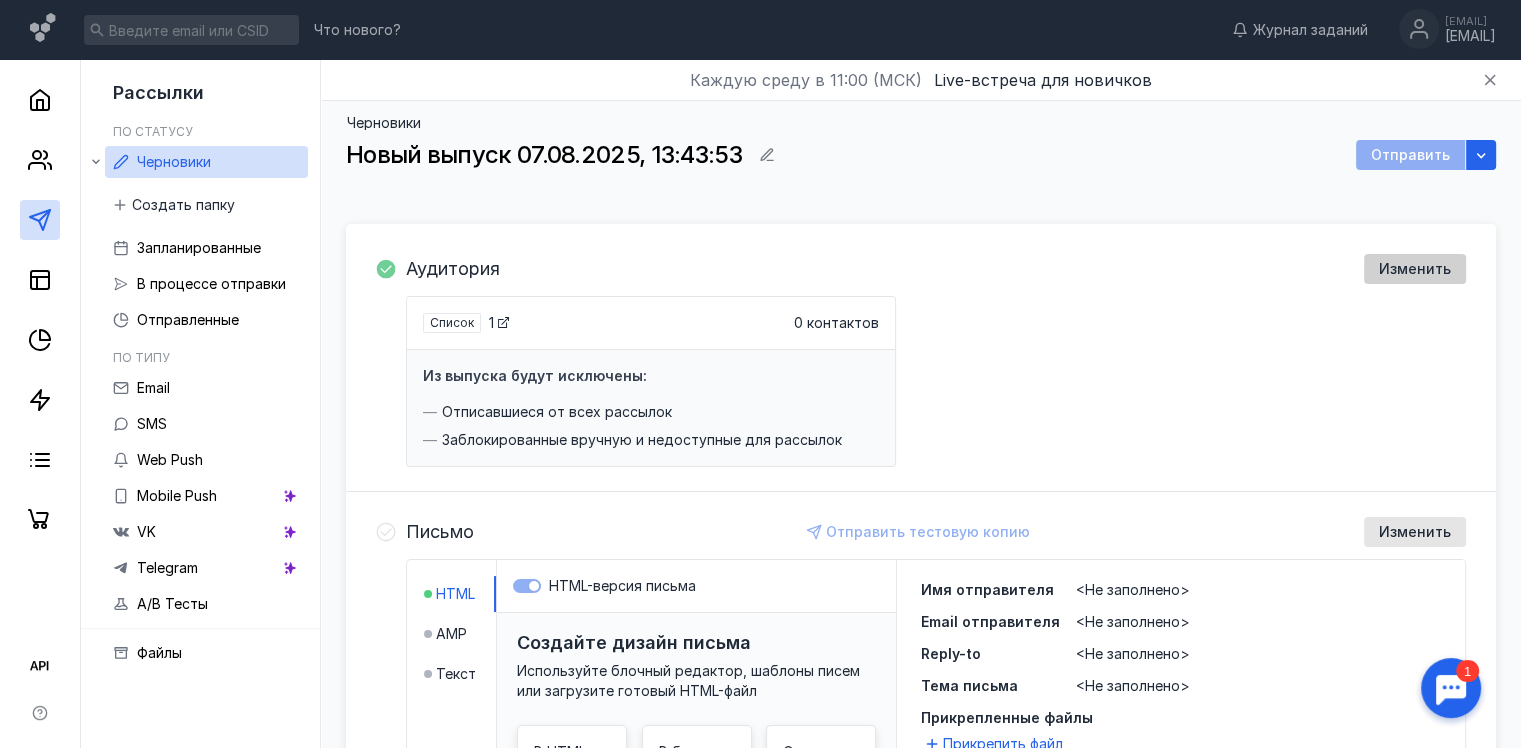 click on "Изменить" at bounding box center [1415, 269] 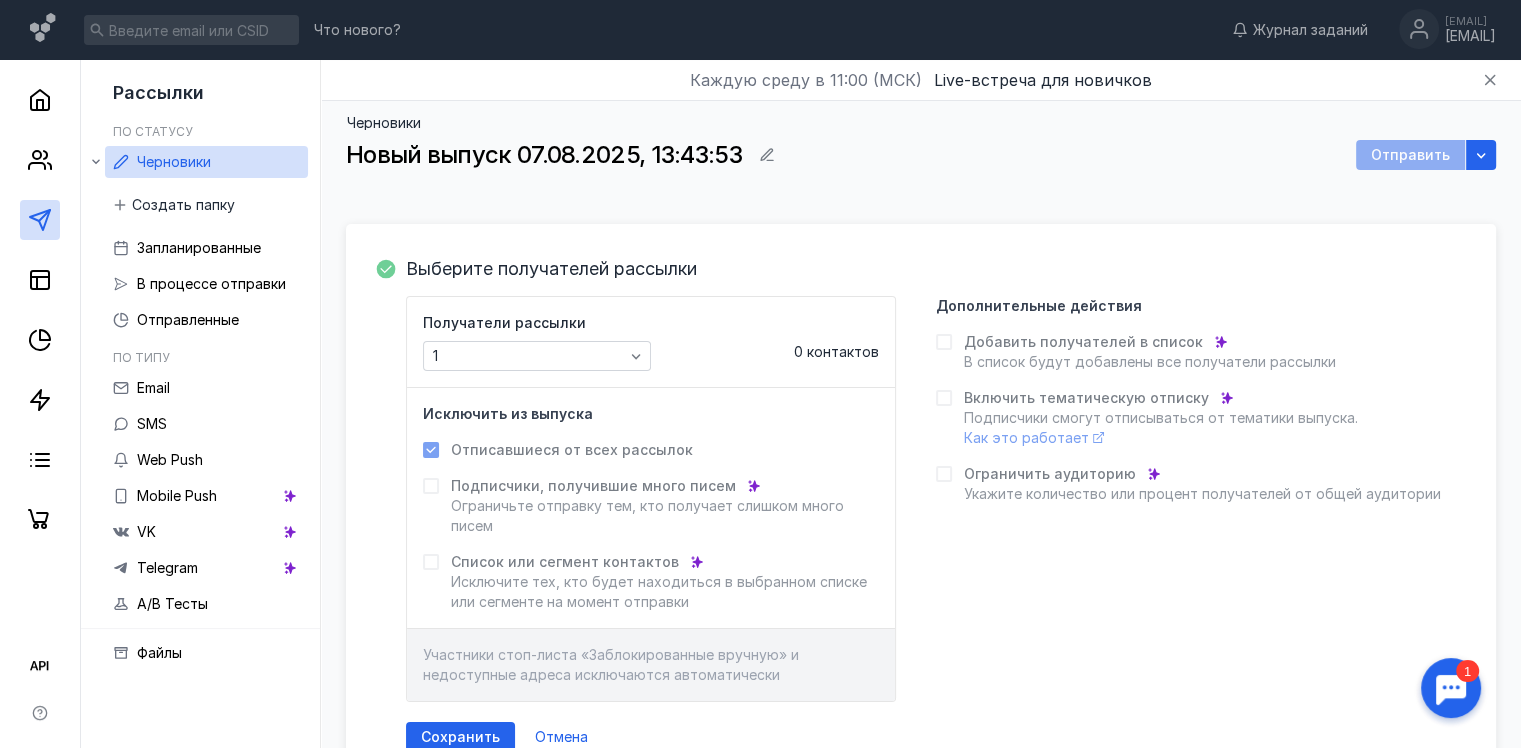 click on "0 контактов" at bounding box center [836, 351] 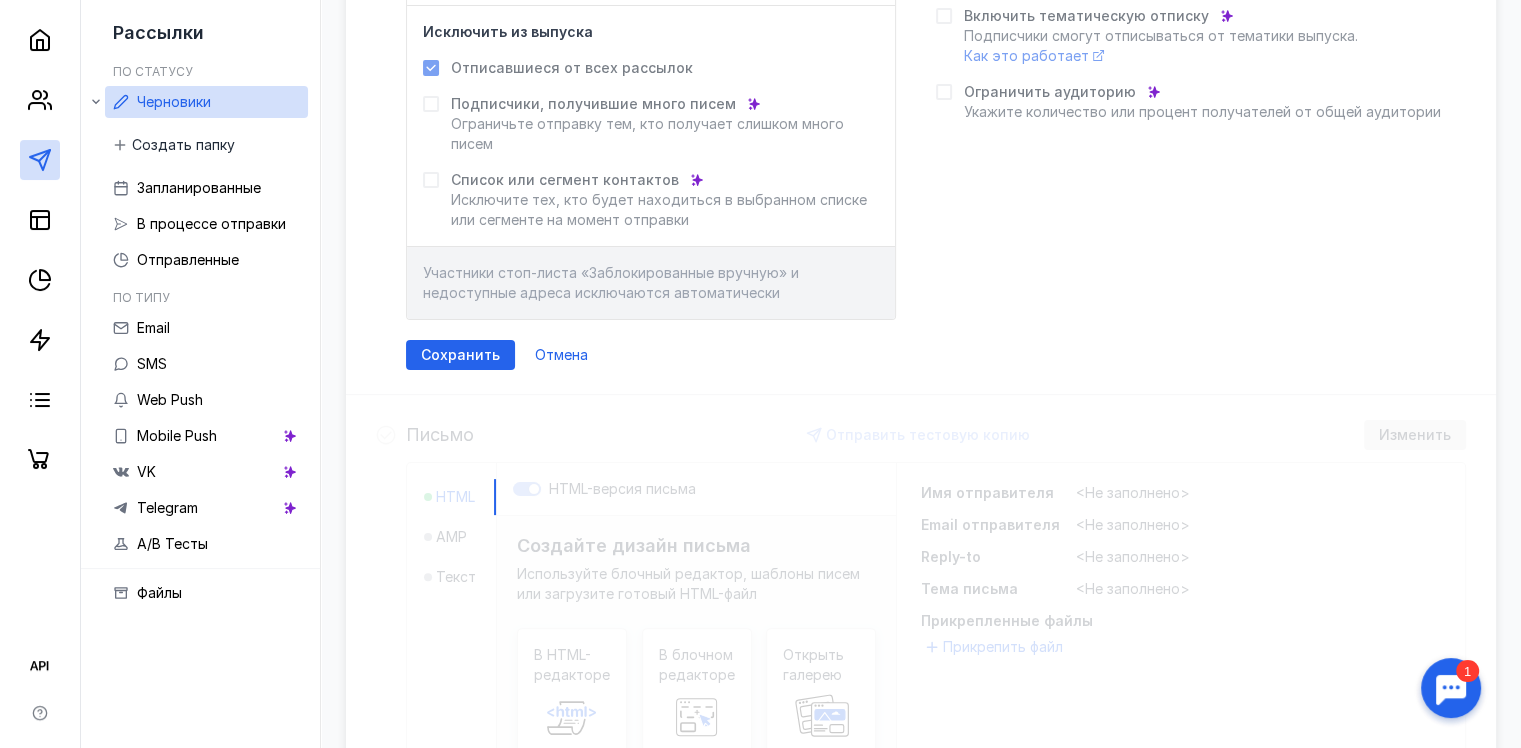 scroll, scrollTop: 100, scrollLeft: 0, axis: vertical 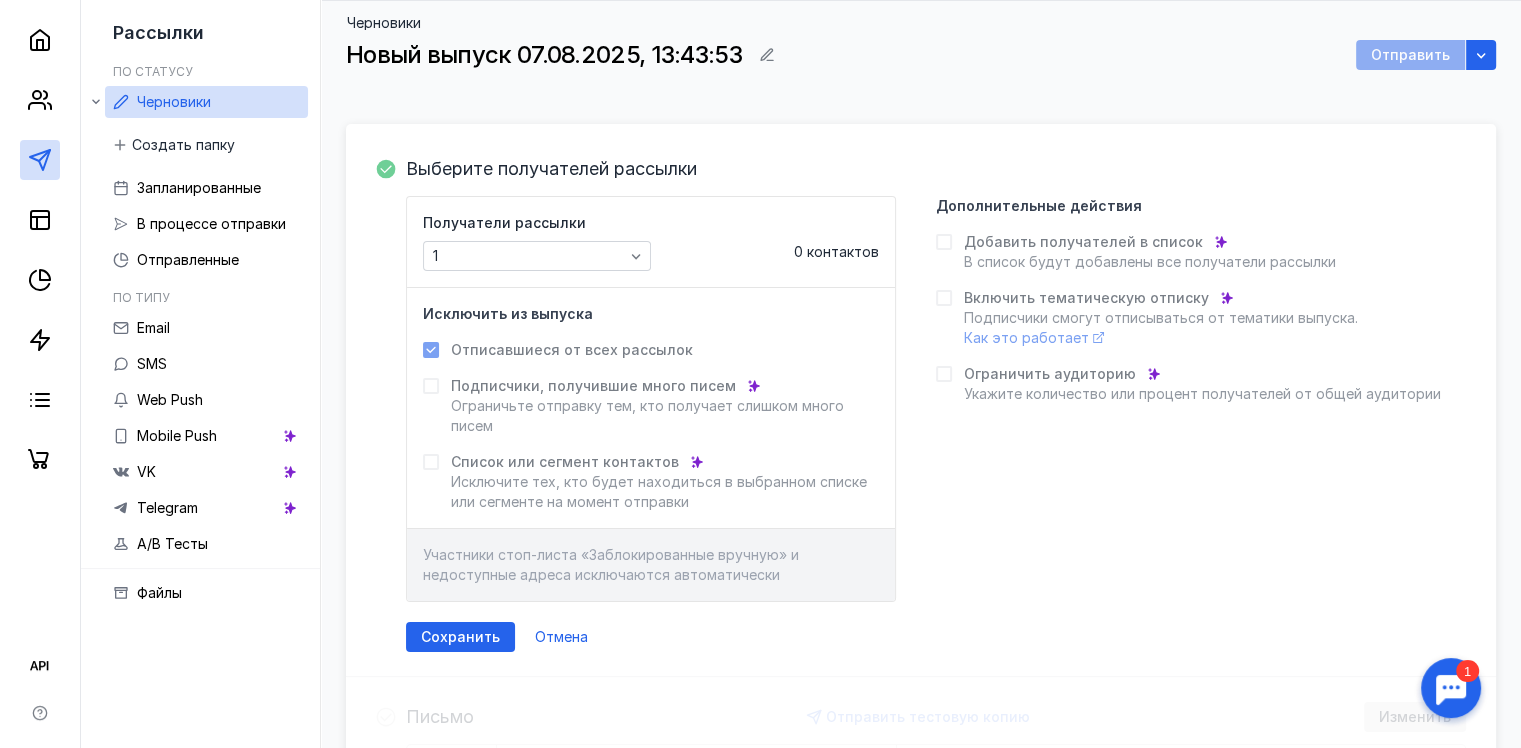 click 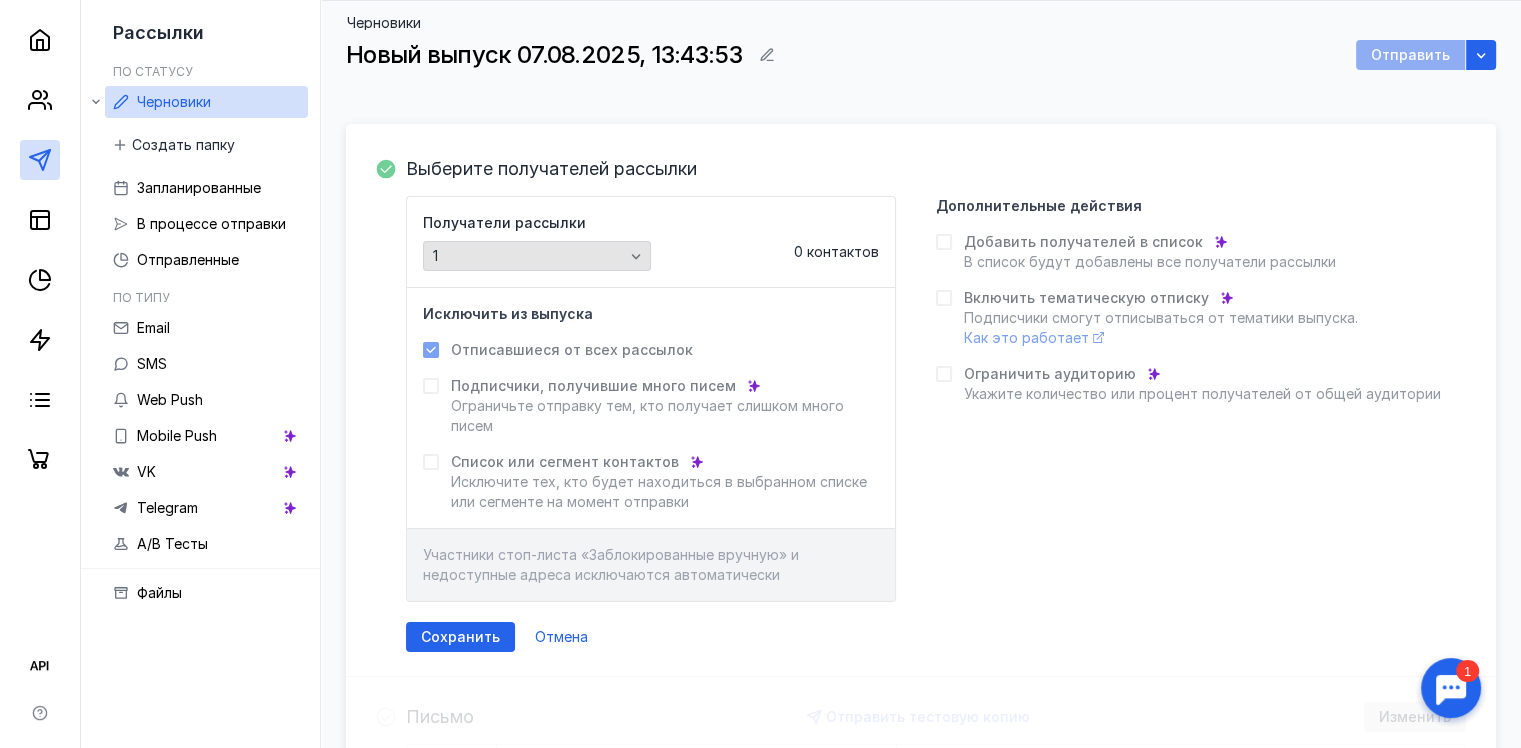 click on "1" at bounding box center [537, 256] 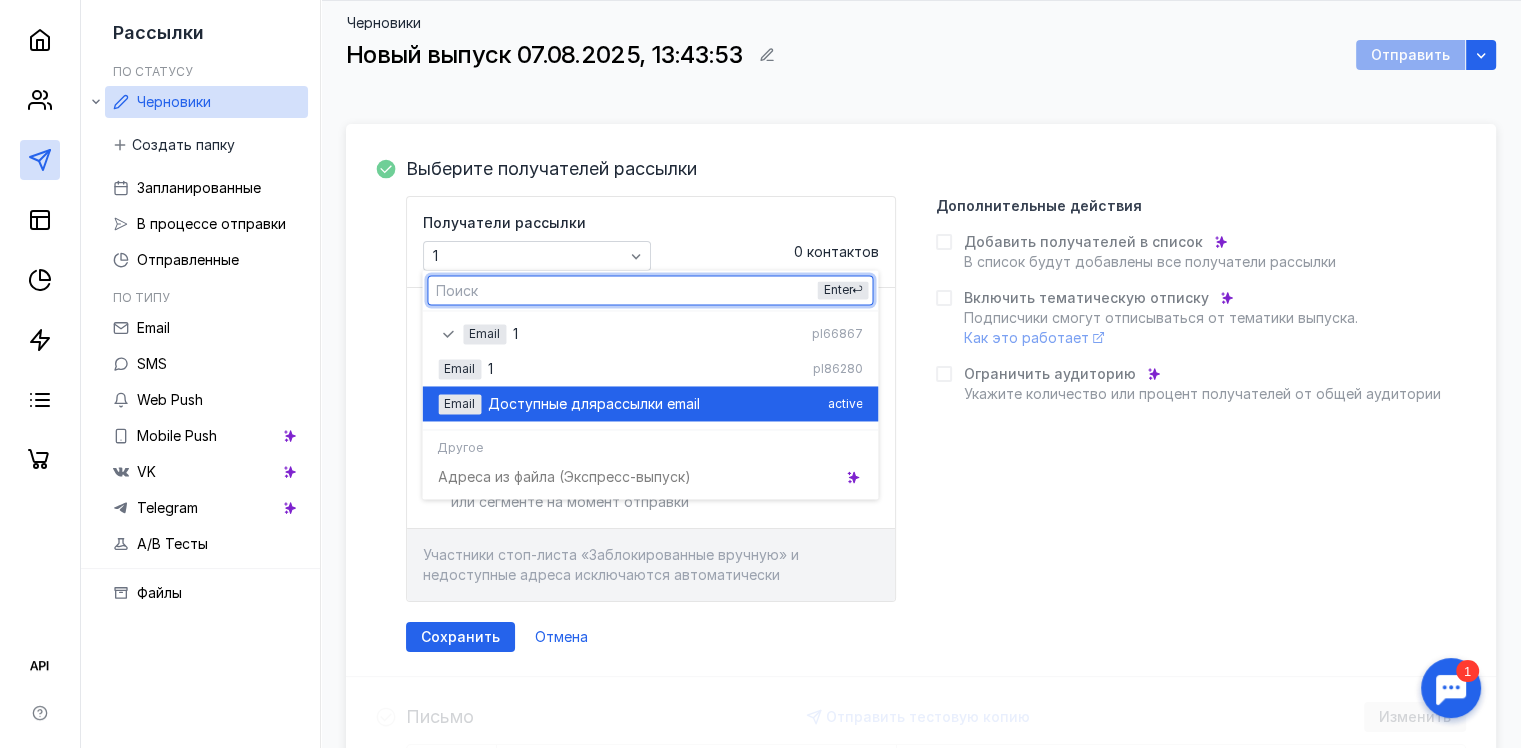 click on "рассылки email" at bounding box center (648, 404) 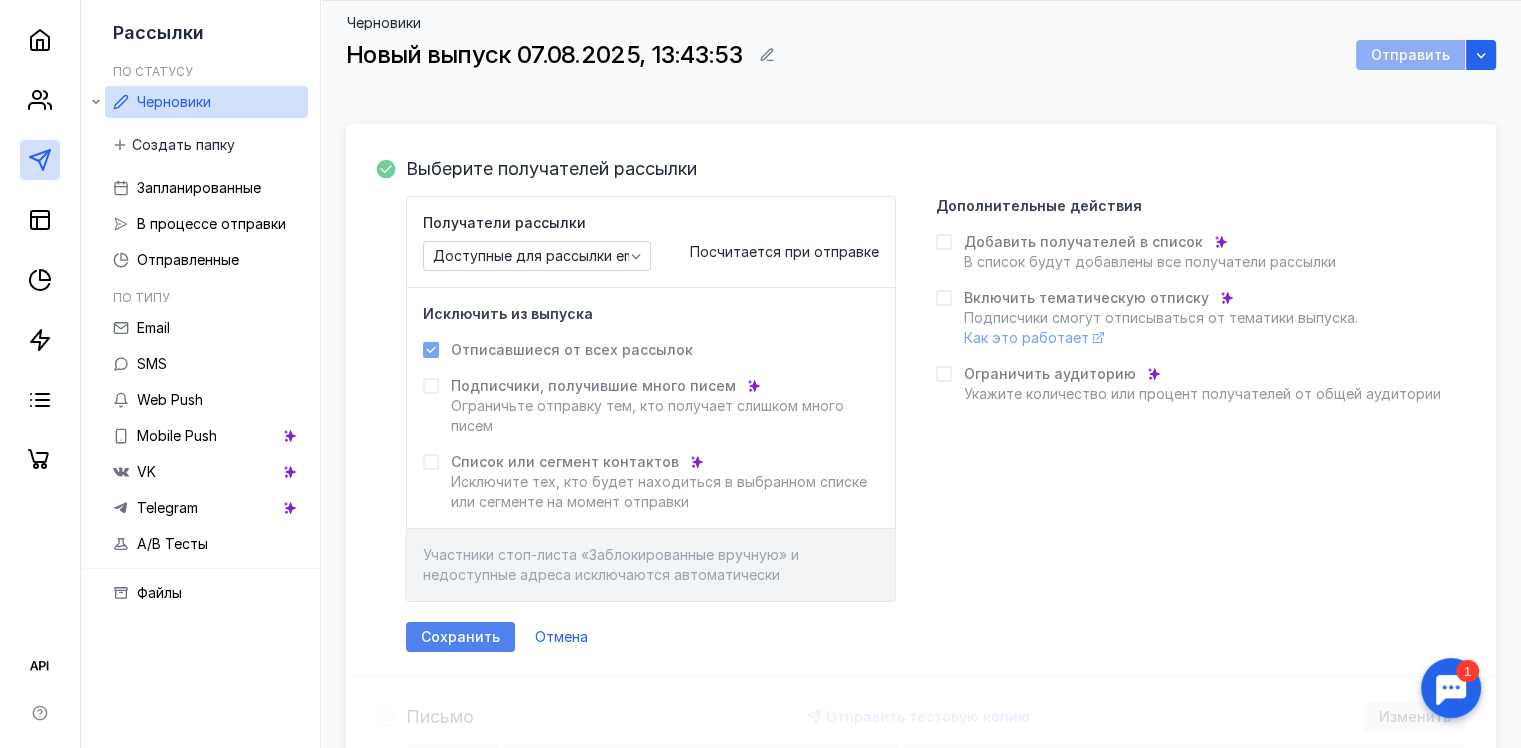 click on "Сохранить" at bounding box center (460, 637) 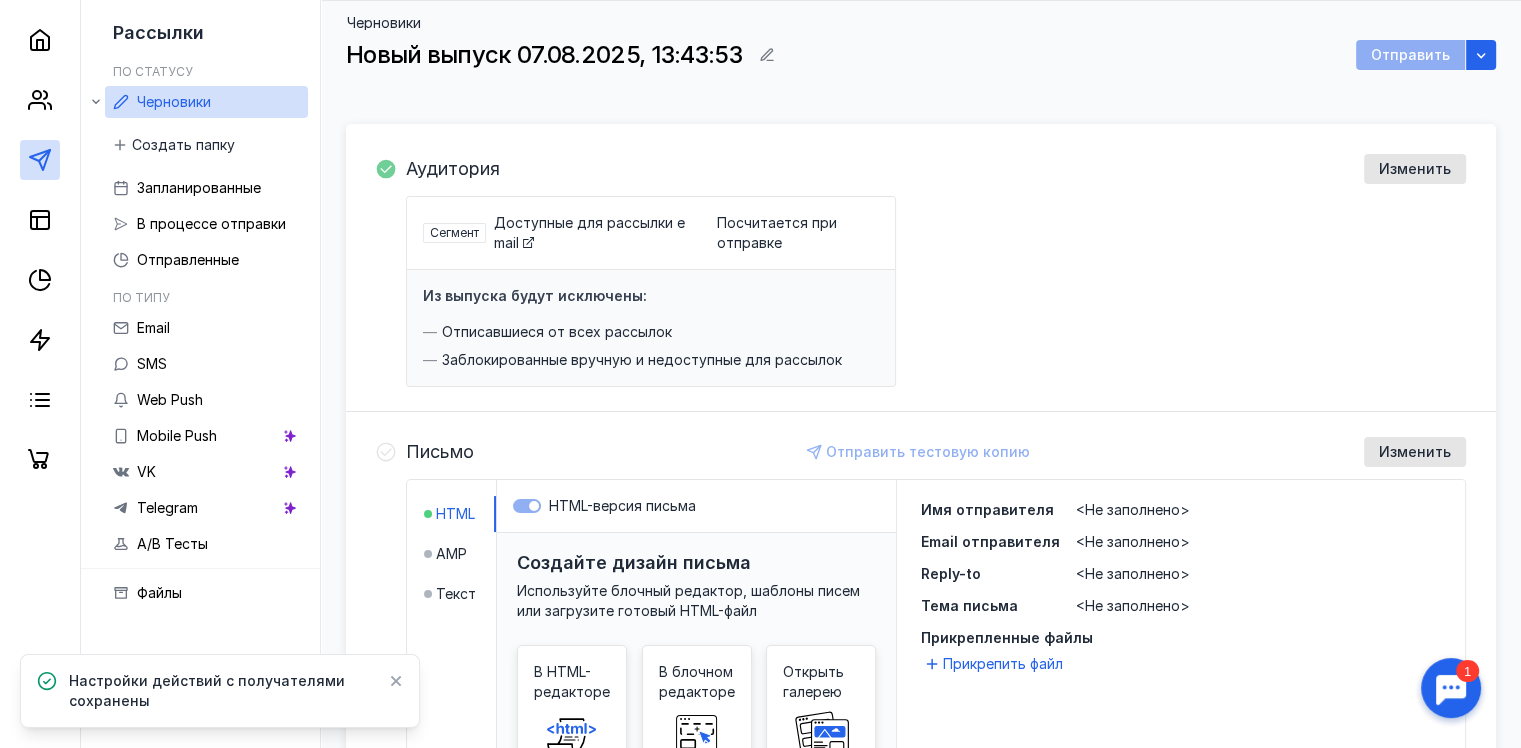 scroll, scrollTop: 200, scrollLeft: 0, axis: vertical 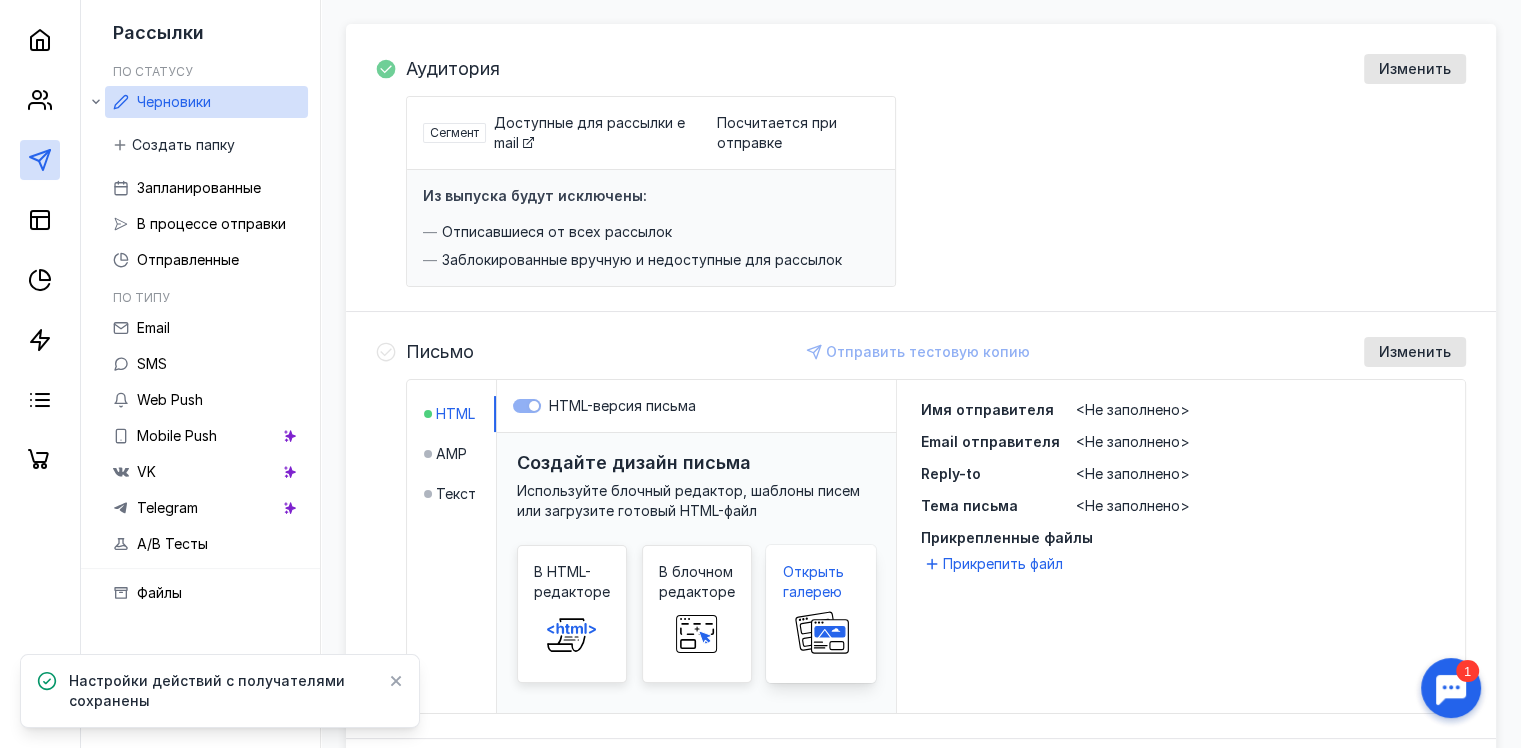 click 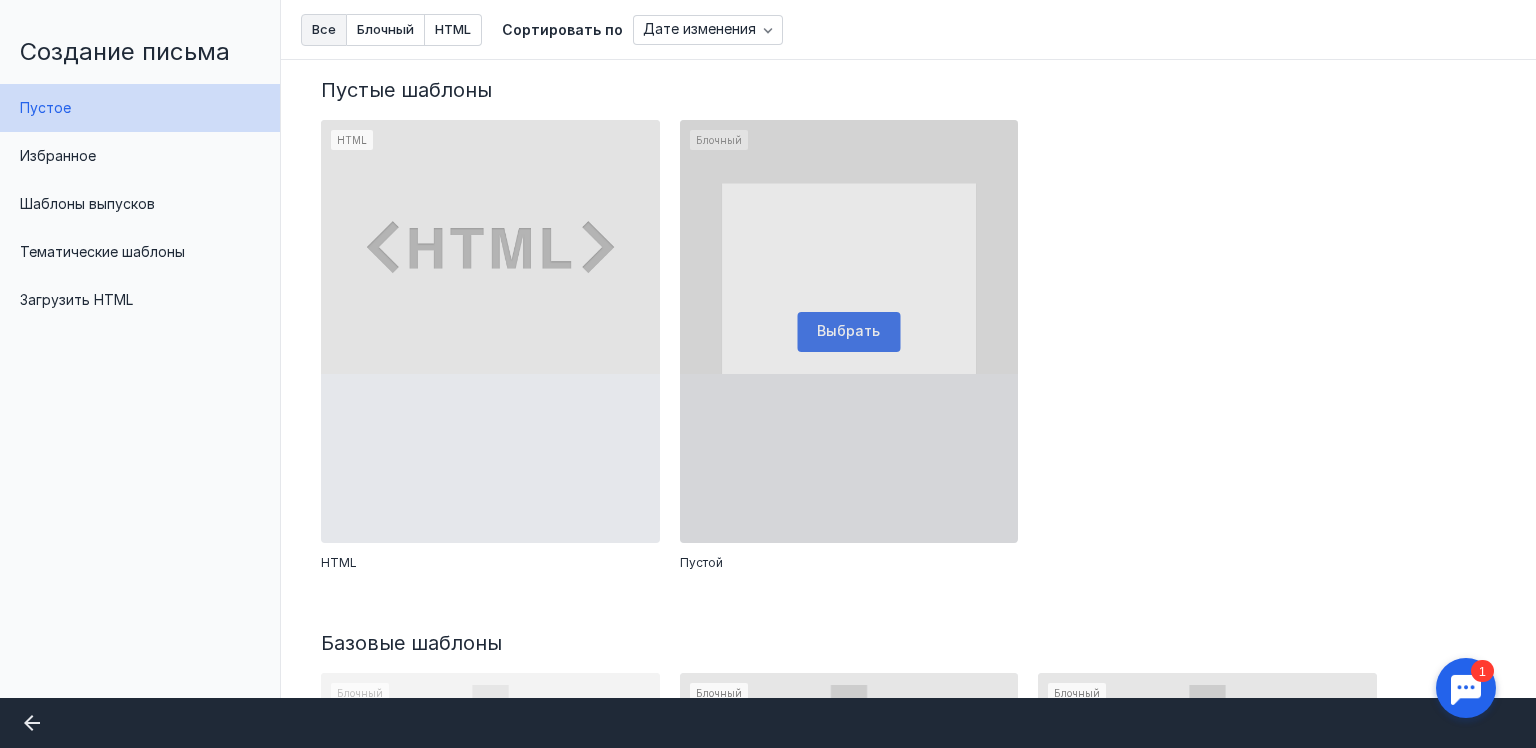 click at bounding box center [849, 331] 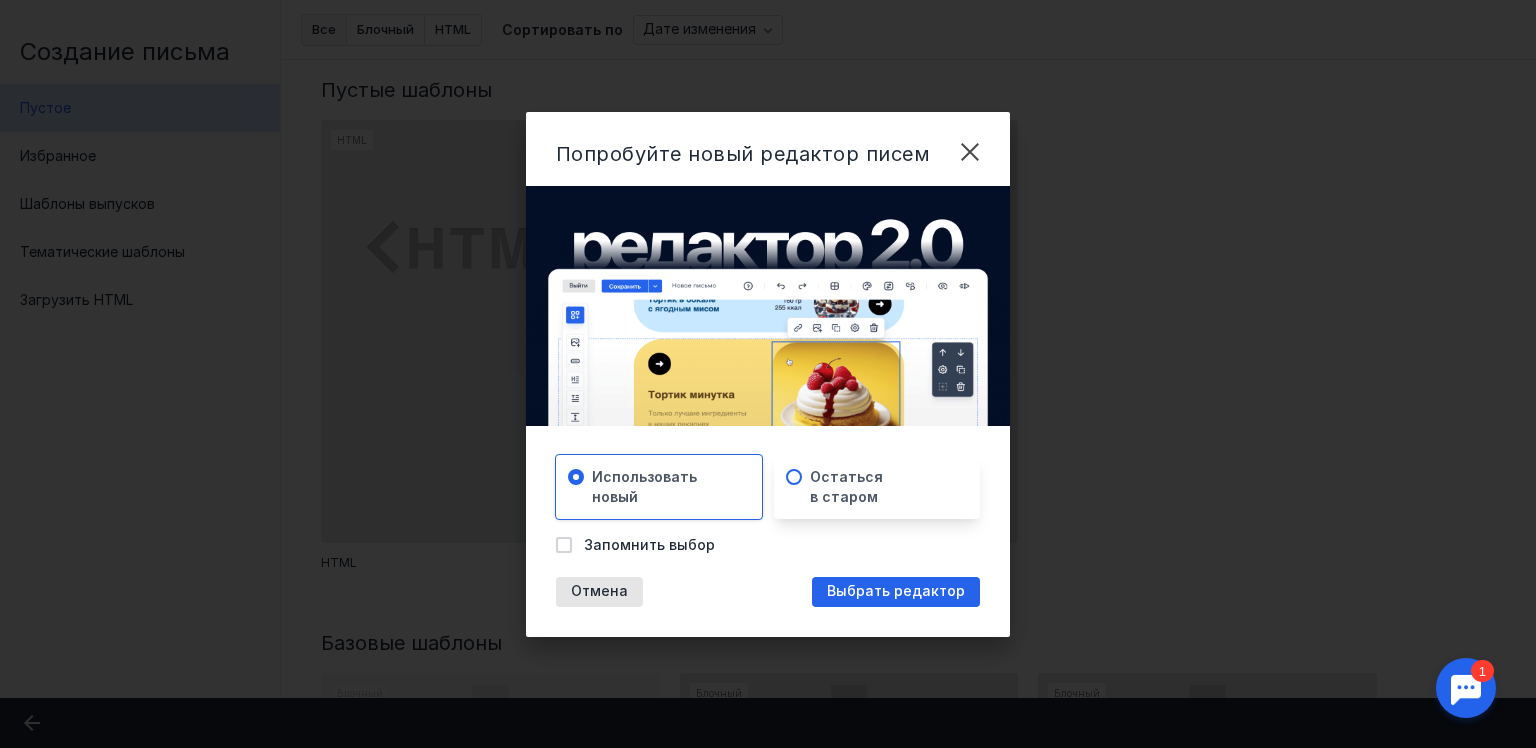 click on "Остаться в старом" at bounding box center (846, 487) 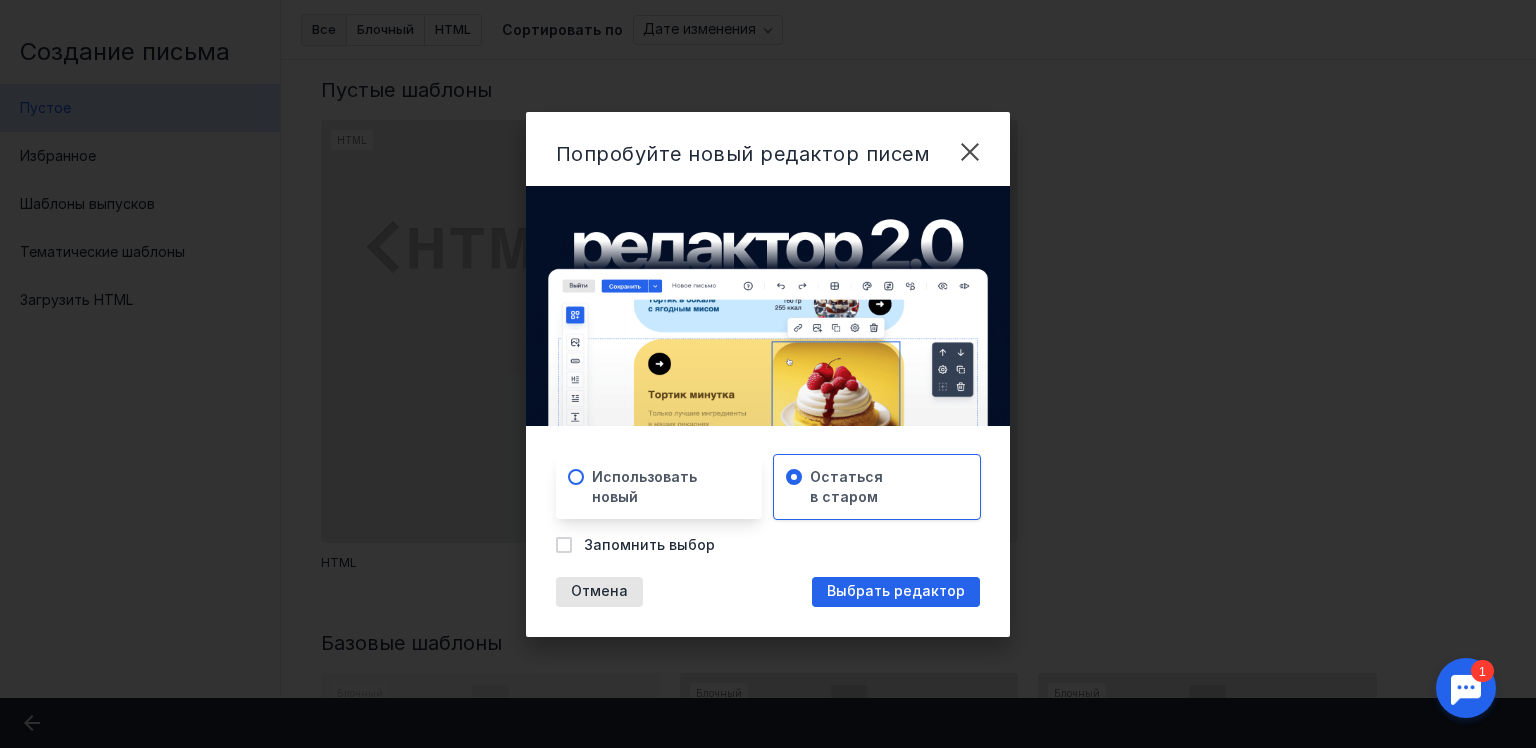 drag, startPoint x: 726, startPoint y: 484, endPoint x: 870, endPoint y: 555, distance: 160.55217 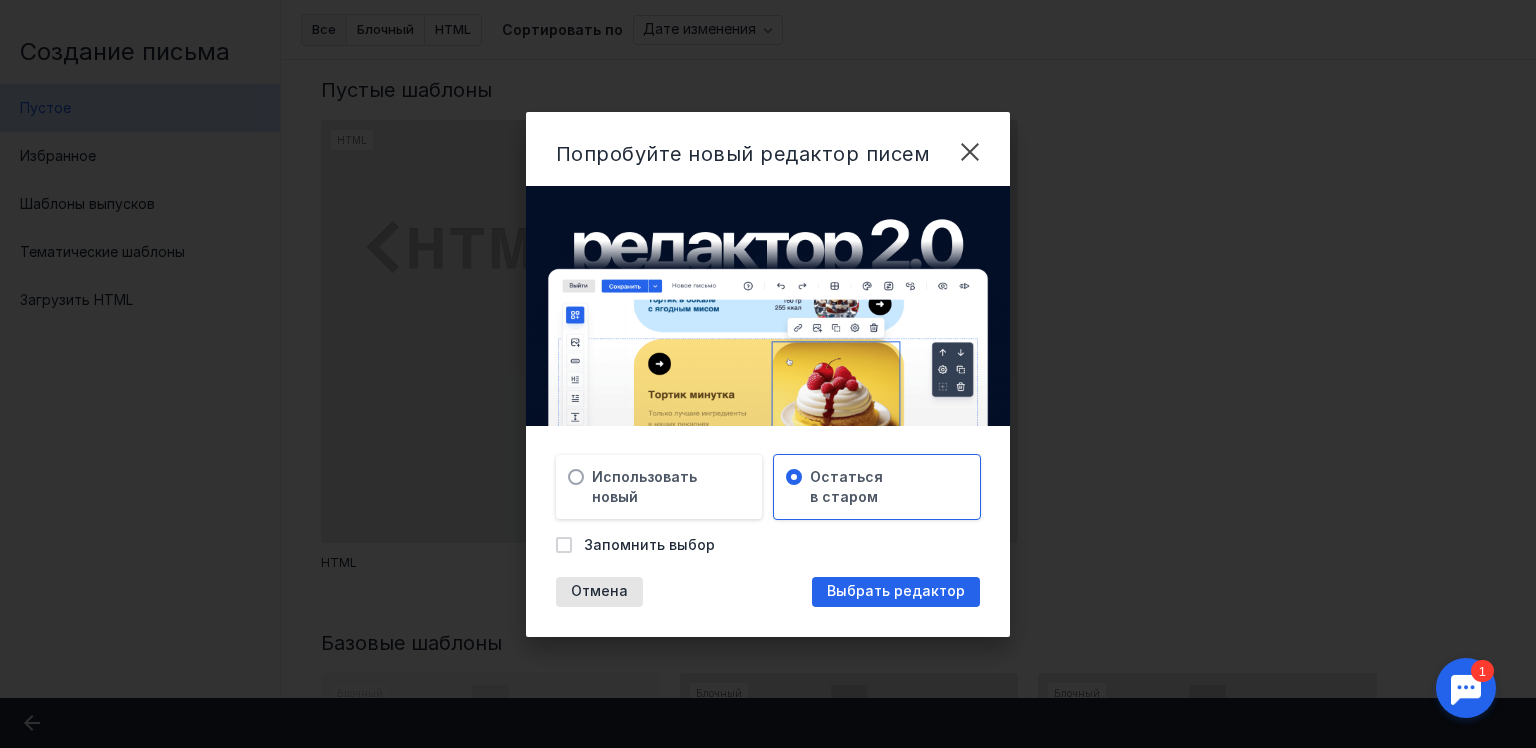 click on "Использовать новый" at bounding box center [667, 487] 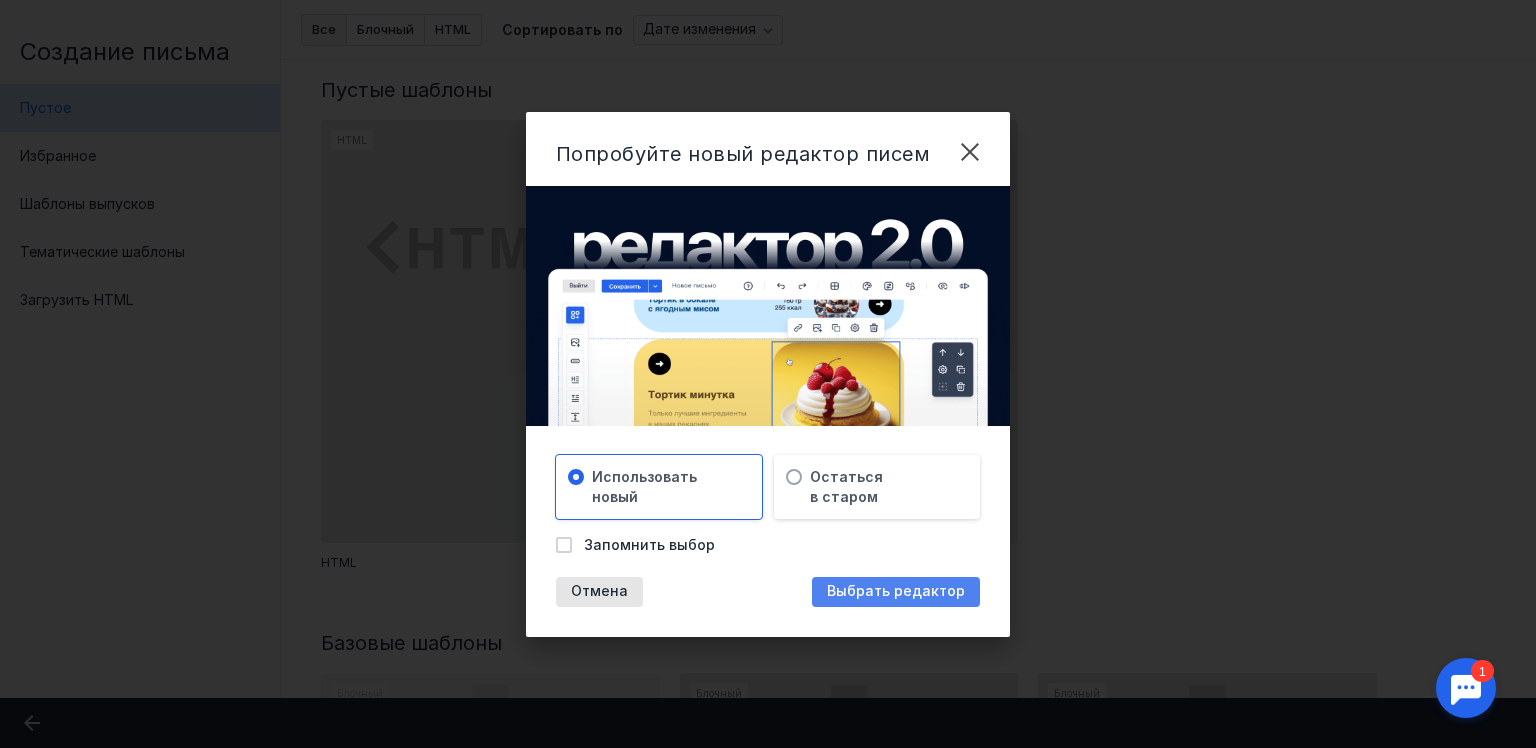 click on "Выбрать редактор" at bounding box center (896, 591) 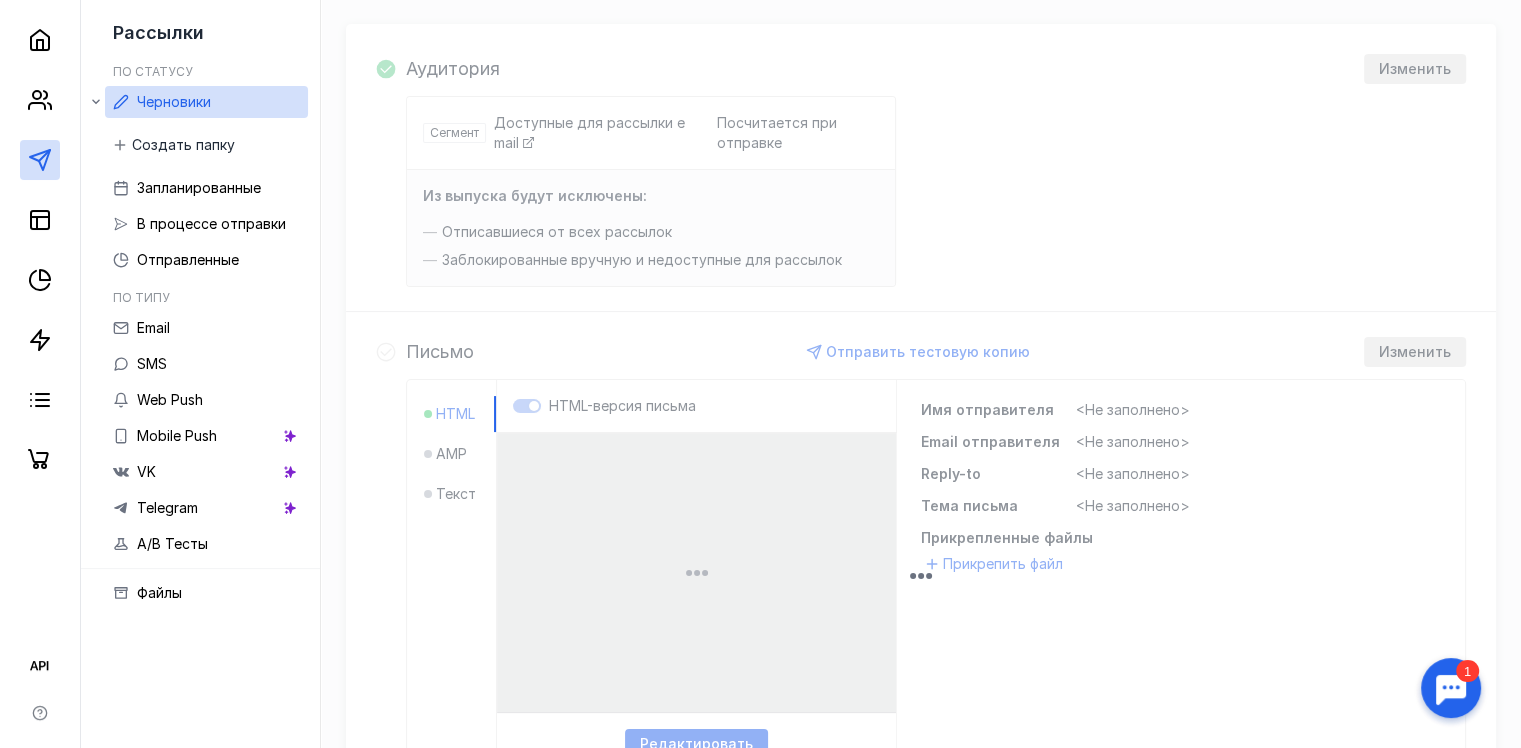 scroll, scrollTop: 0, scrollLeft: 0, axis: both 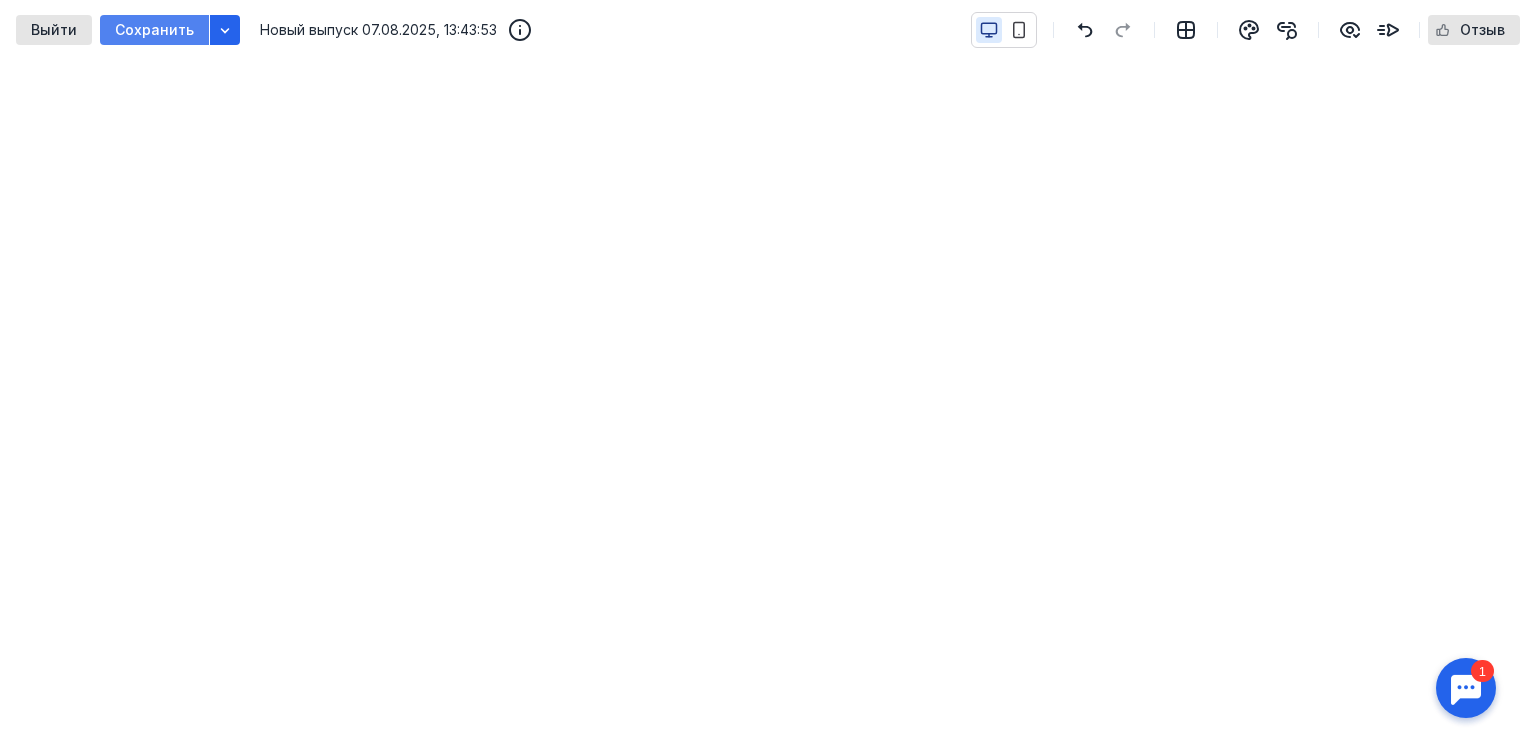 click on "Сохранить" at bounding box center [154, 30] 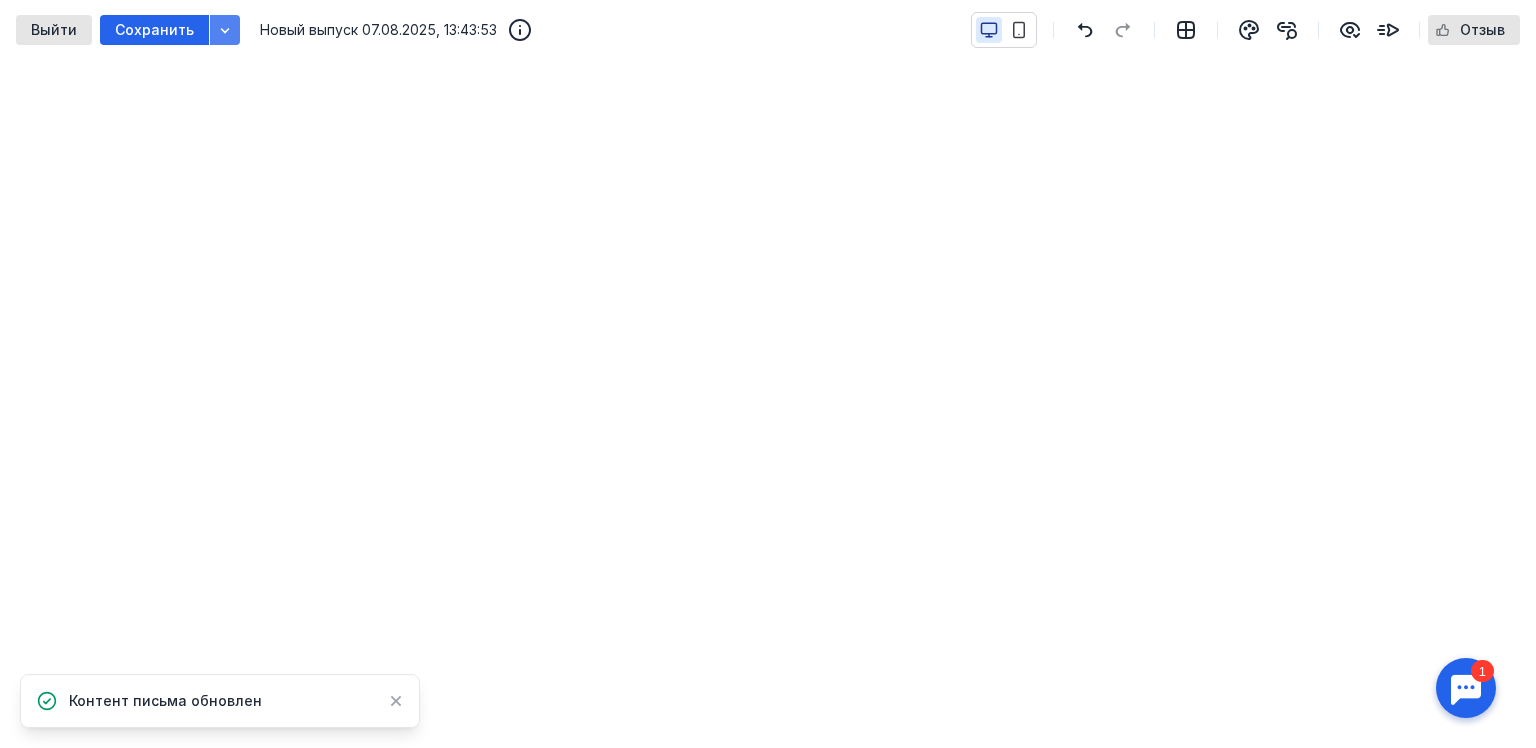 click 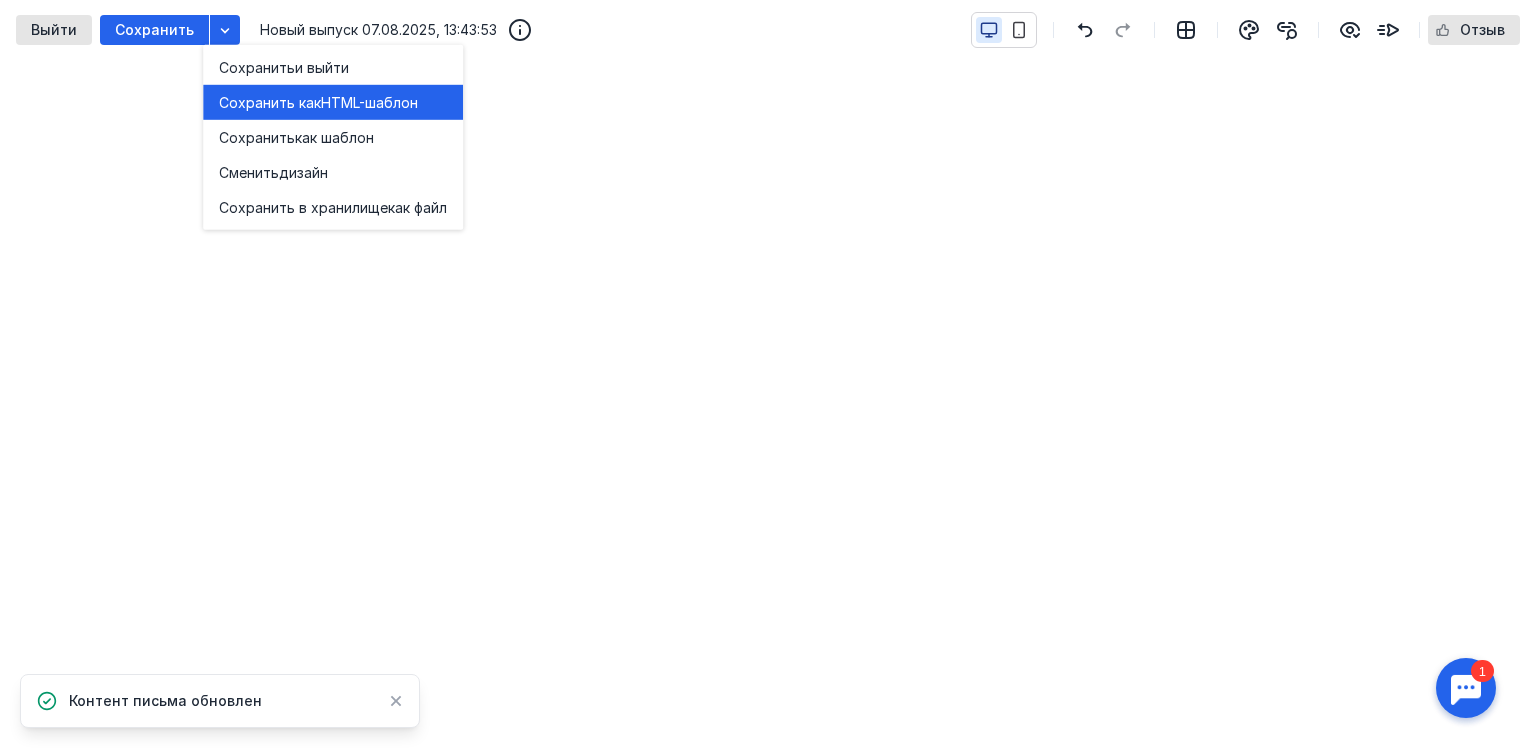 click on "HTML-шаблон" at bounding box center [369, 102] 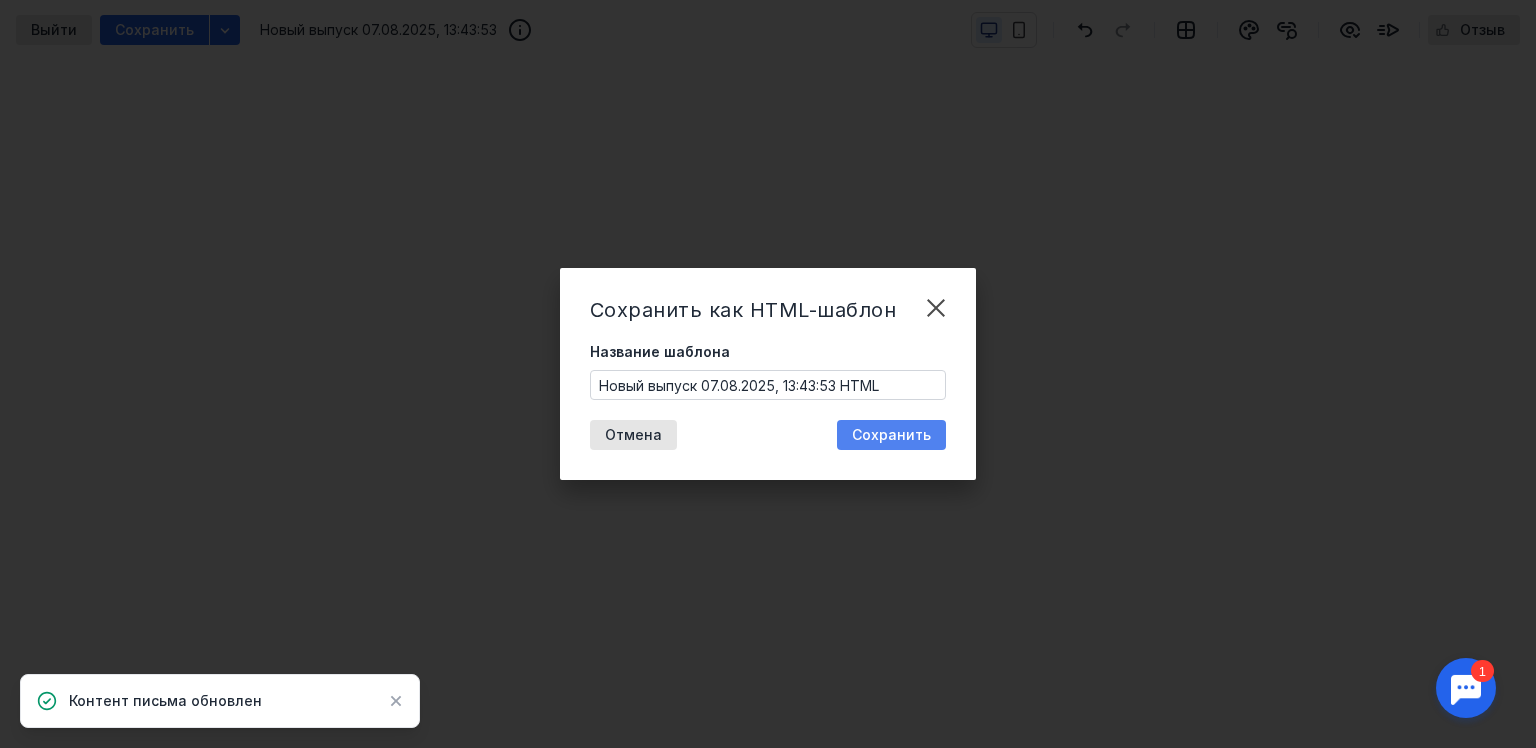 click on "Сохранить" at bounding box center [891, 435] 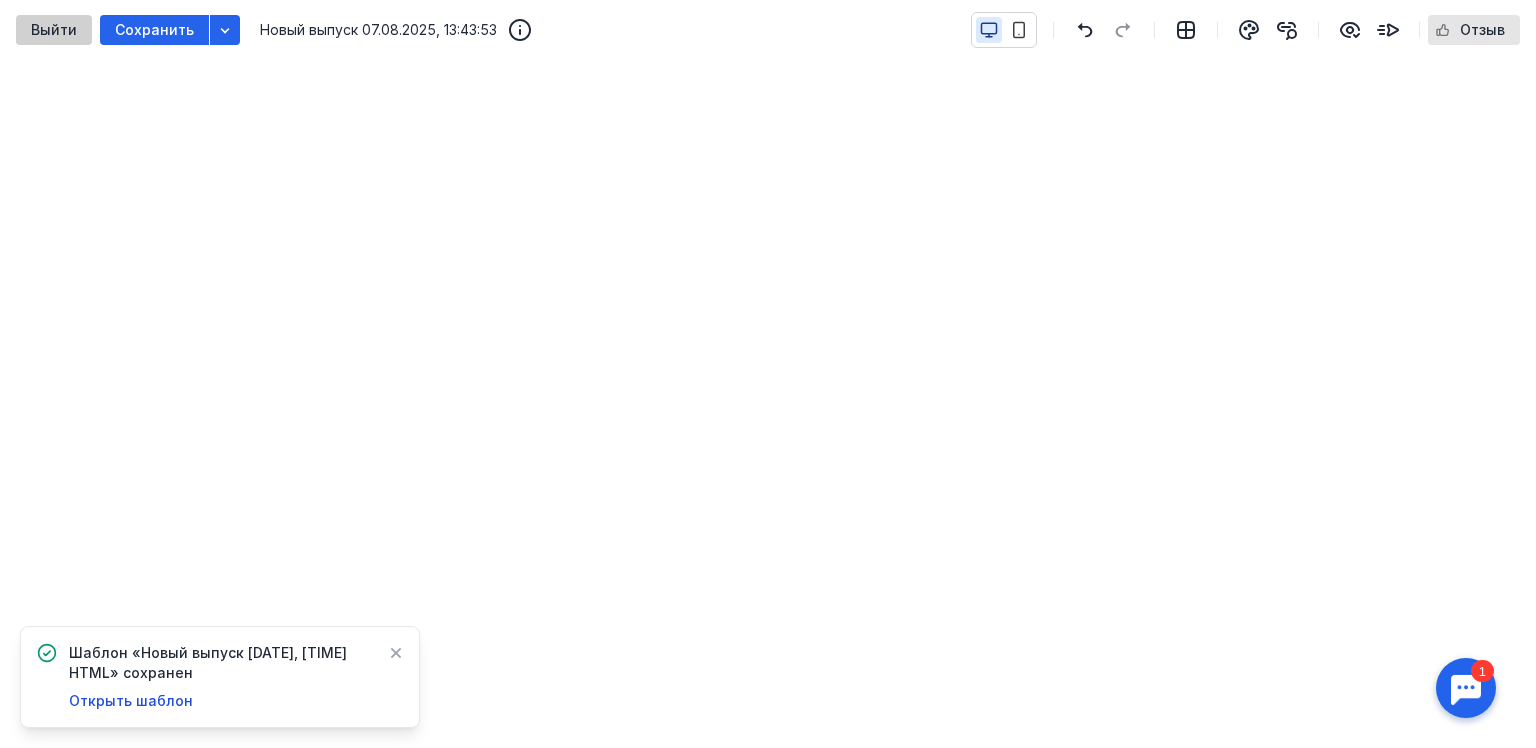 click on "Выйти" at bounding box center [54, 30] 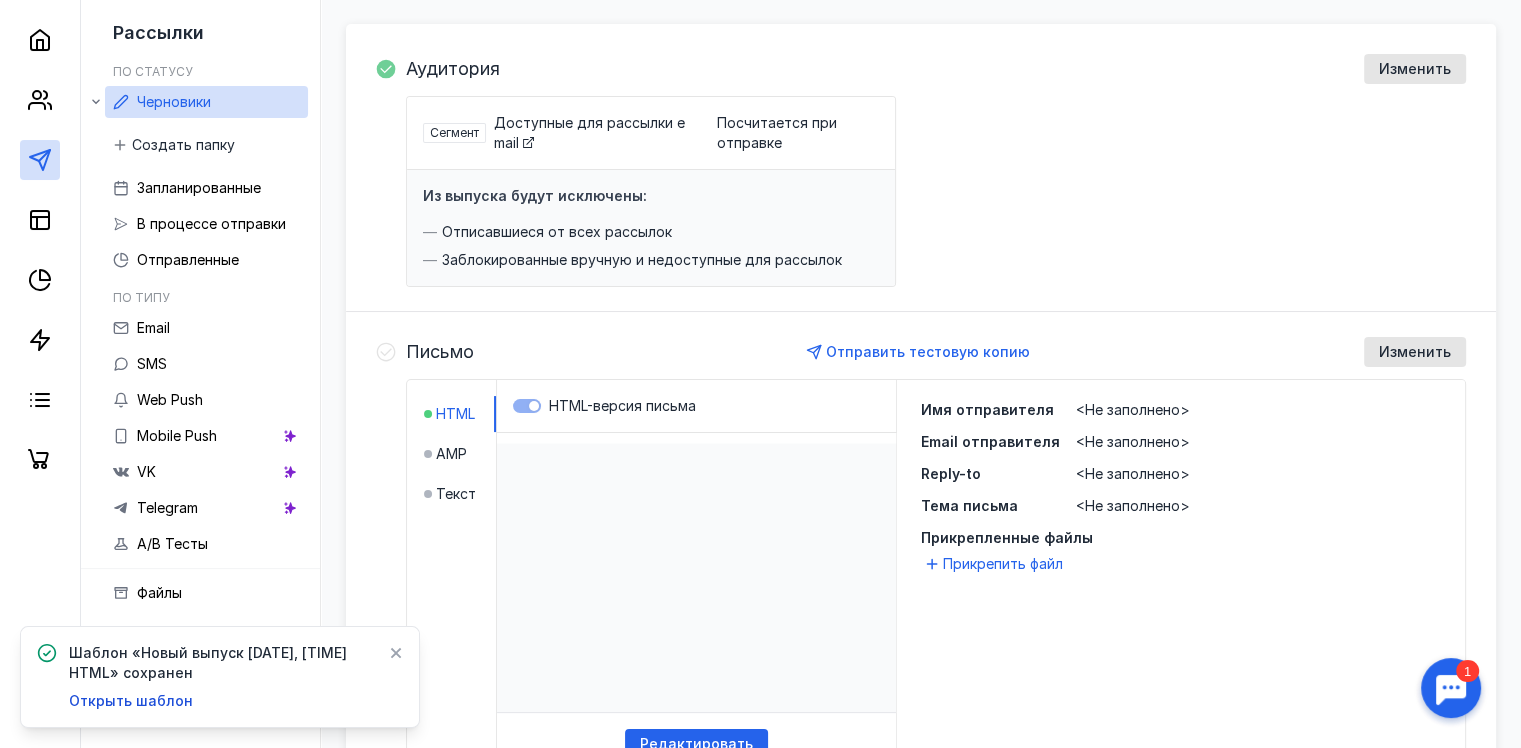 click on "<Не заполнено>" at bounding box center [1133, 409] 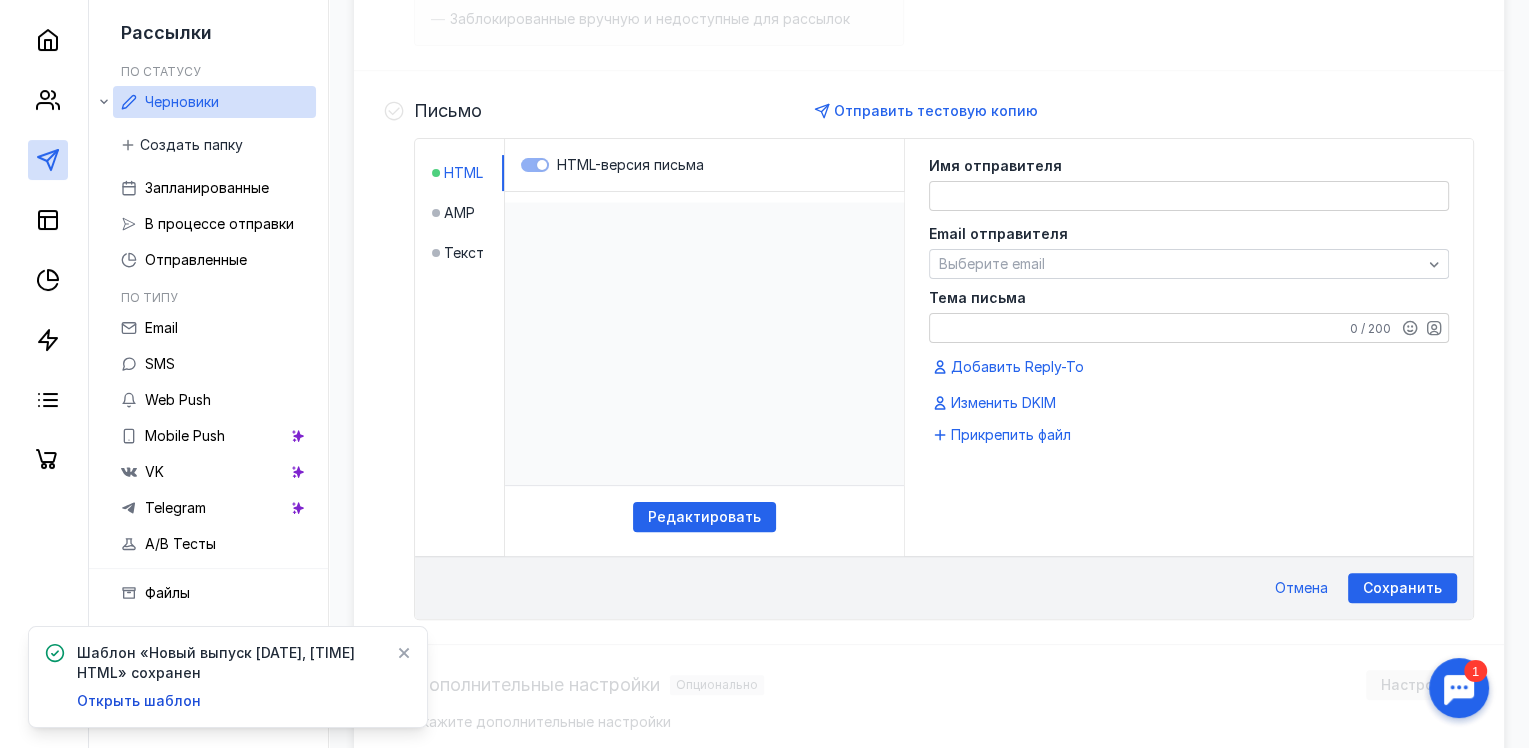 scroll, scrollTop: 410, scrollLeft: 0, axis: vertical 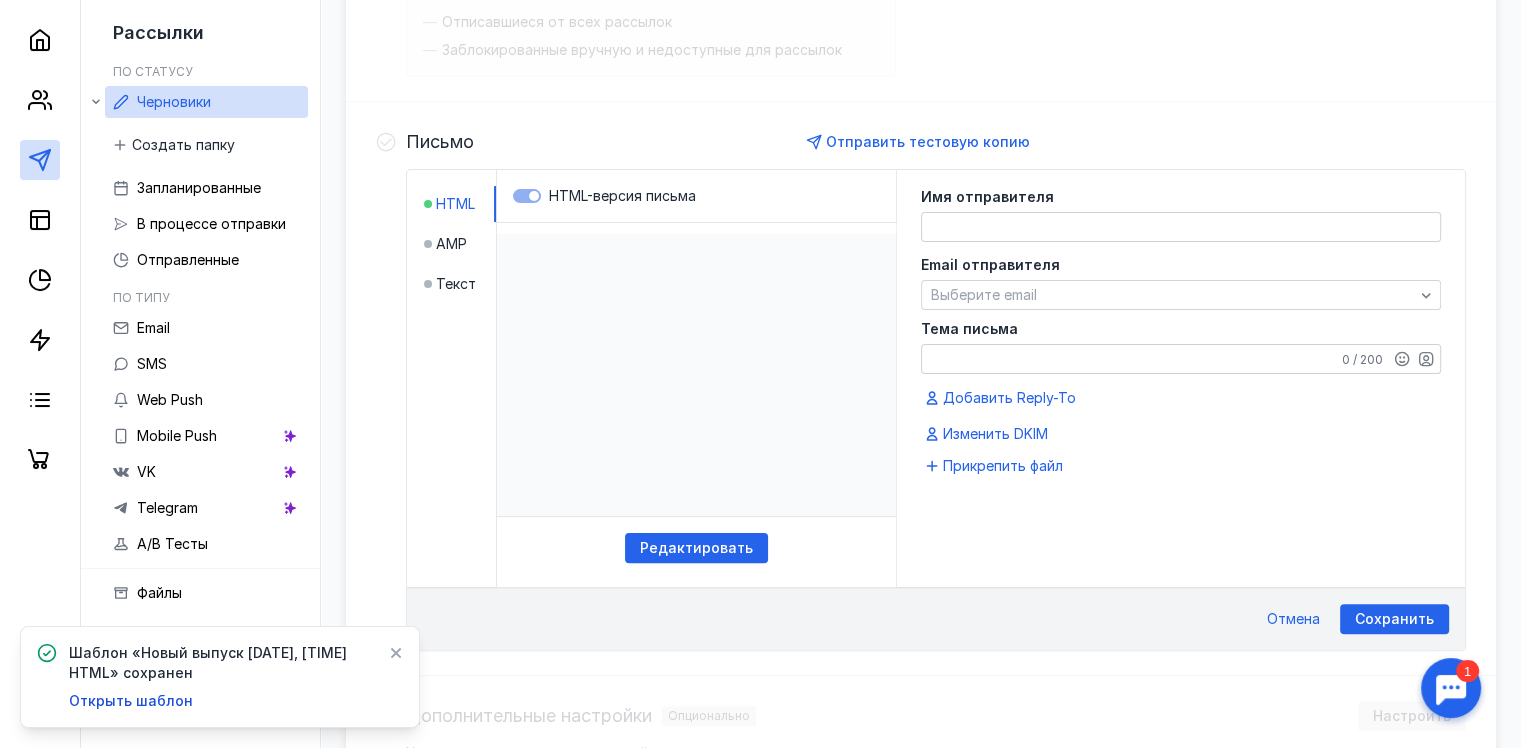 click 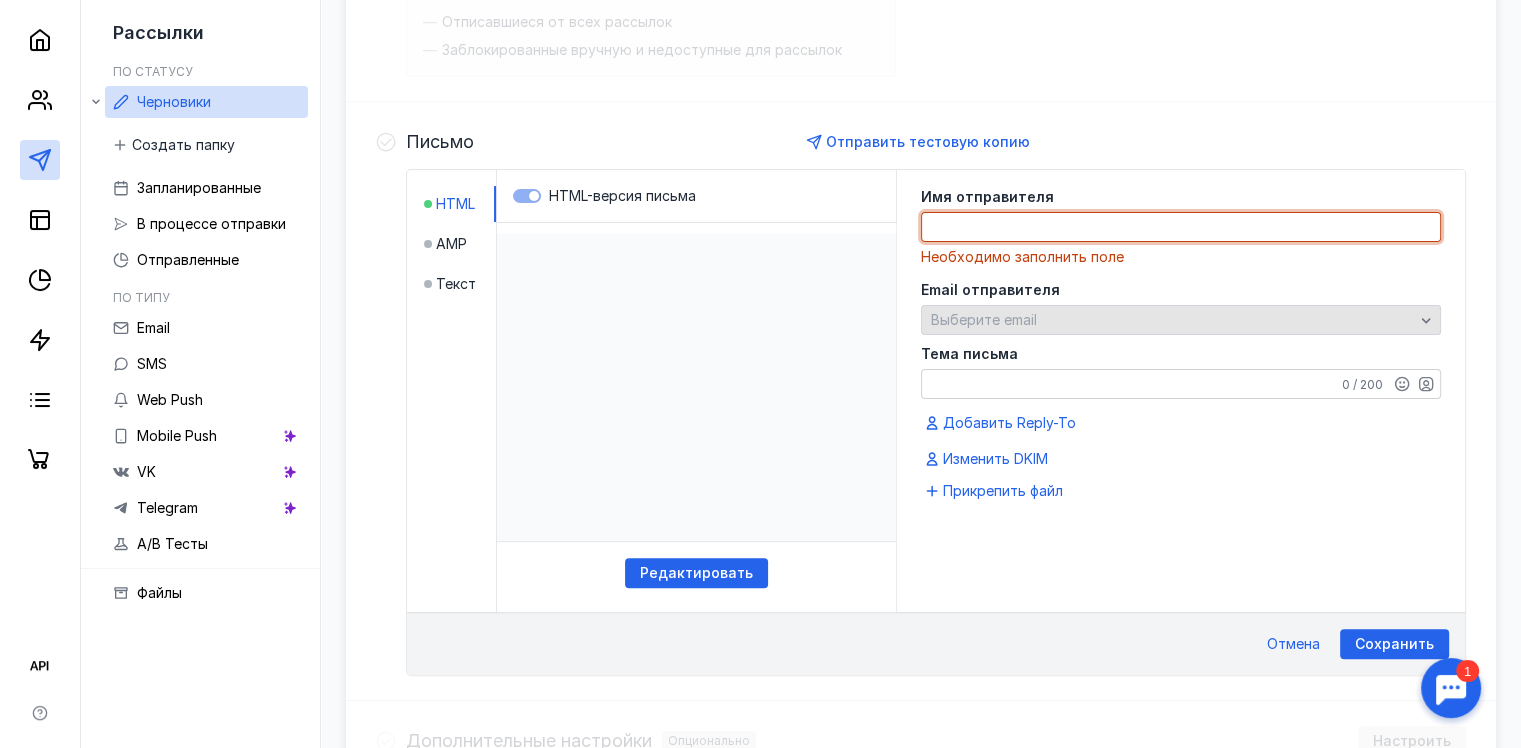 click on "Выберите email" at bounding box center [984, 319] 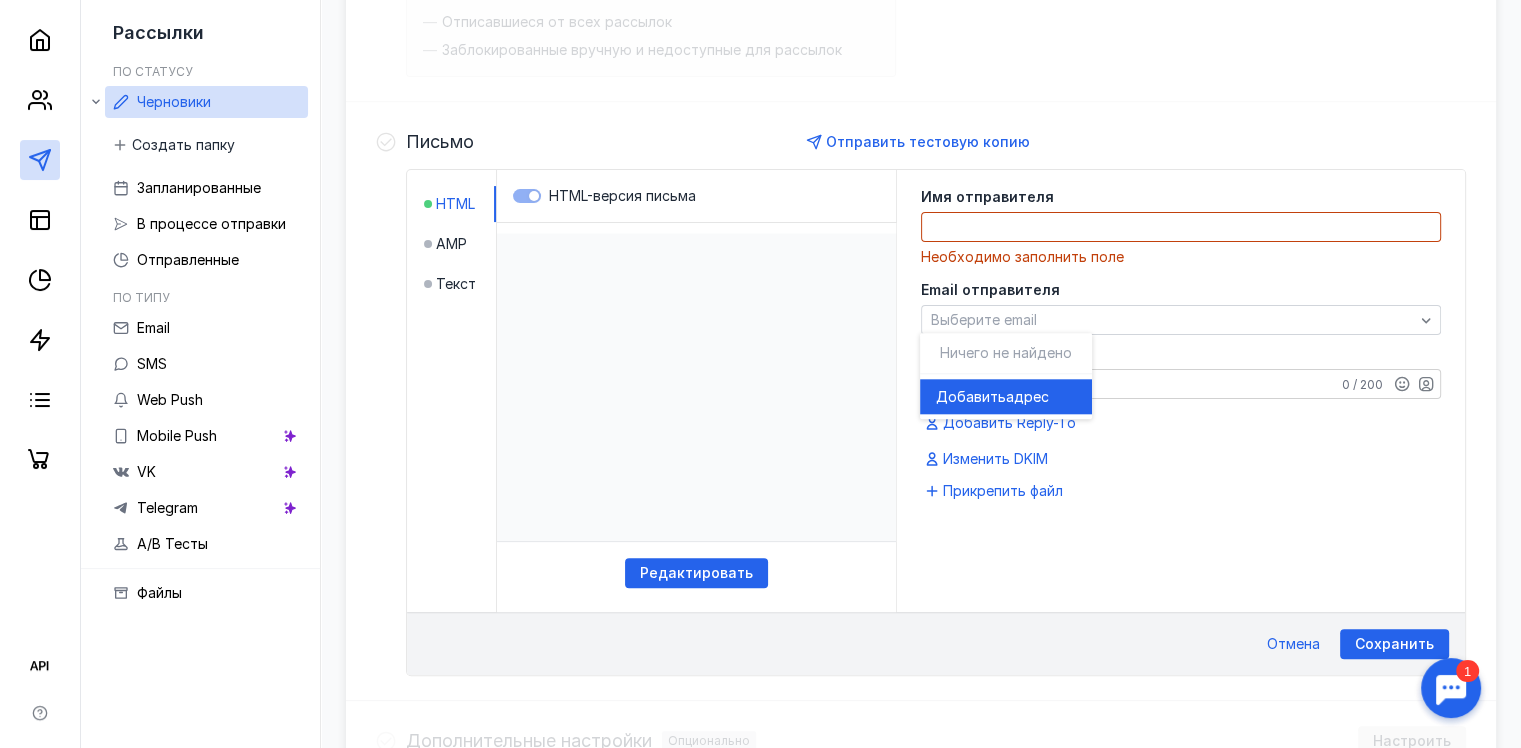 click 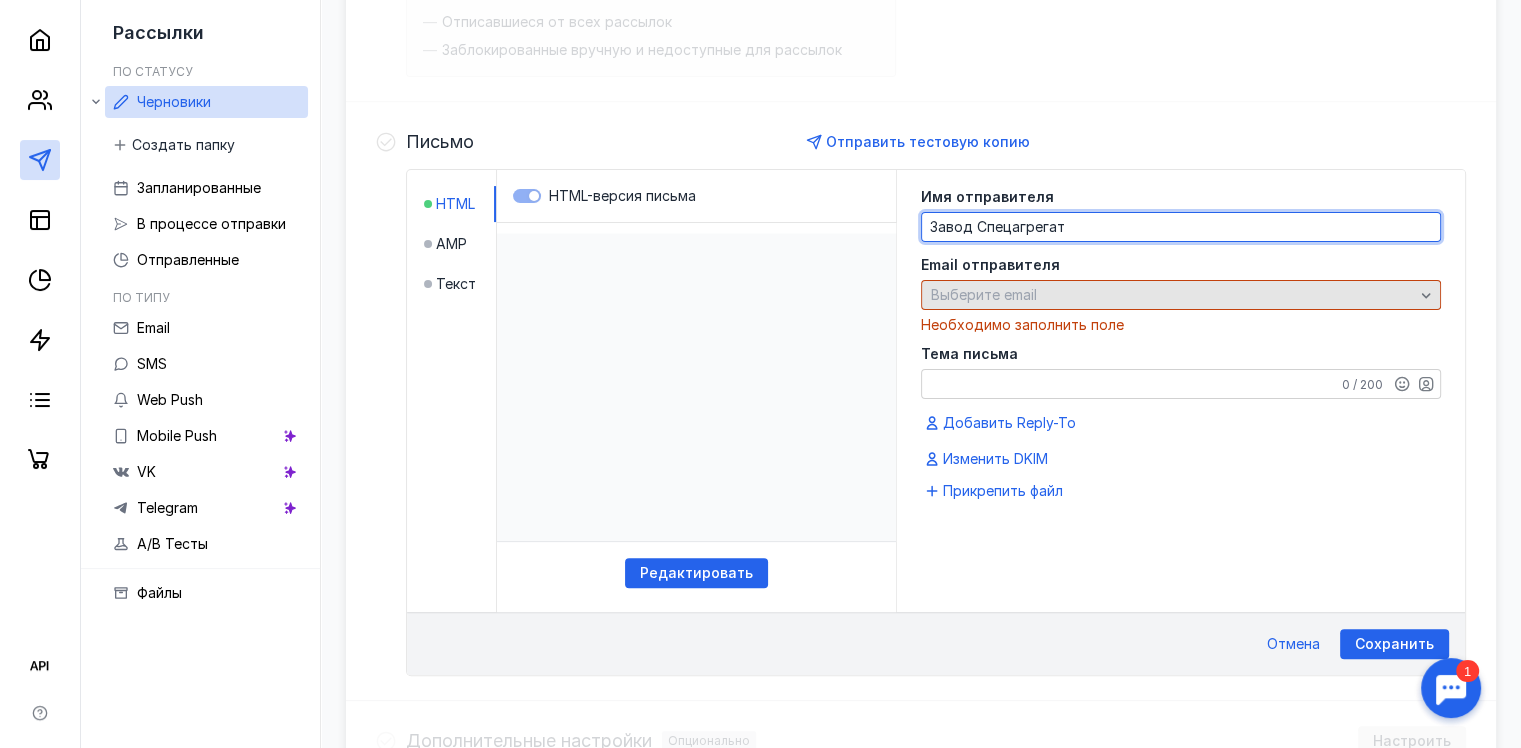 type on "Завод Спецагрегат" 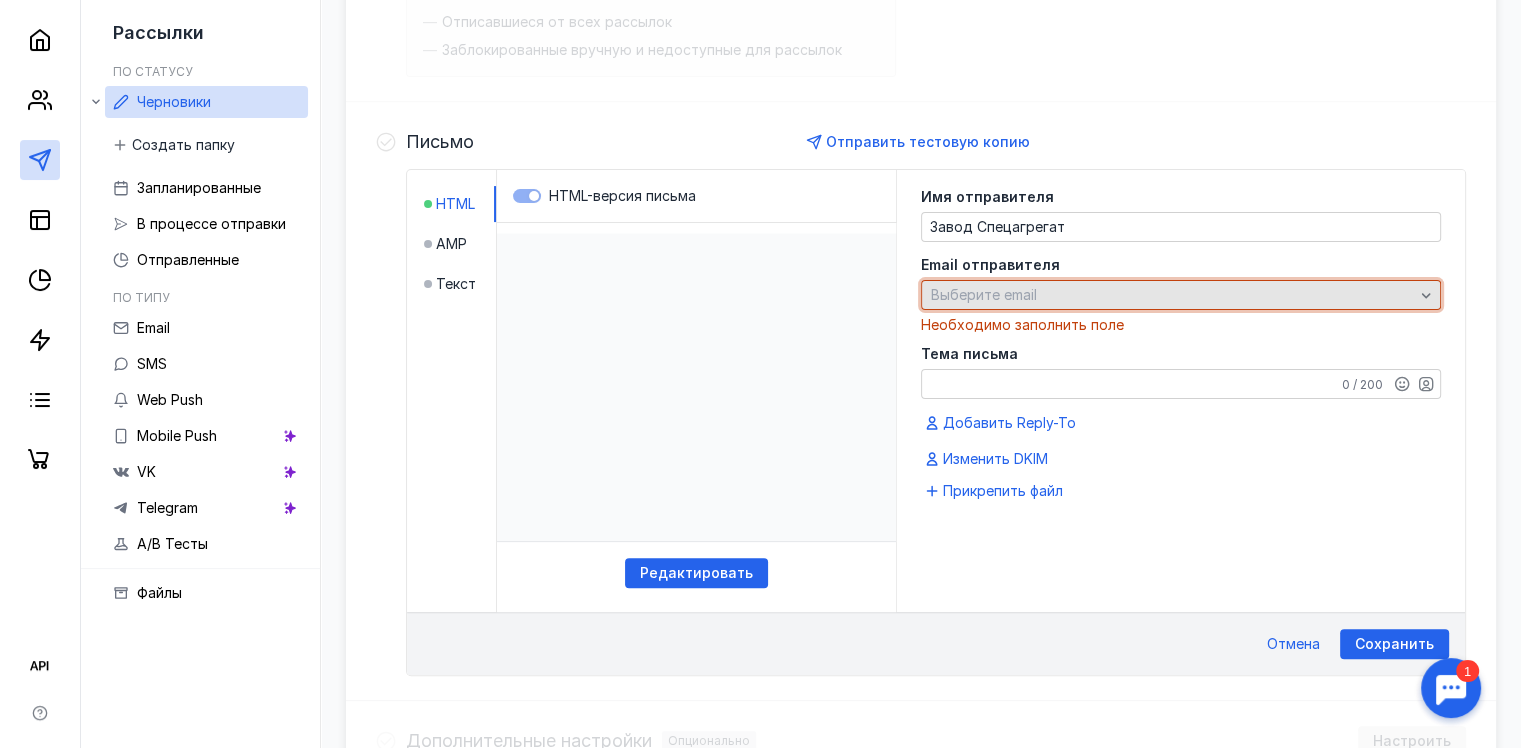 click on "Выберите email" at bounding box center [1172, 295] 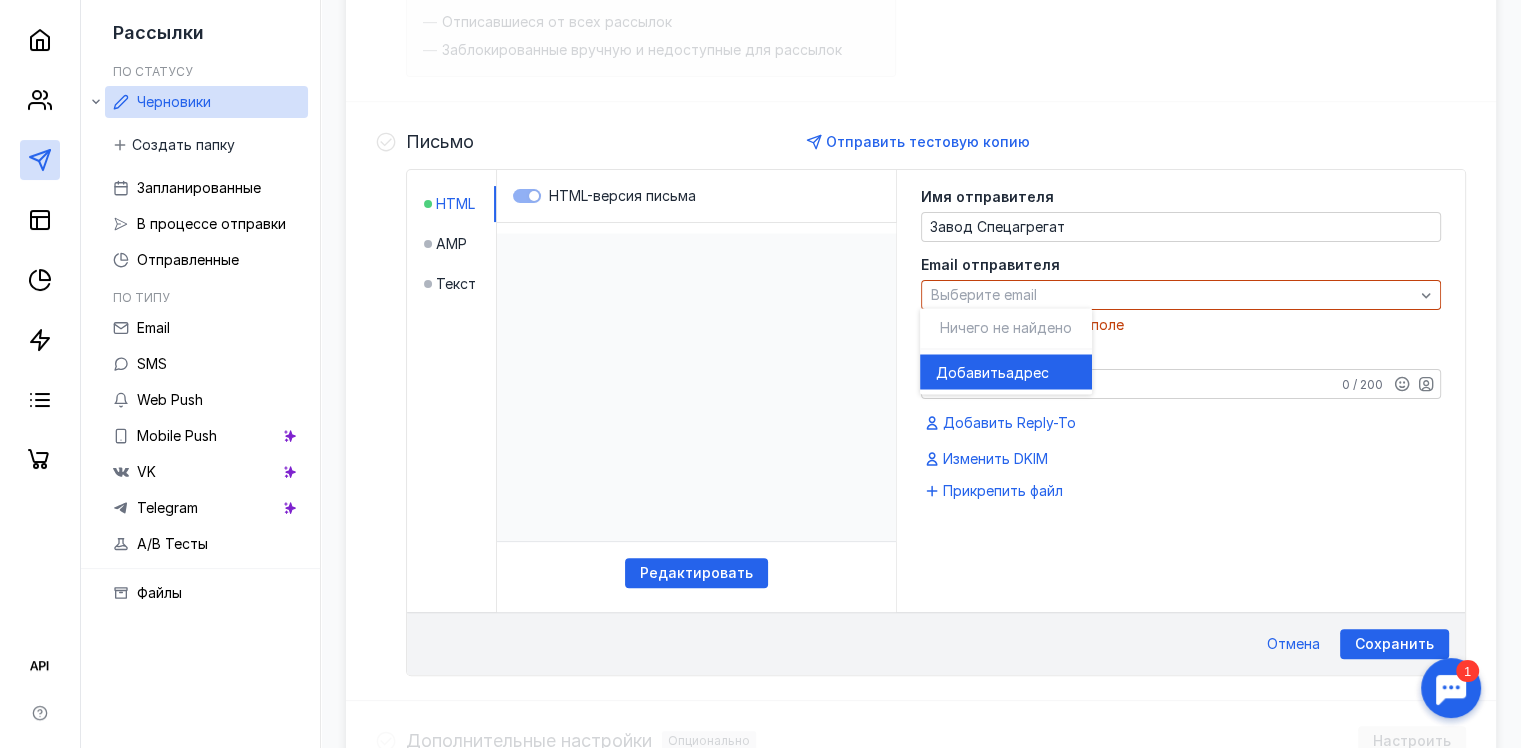 click on "Ничего не найдено" at bounding box center [1006, 327] 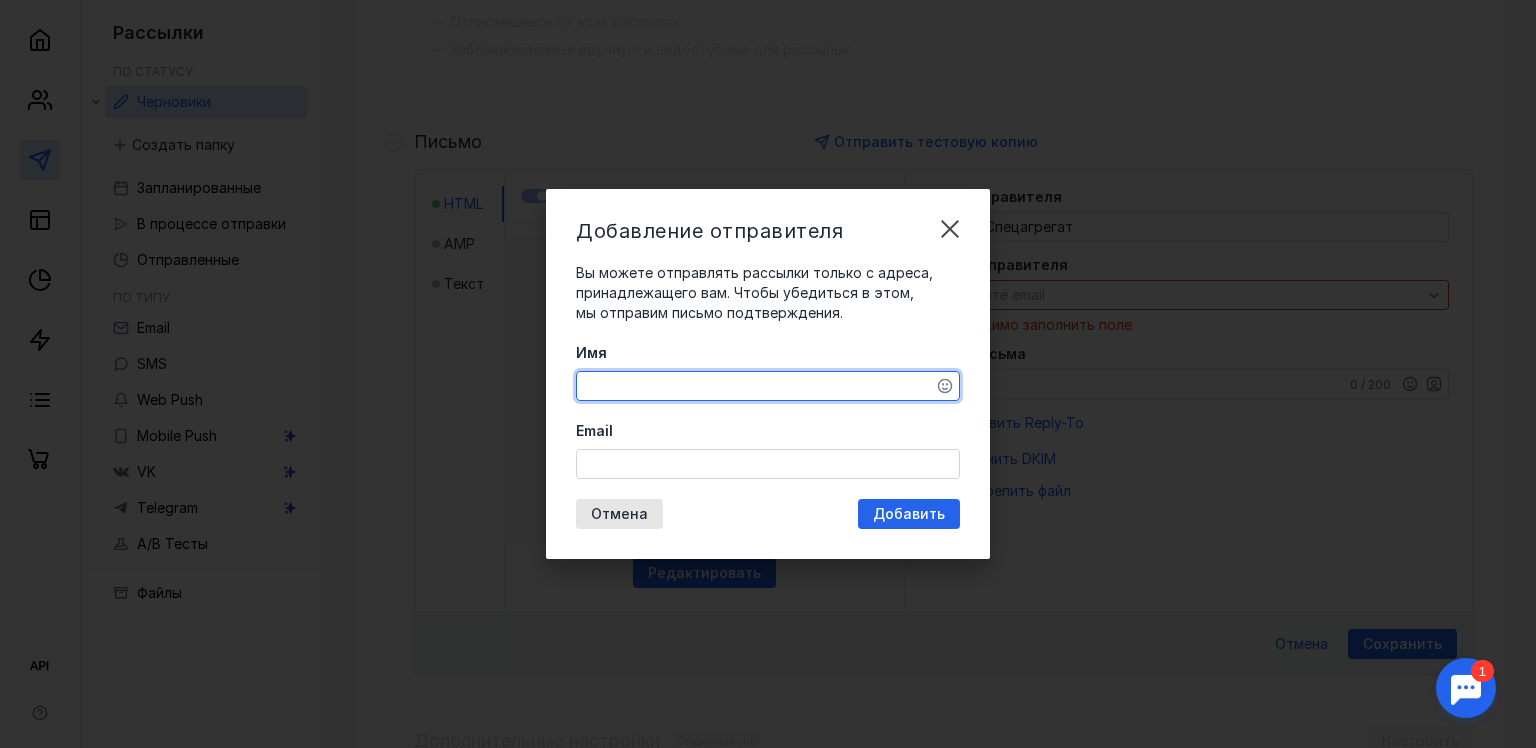 click on "Имя" at bounding box center [768, 386] 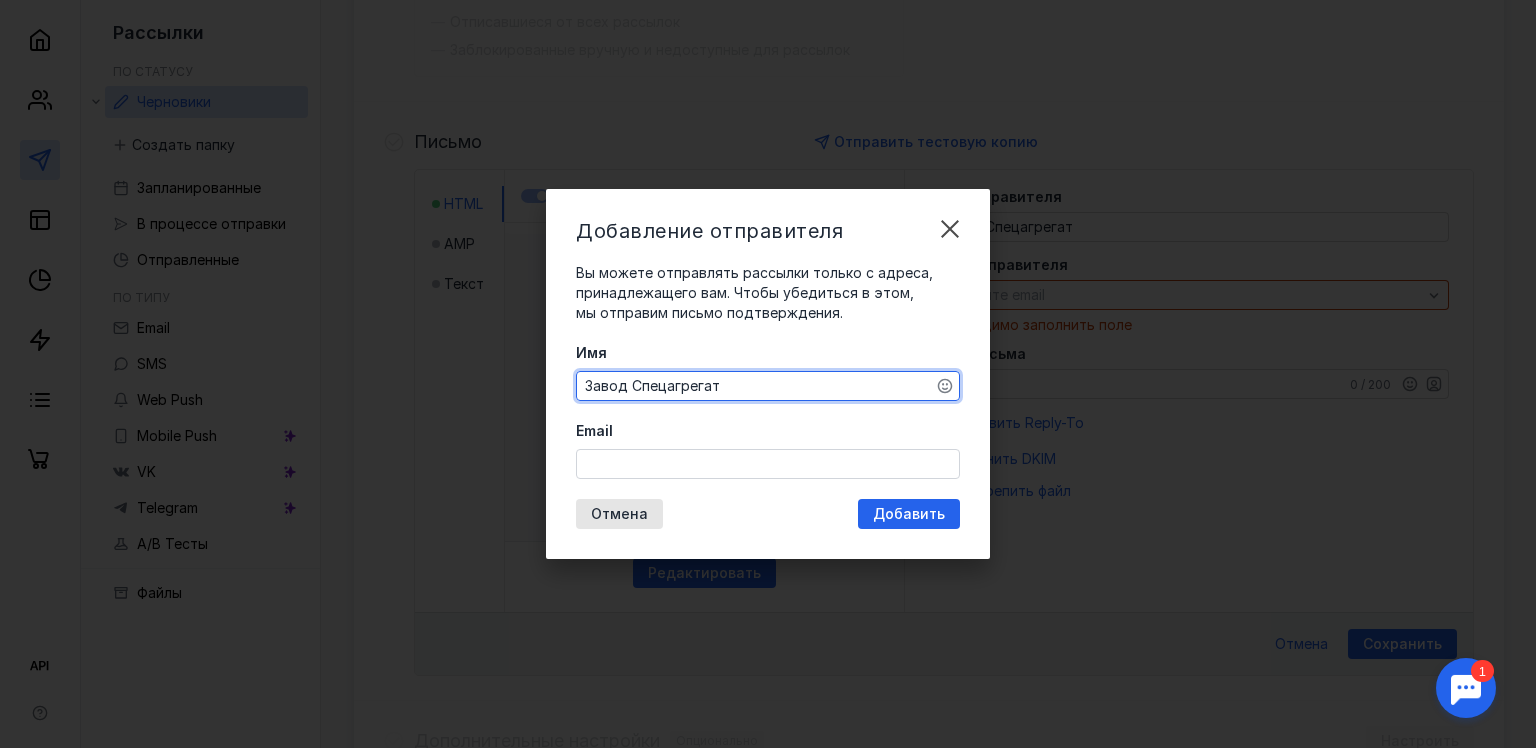 type on "Завод Спецагрегат" 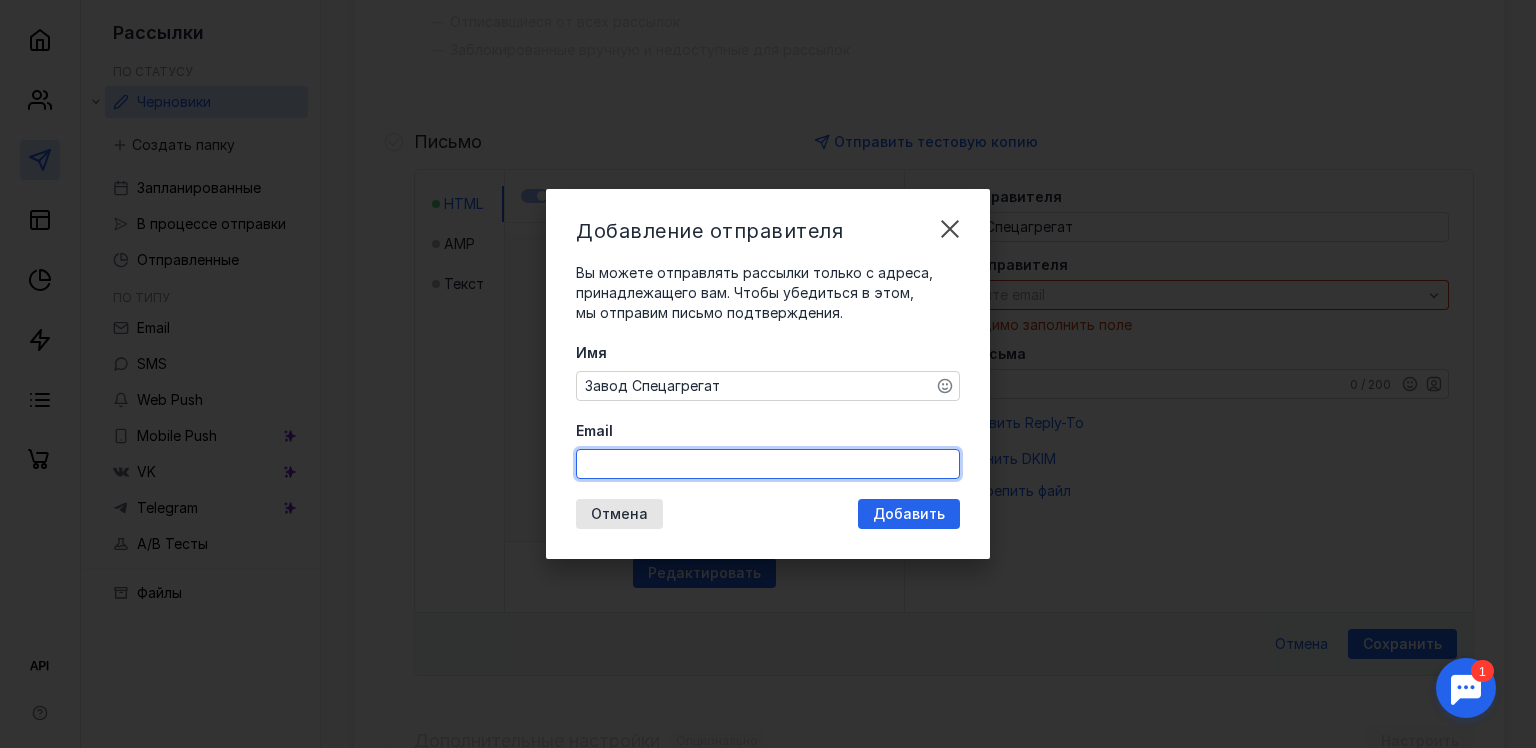 type on "z@[EXAMPLE.COM]" 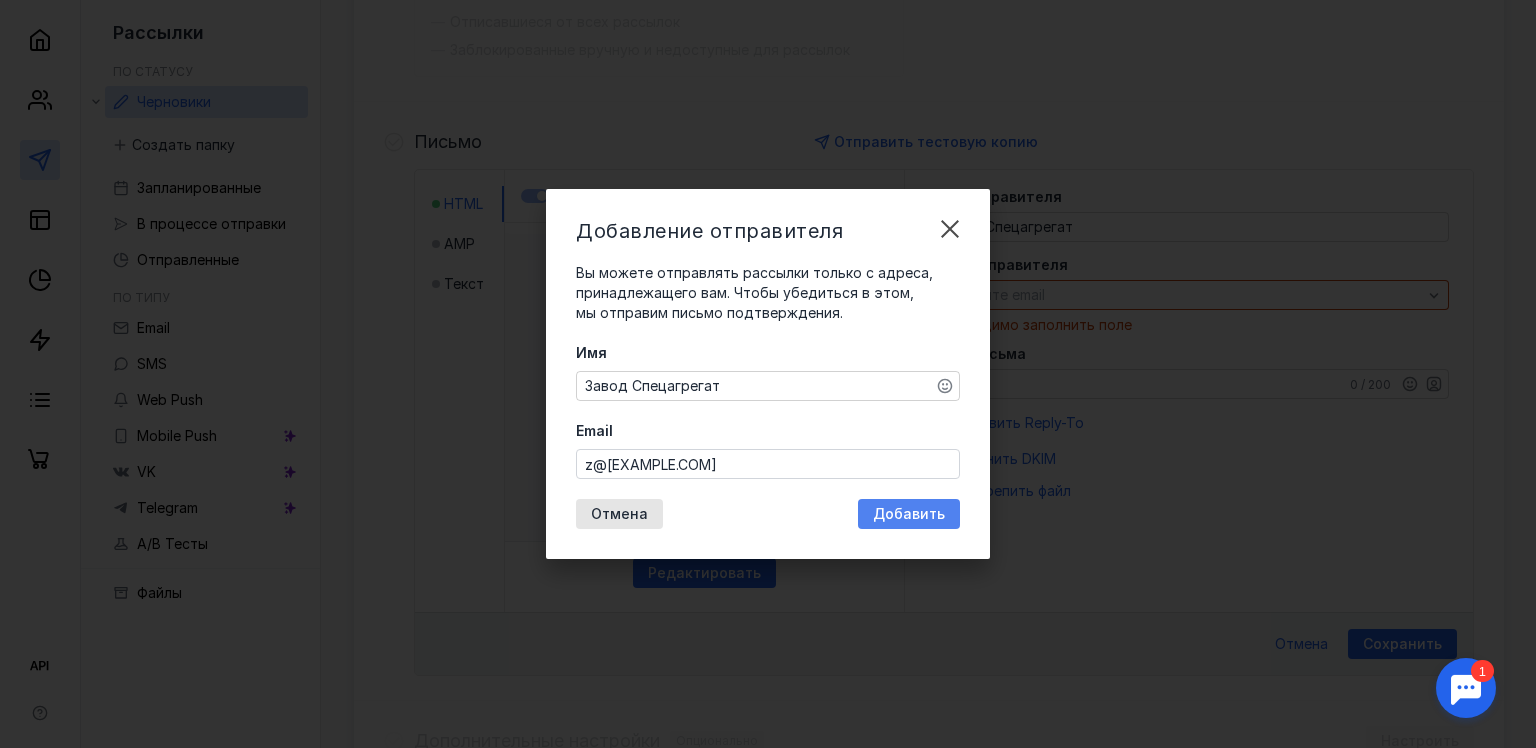 click on "Добавить" at bounding box center [909, 514] 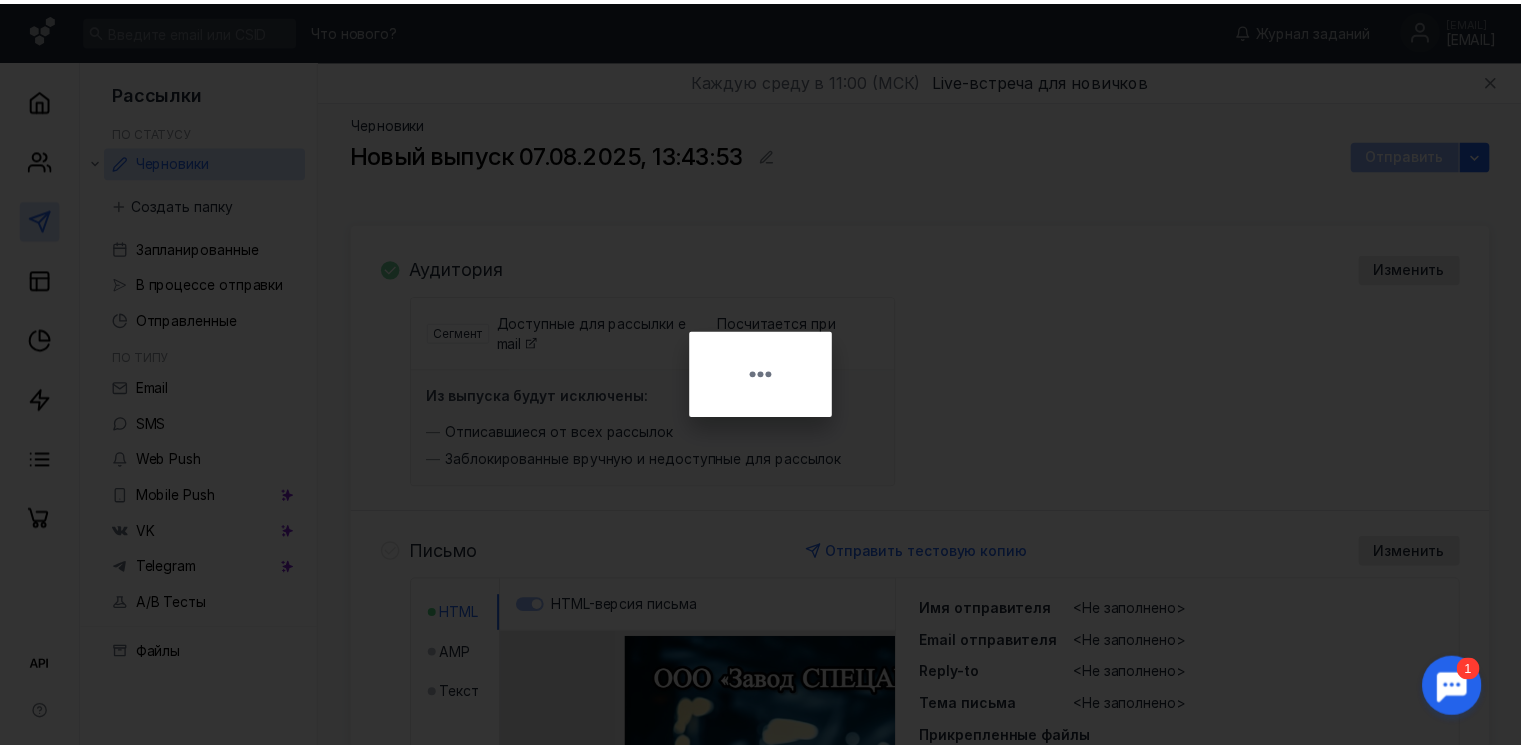 scroll, scrollTop: 0, scrollLeft: 0, axis: both 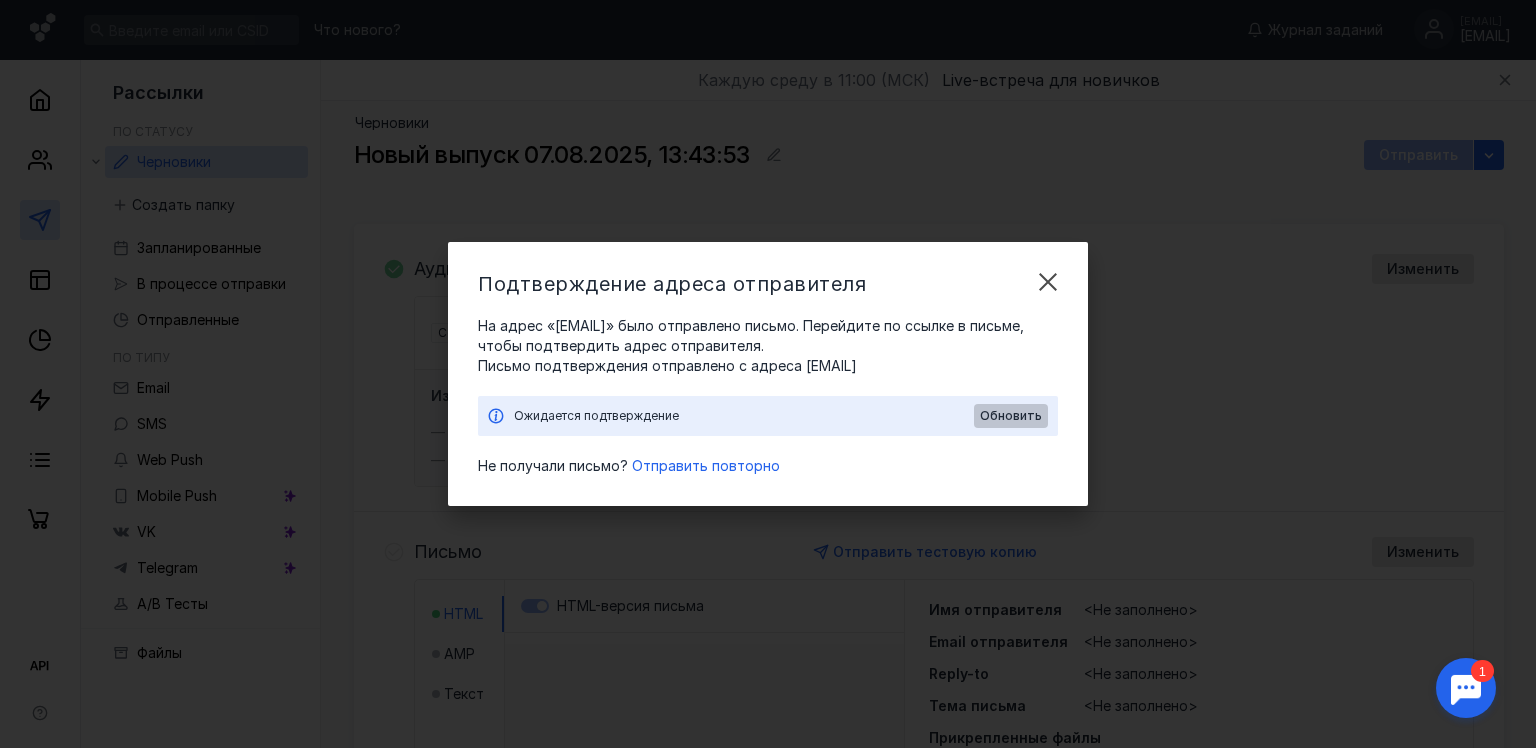 click on "Обновить" at bounding box center [1011, 416] 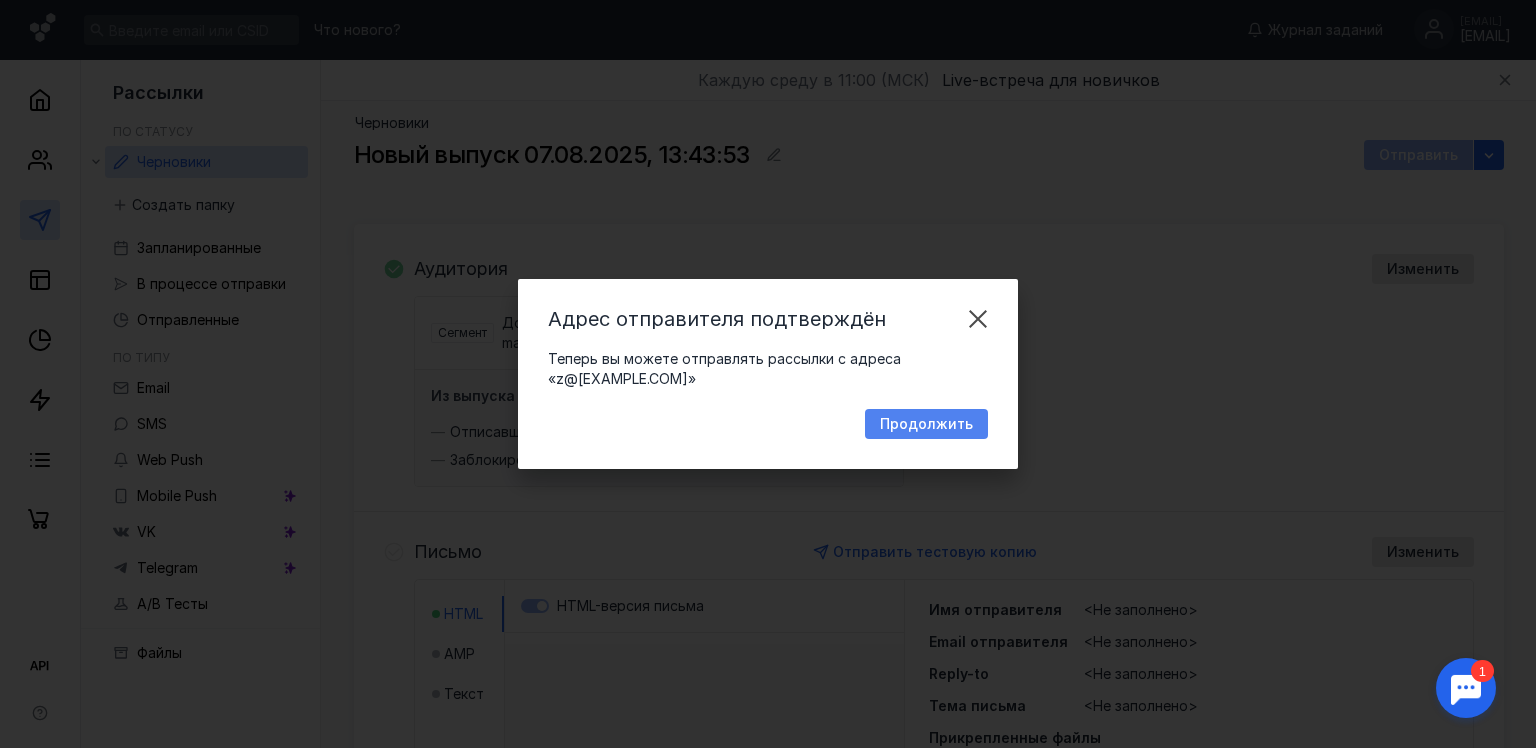 click on "Продолжить" at bounding box center [926, 424] 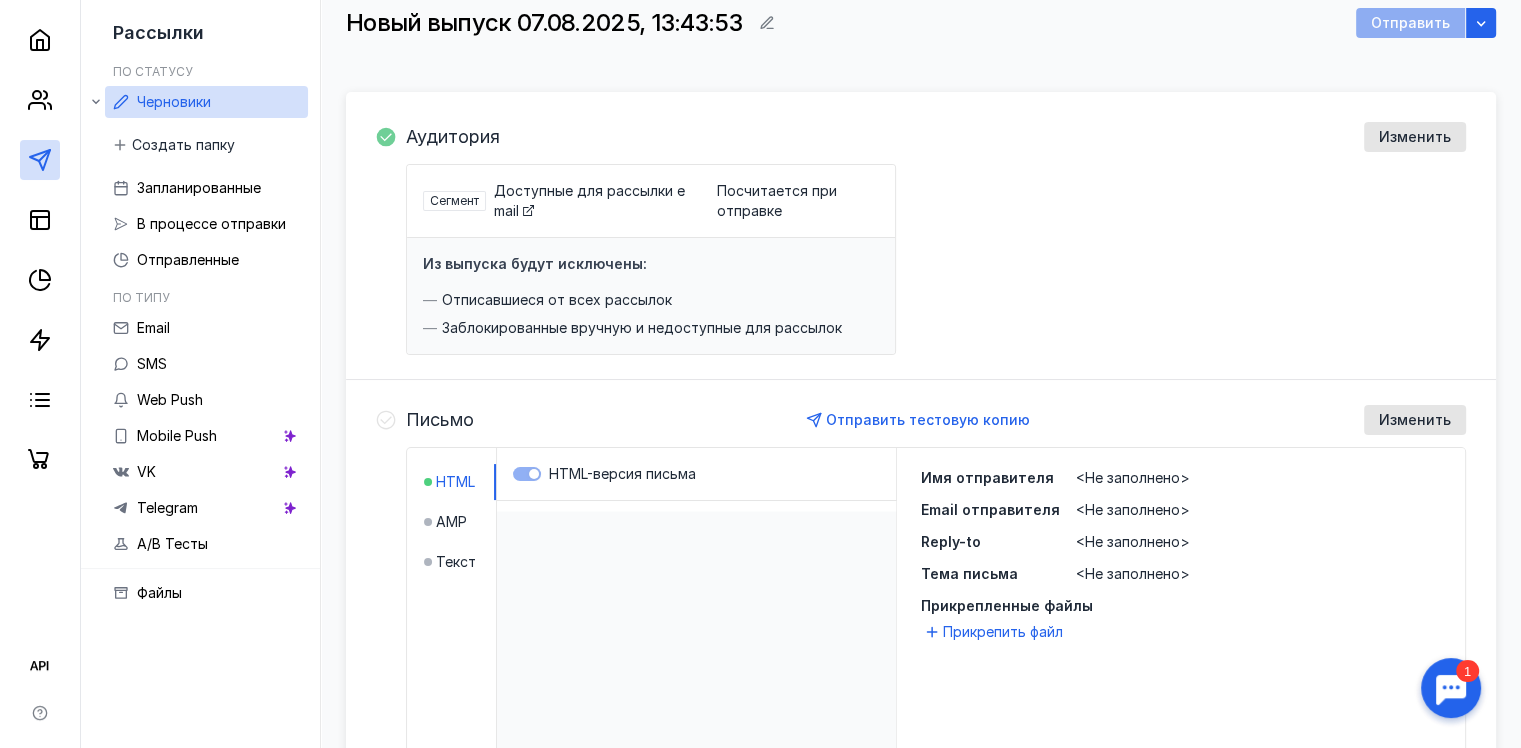 scroll, scrollTop: 200, scrollLeft: 0, axis: vertical 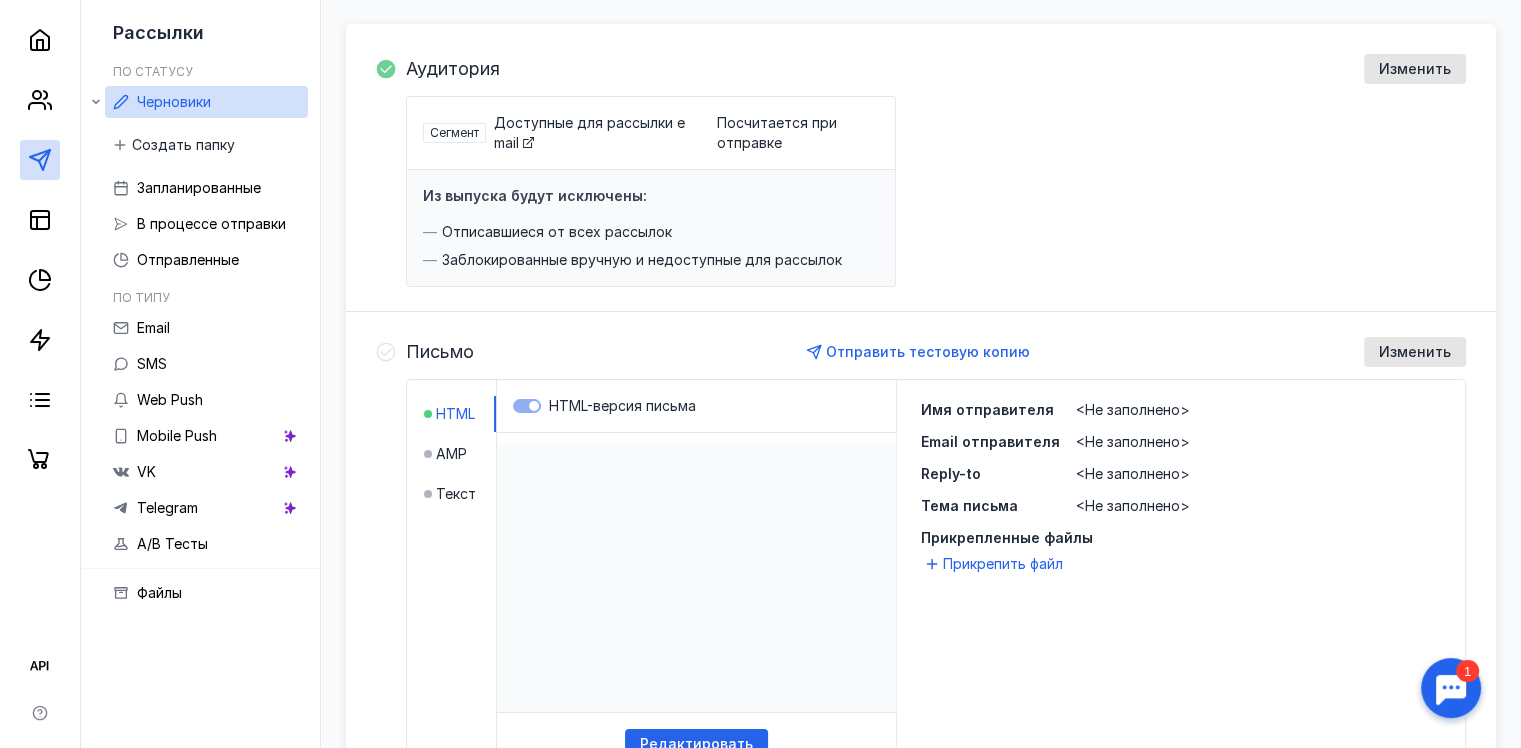 click on "<Не заполнено>" at bounding box center [1133, 409] 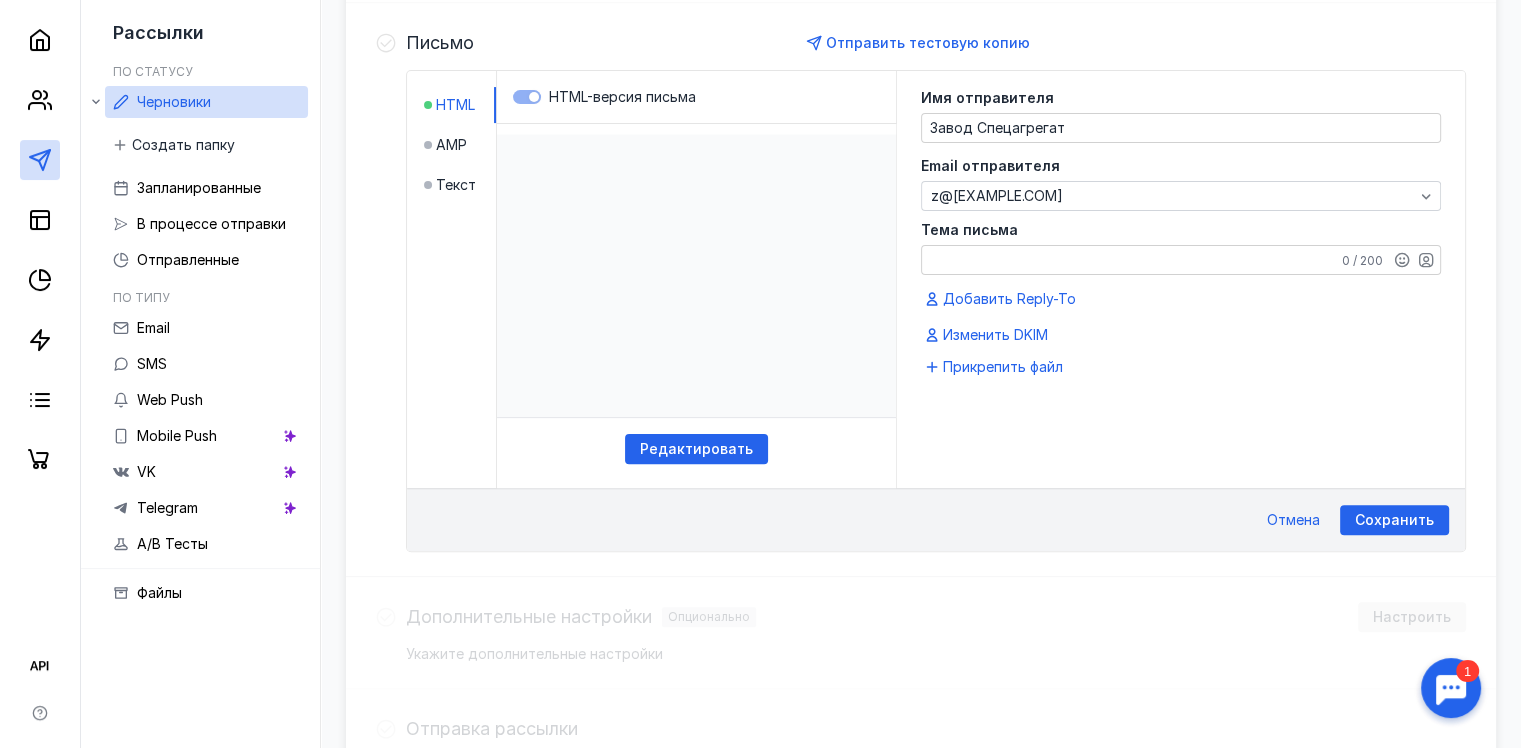 scroll, scrollTop: 510, scrollLeft: 0, axis: vertical 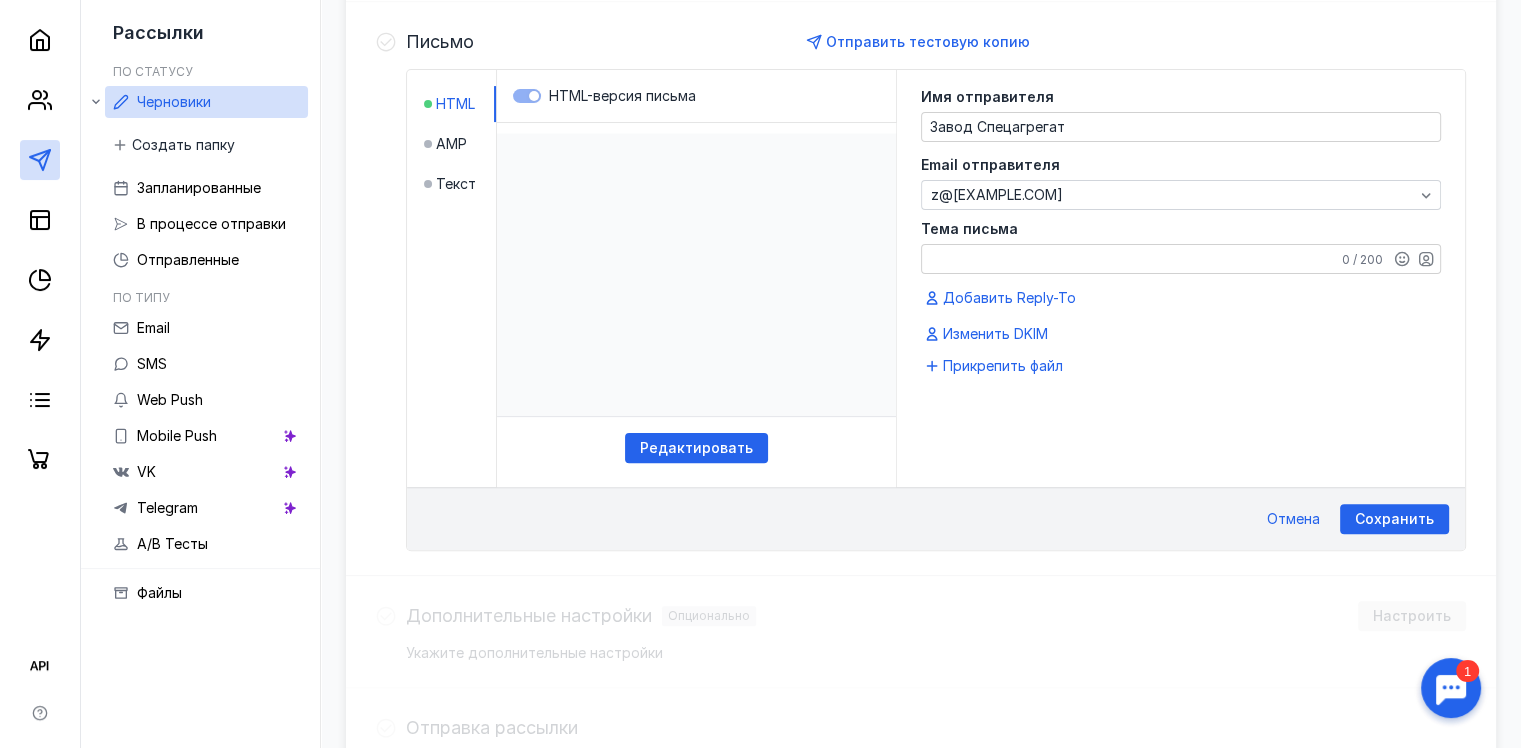 click on "Тема письма" at bounding box center [1181, 259] 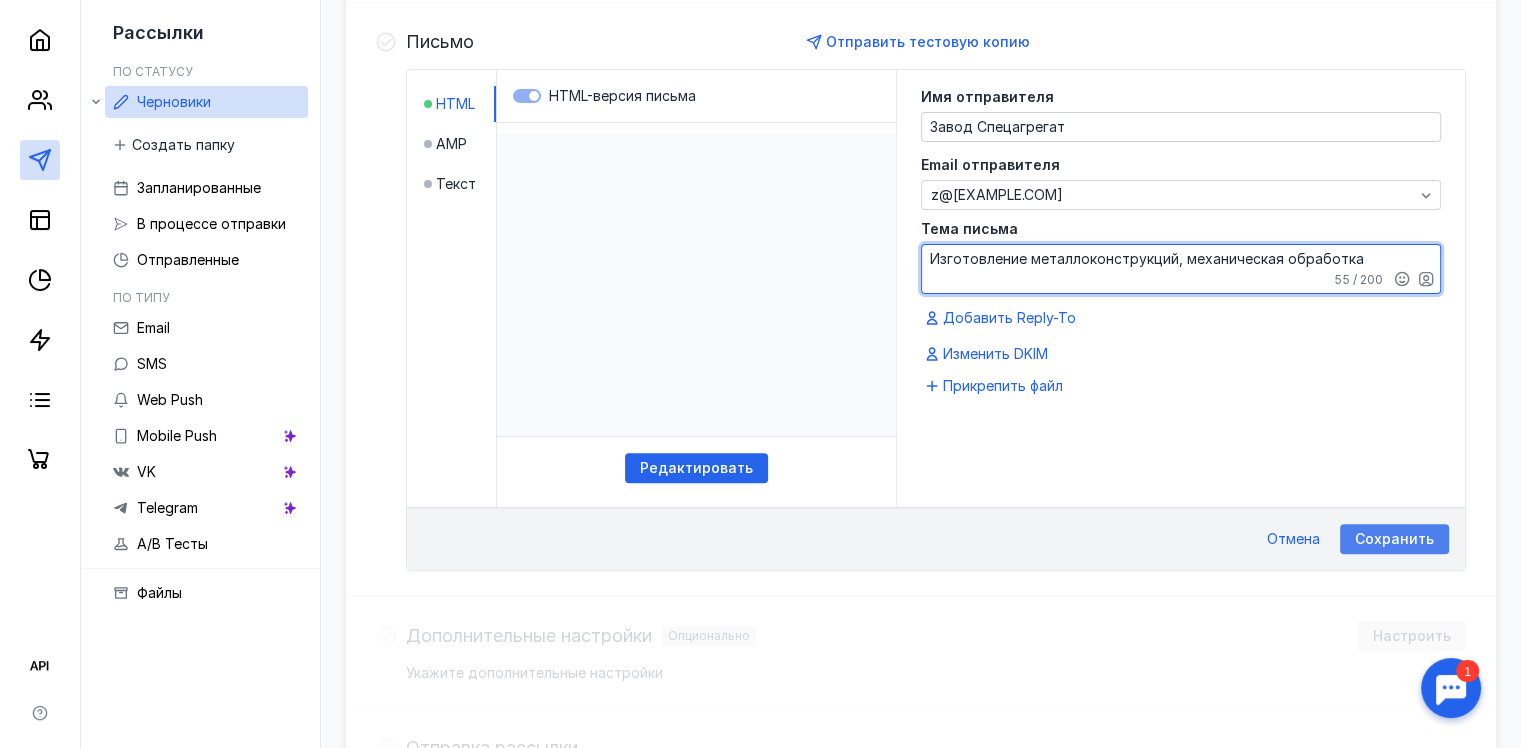 type on "Изготовление металлоконструкций, механическая обработка" 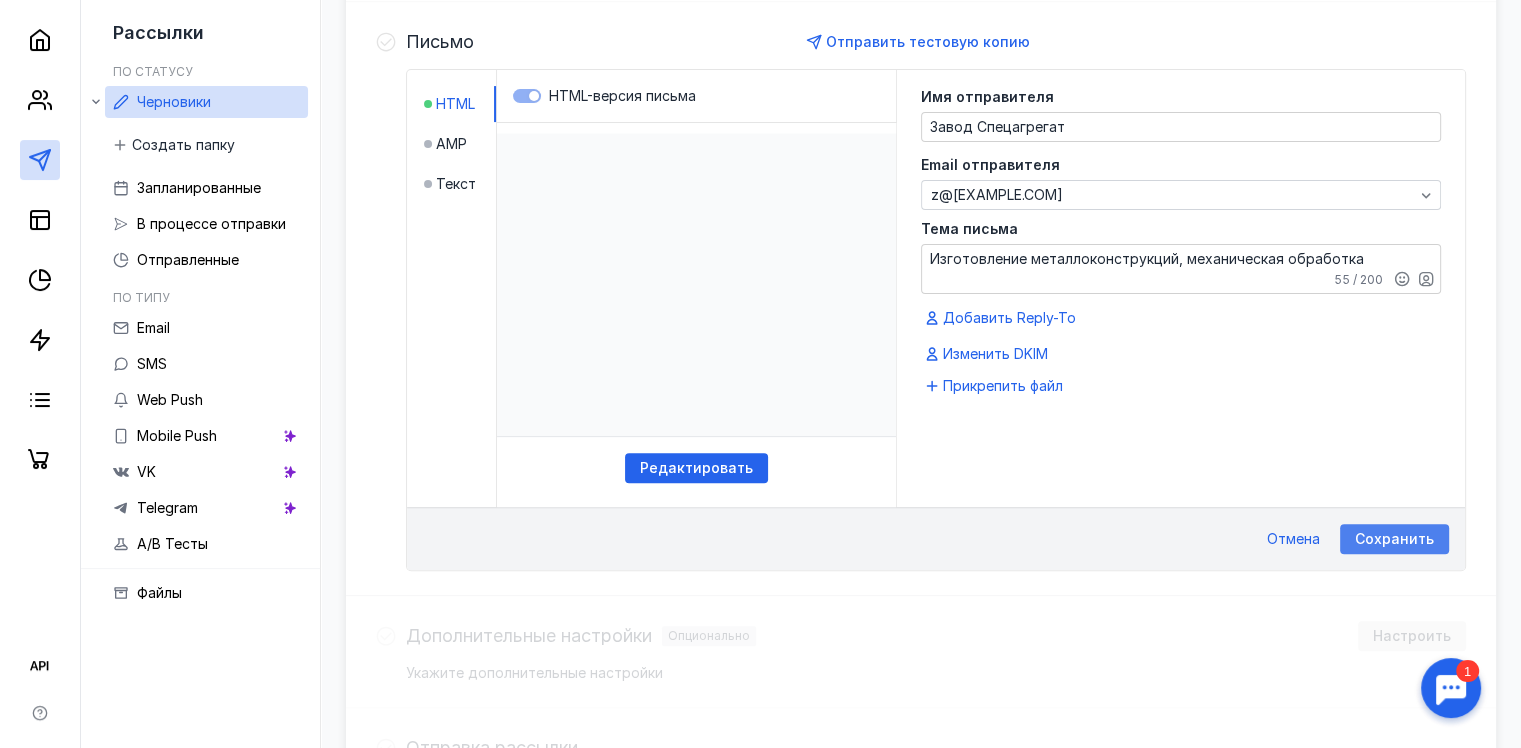 click on "Сохранить" at bounding box center [1394, 539] 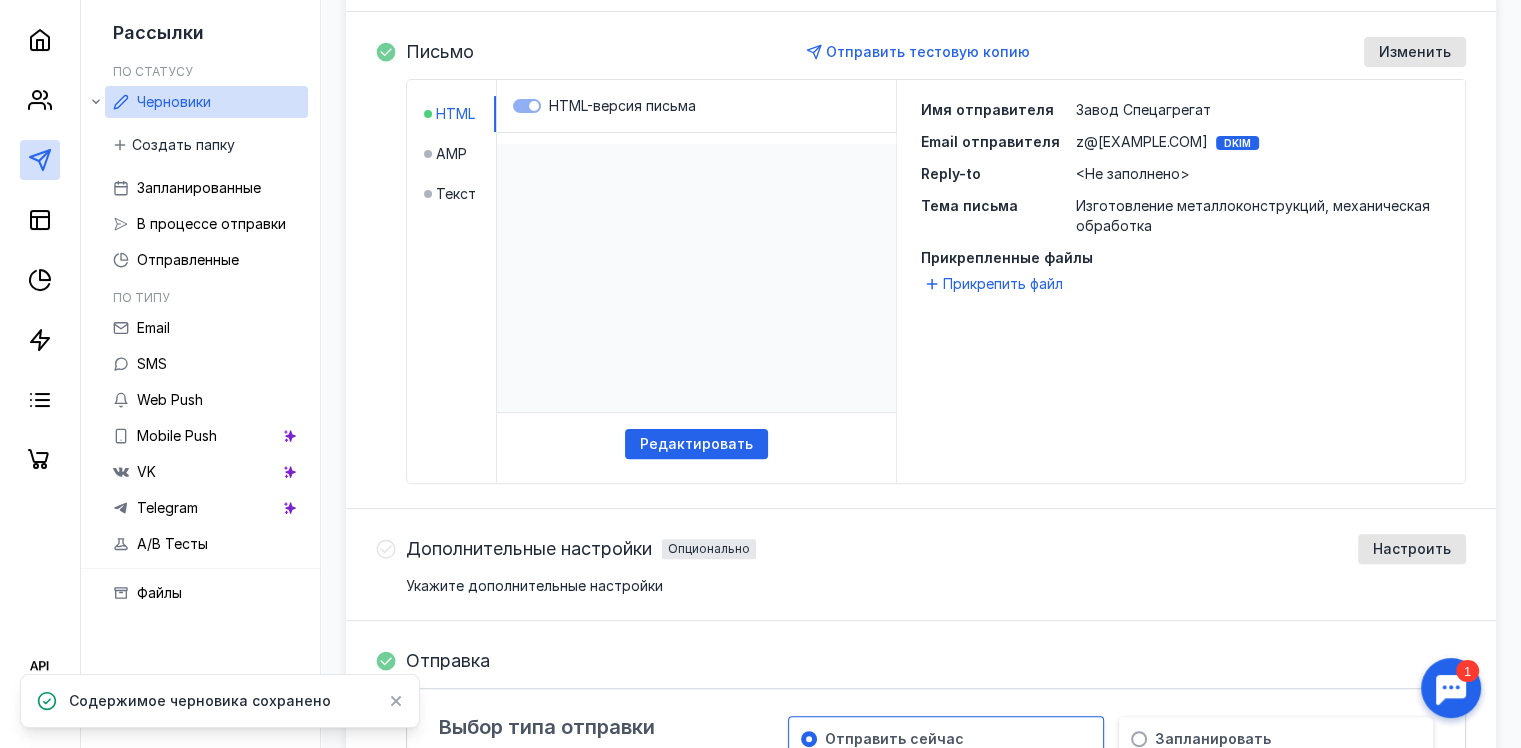 scroll, scrollTop: 510, scrollLeft: 0, axis: vertical 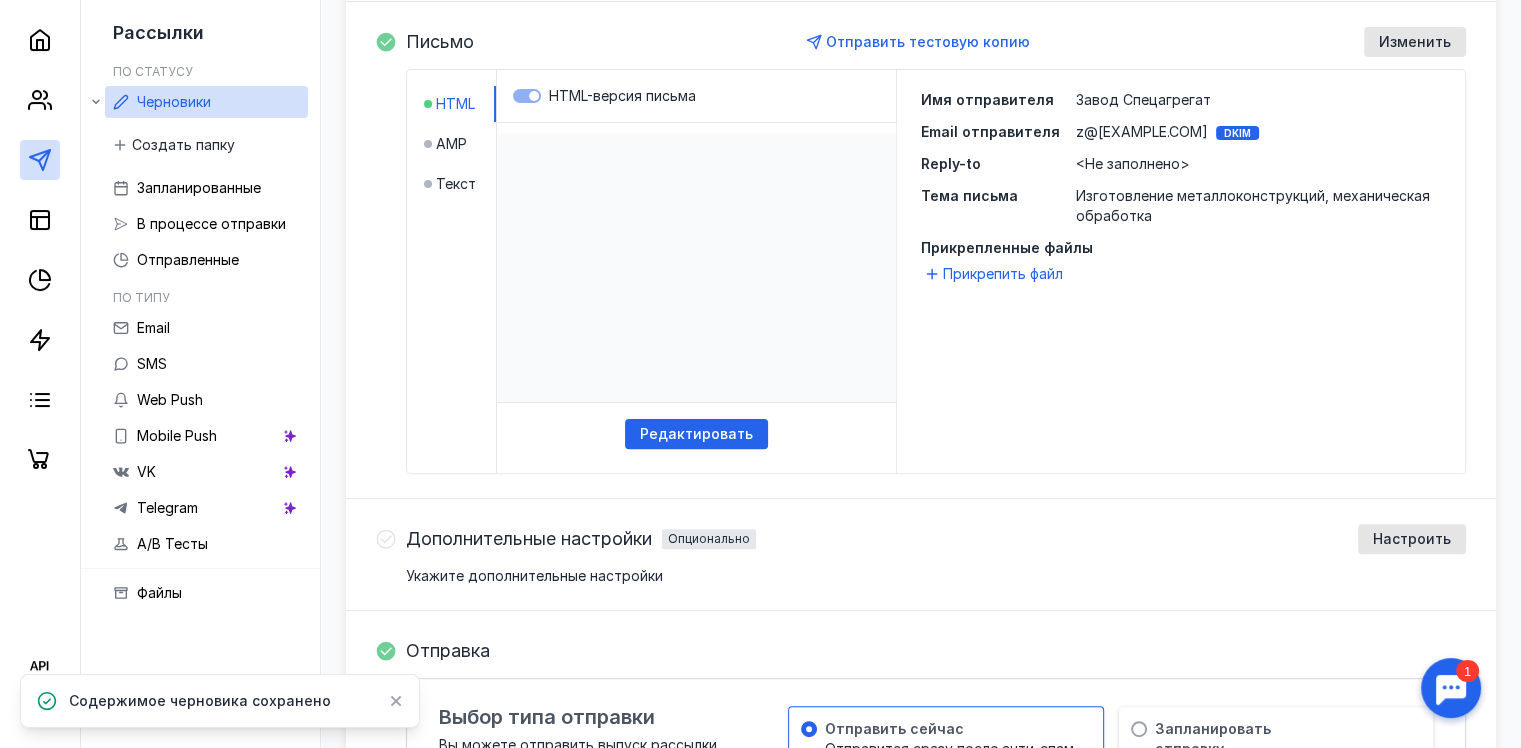 click at bounding box center [696, 123] 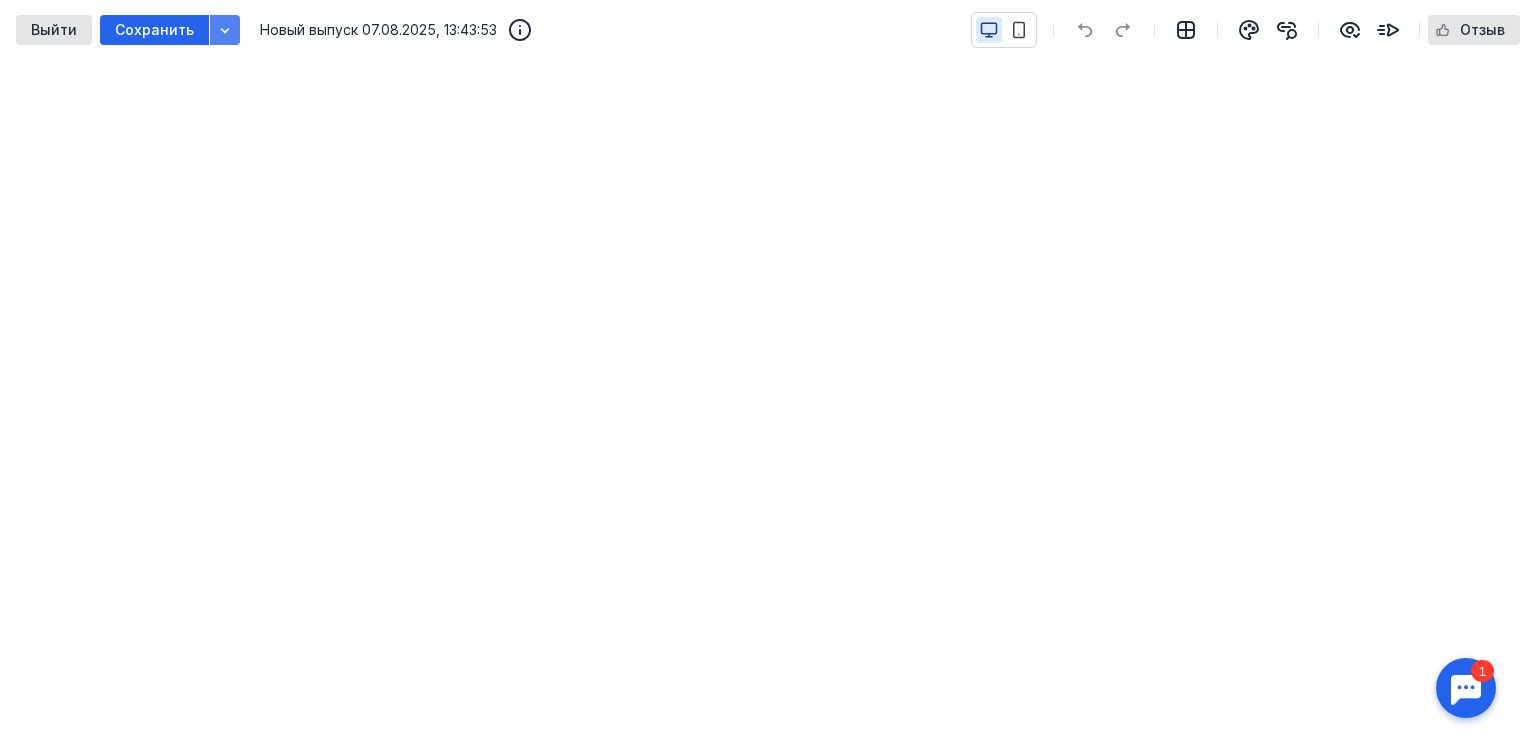 click 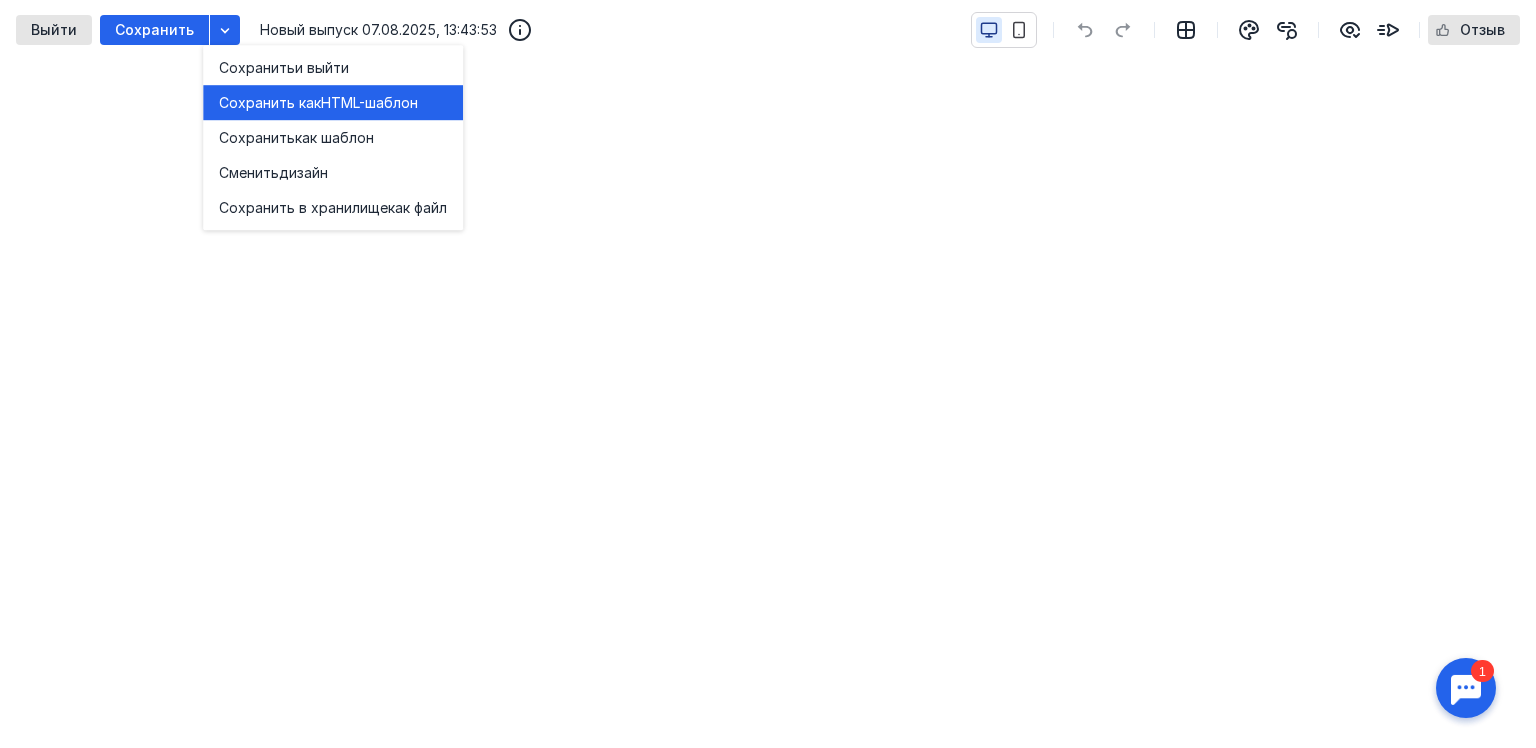 click on "Сохранить как" at bounding box center [270, 103] 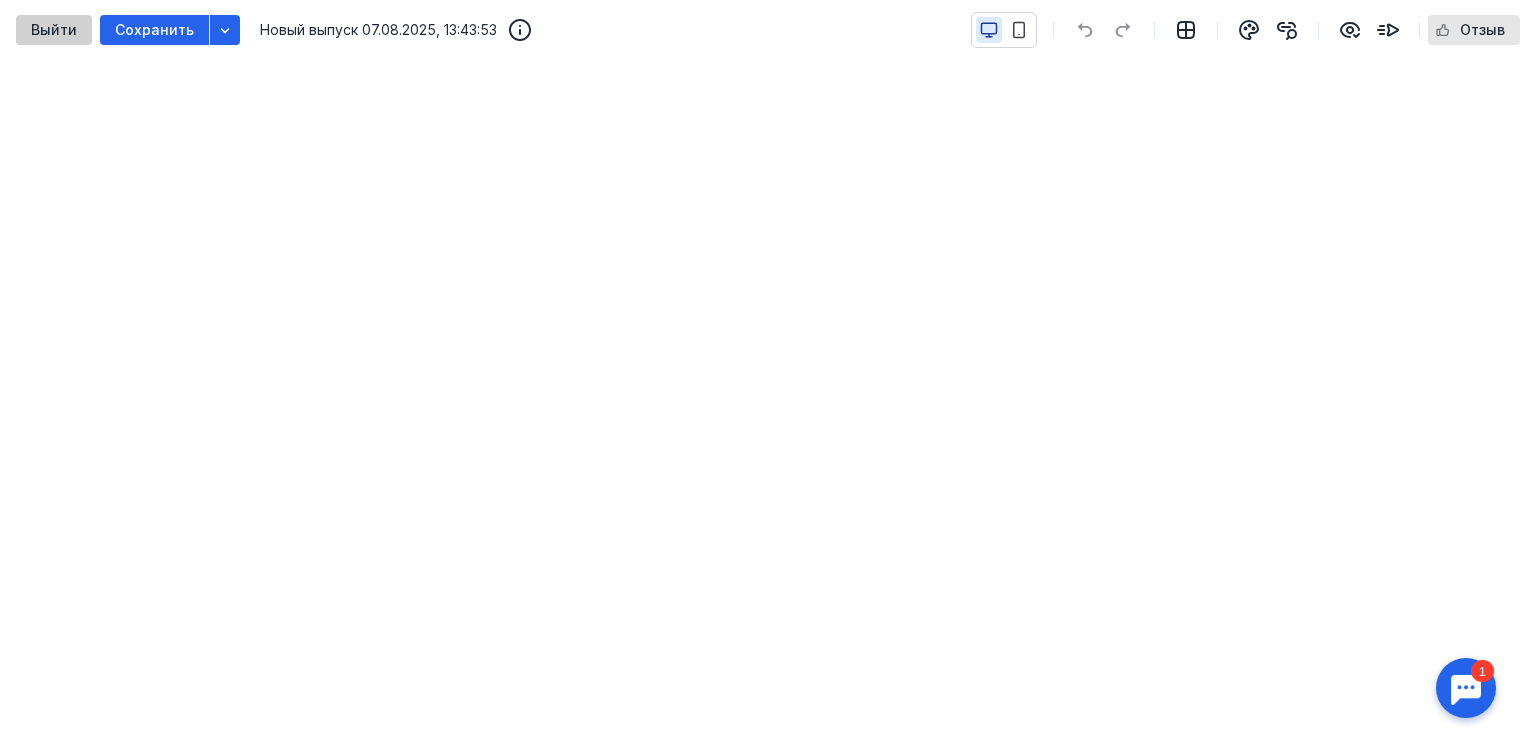 click on "Выйти" at bounding box center (54, 30) 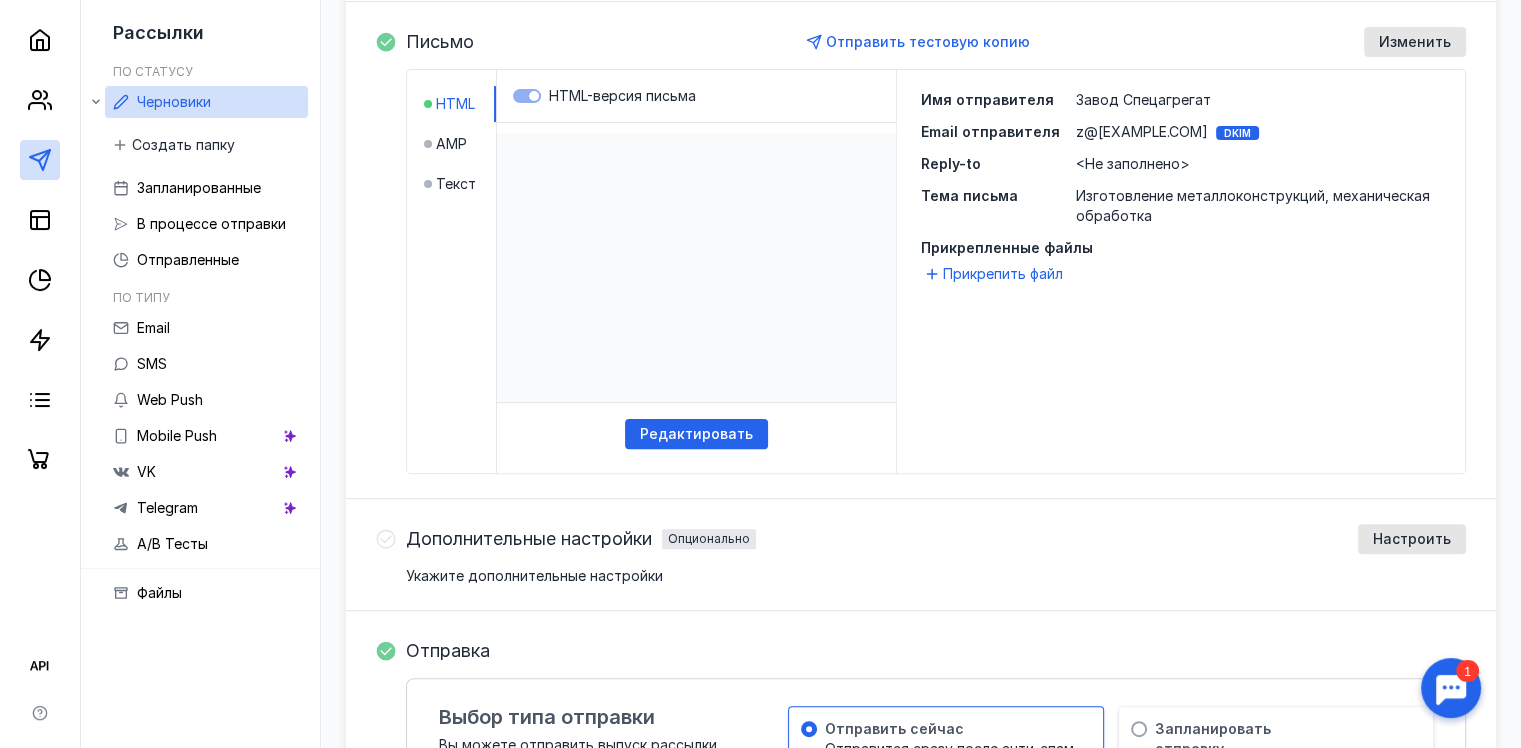 click on "HTML-версия письма" at bounding box center (696, 96) 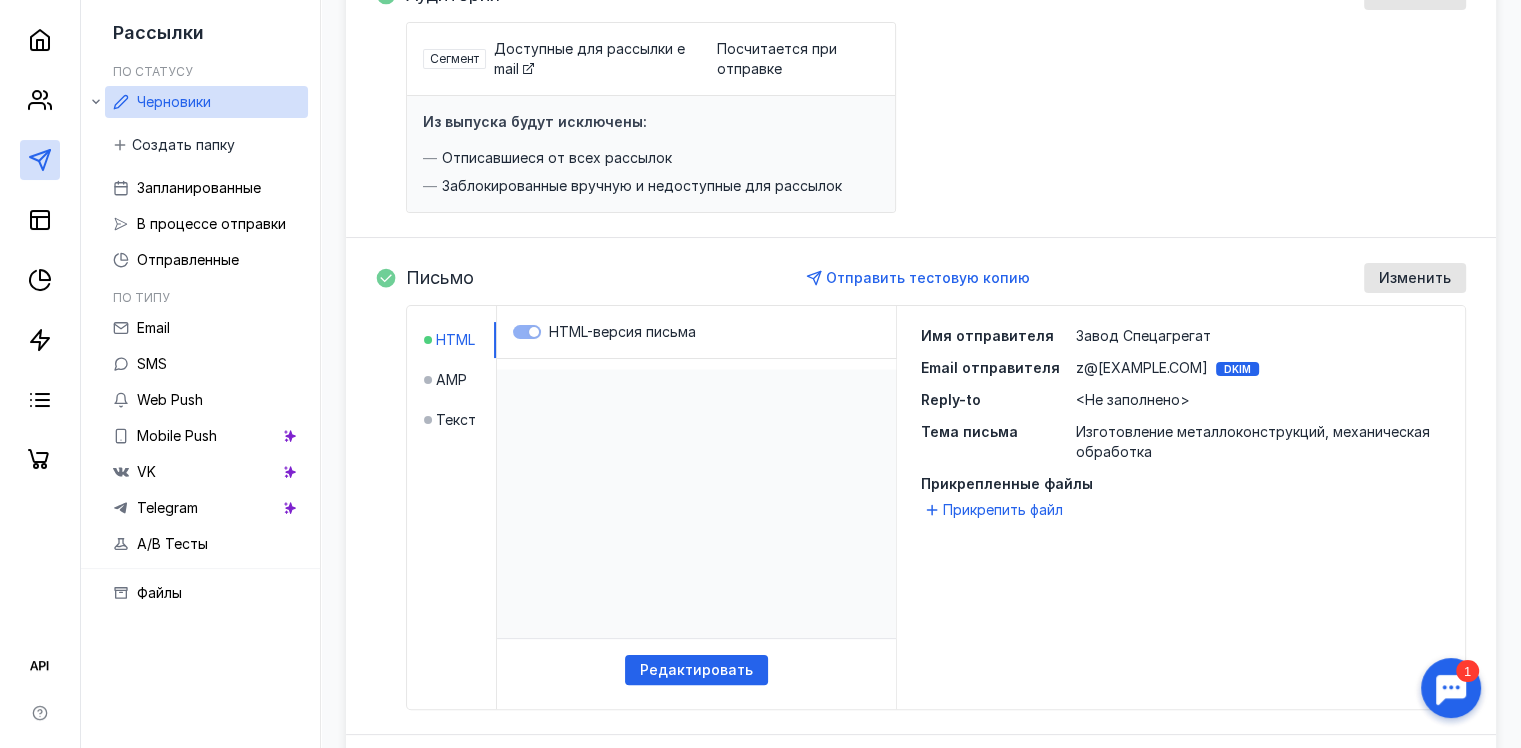 scroll, scrollTop: 210, scrollLeft: 0, axis: vertical 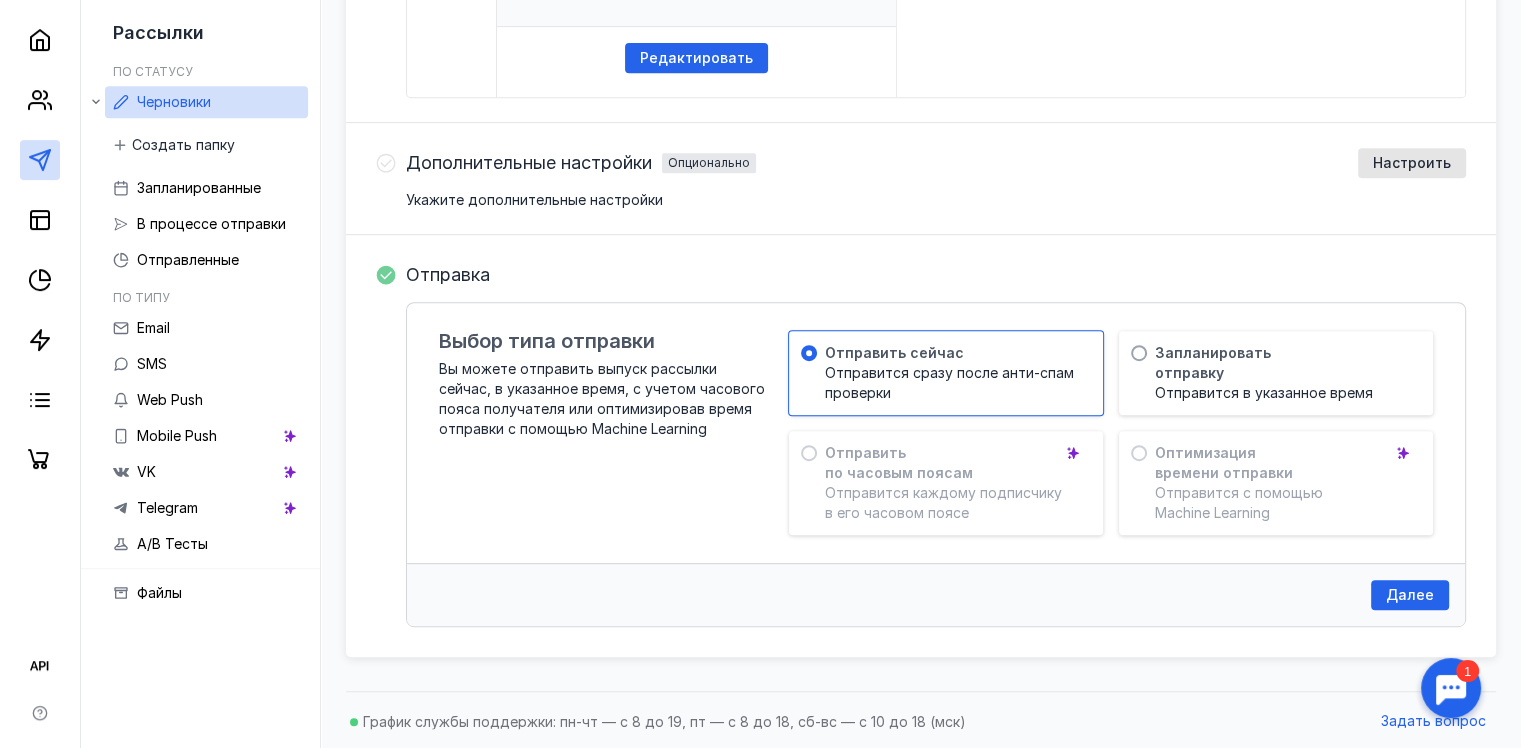 click on "Далее" at bounding box center [936, 594] 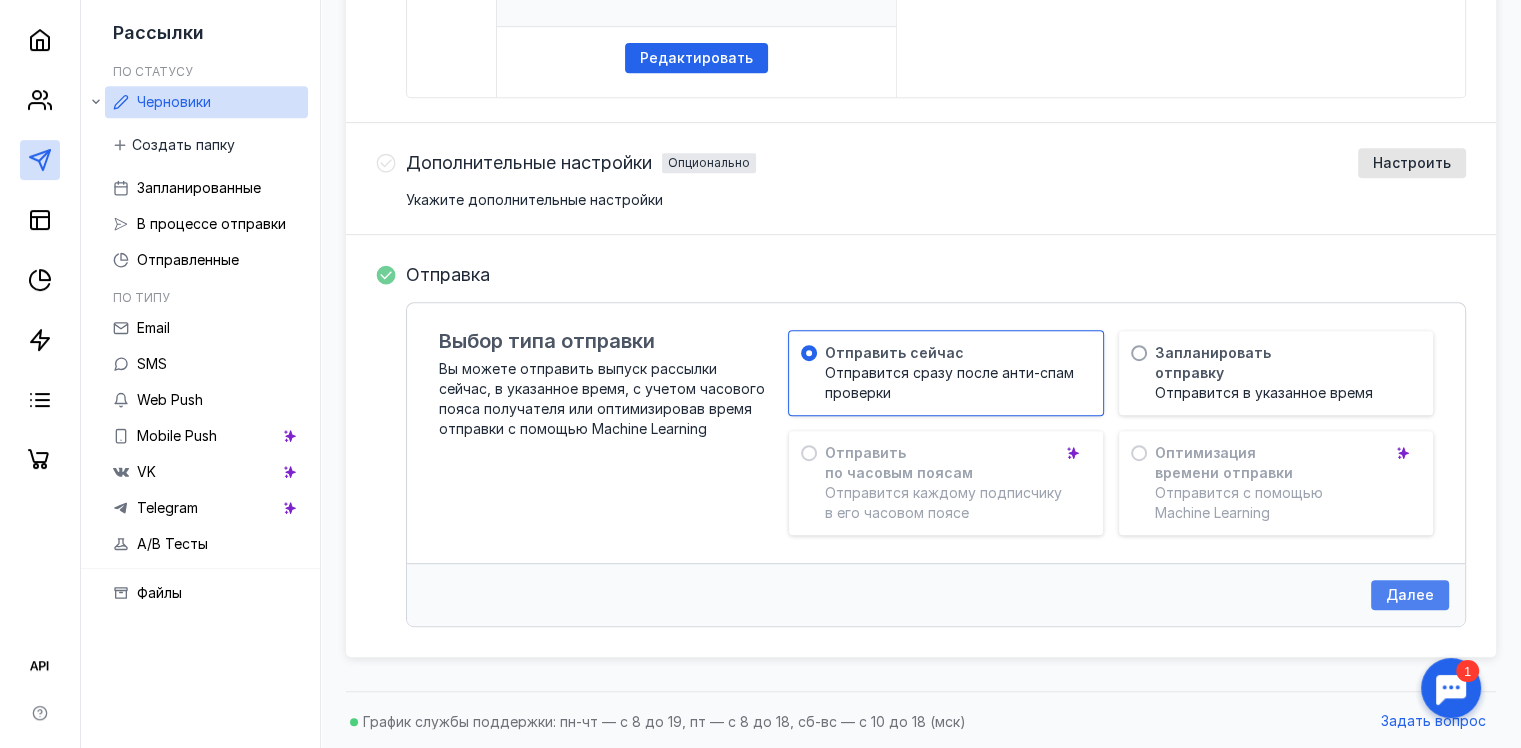 click on "Далее" at bounding box center [1410, 595] 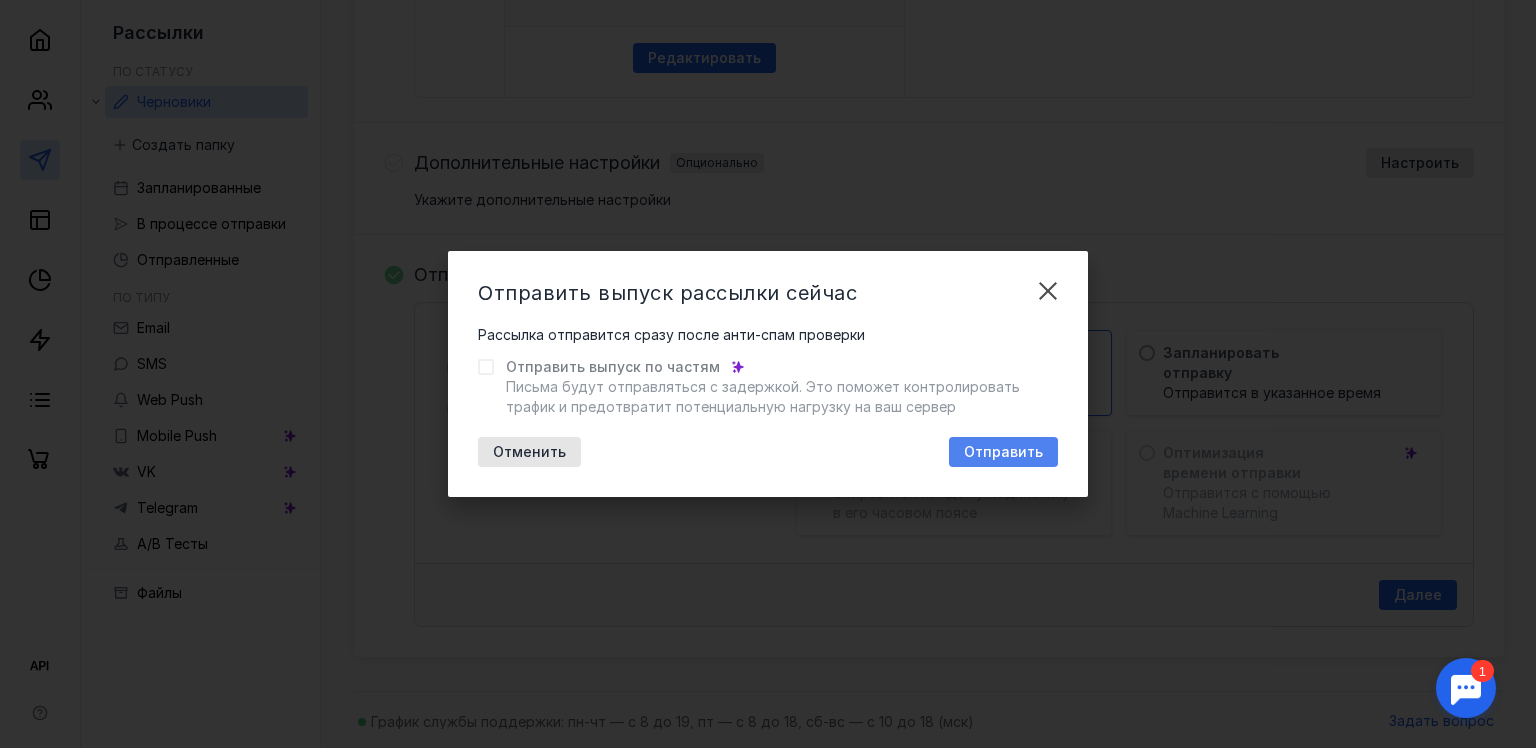 click on "Отправить" at bounding box center [1003, 452] 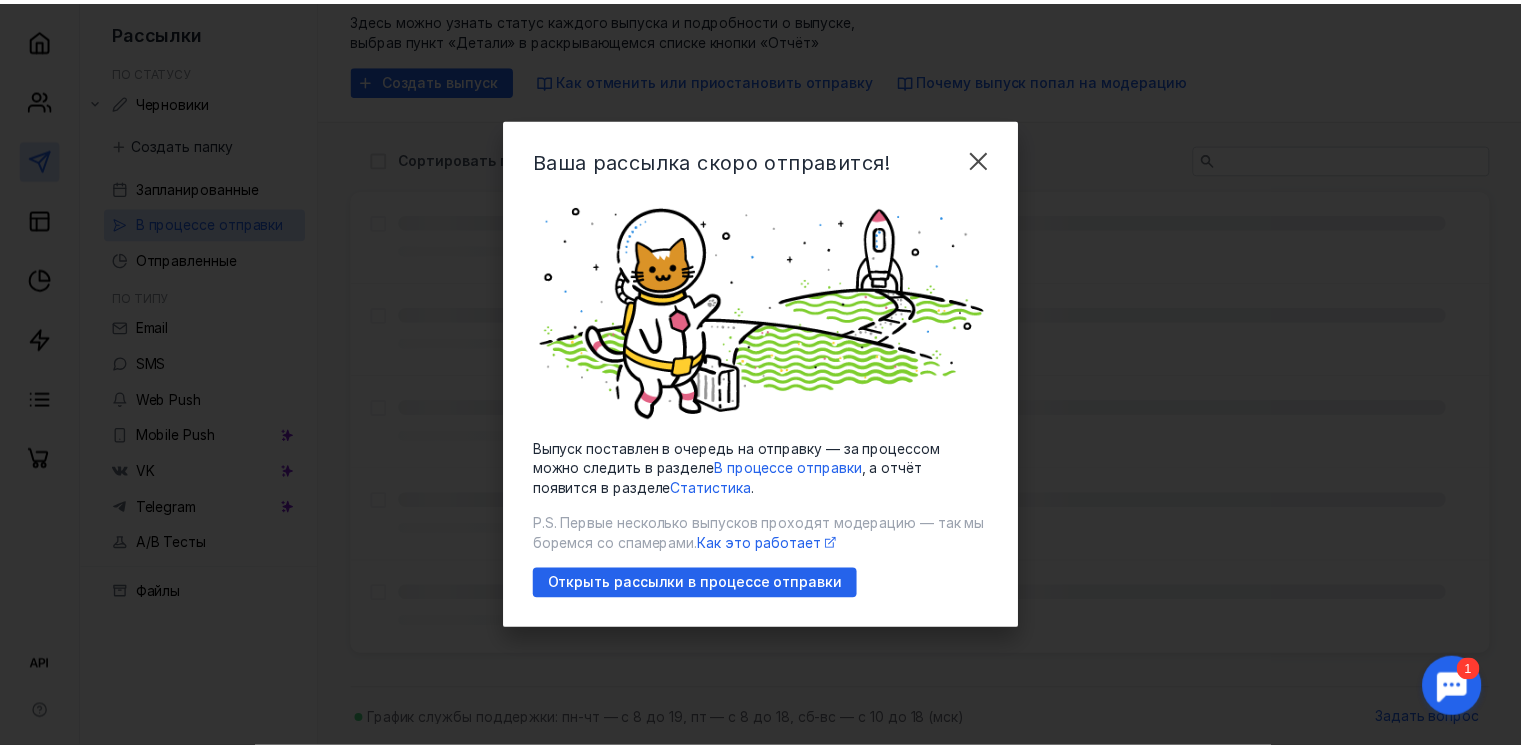 scroll, scrollTop: 12, scrollLeft: 0, axis: vertical 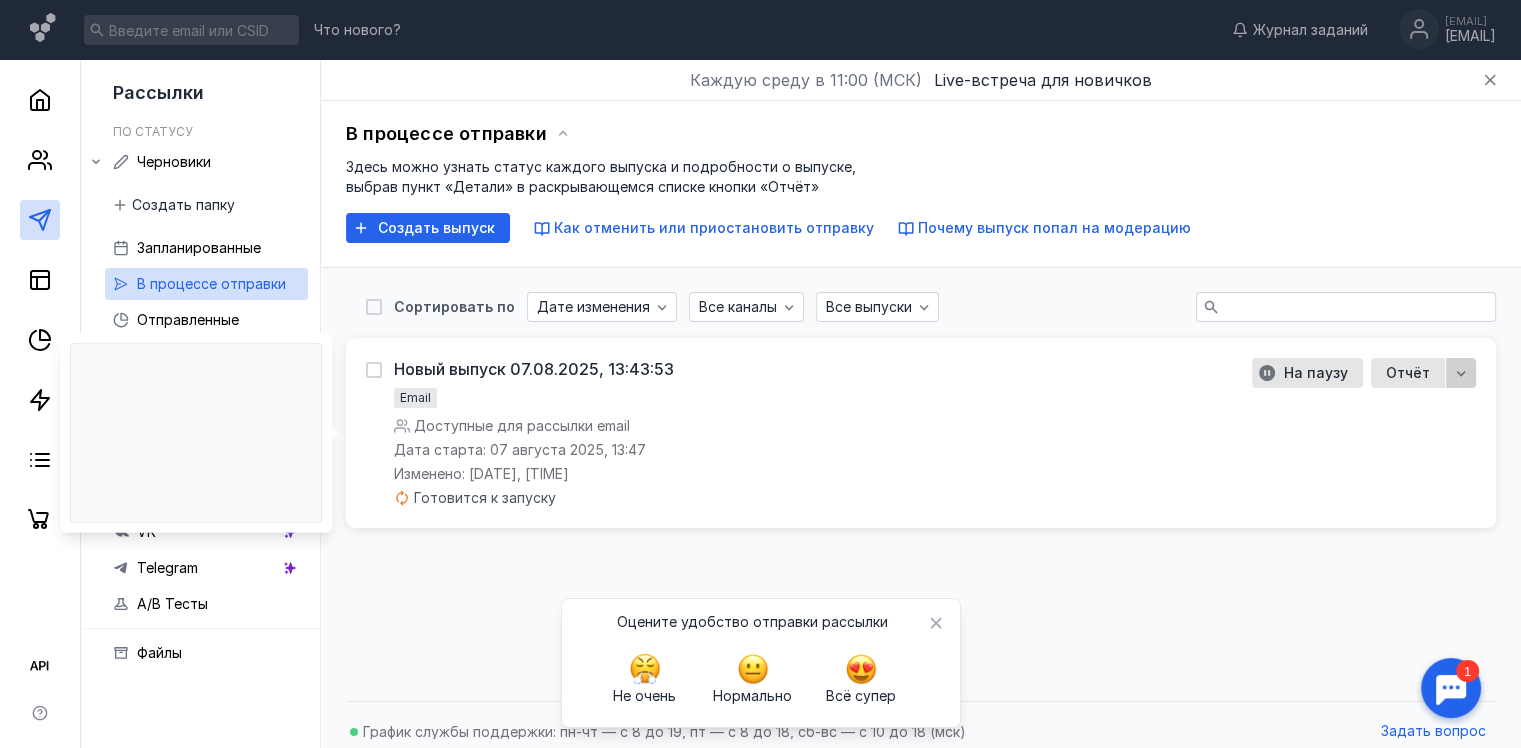click 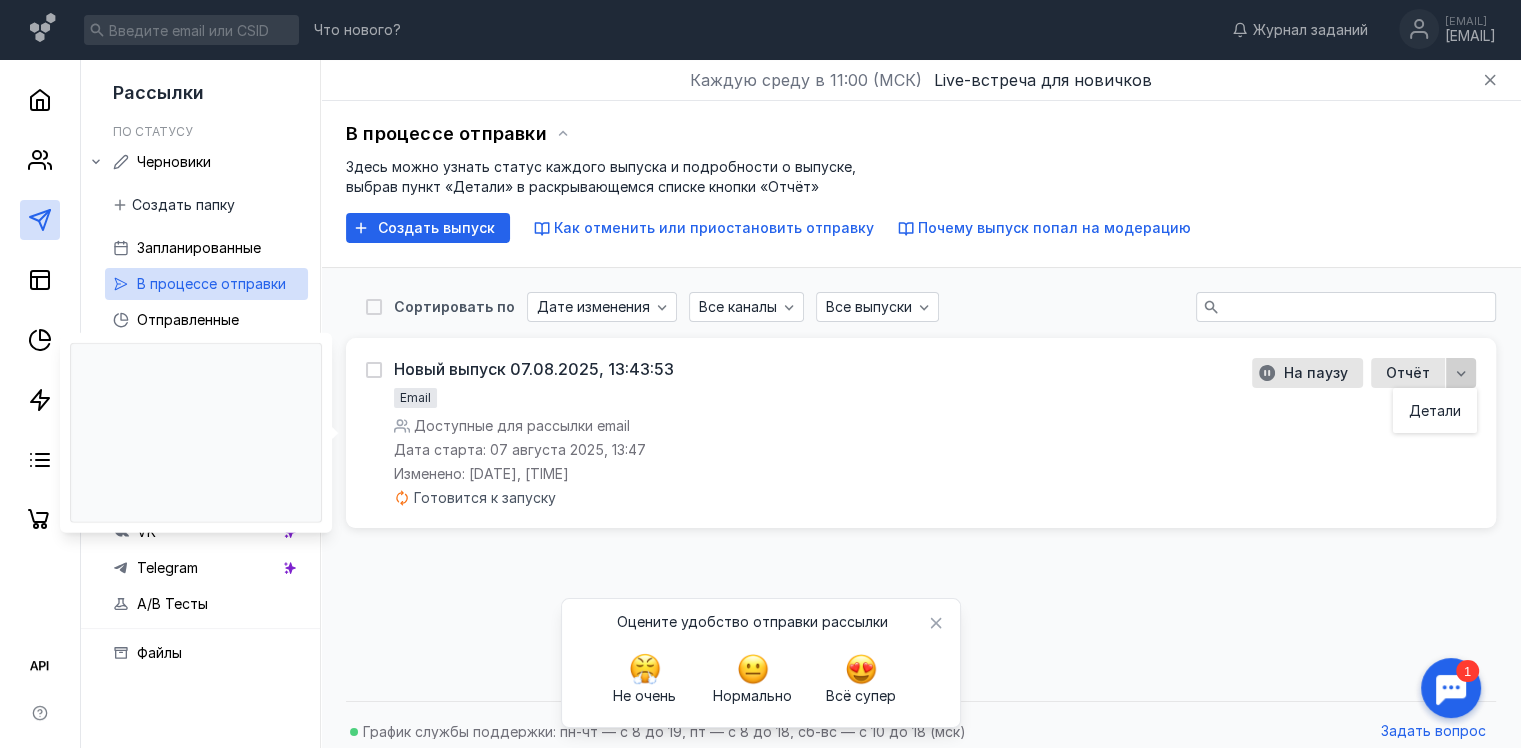 click 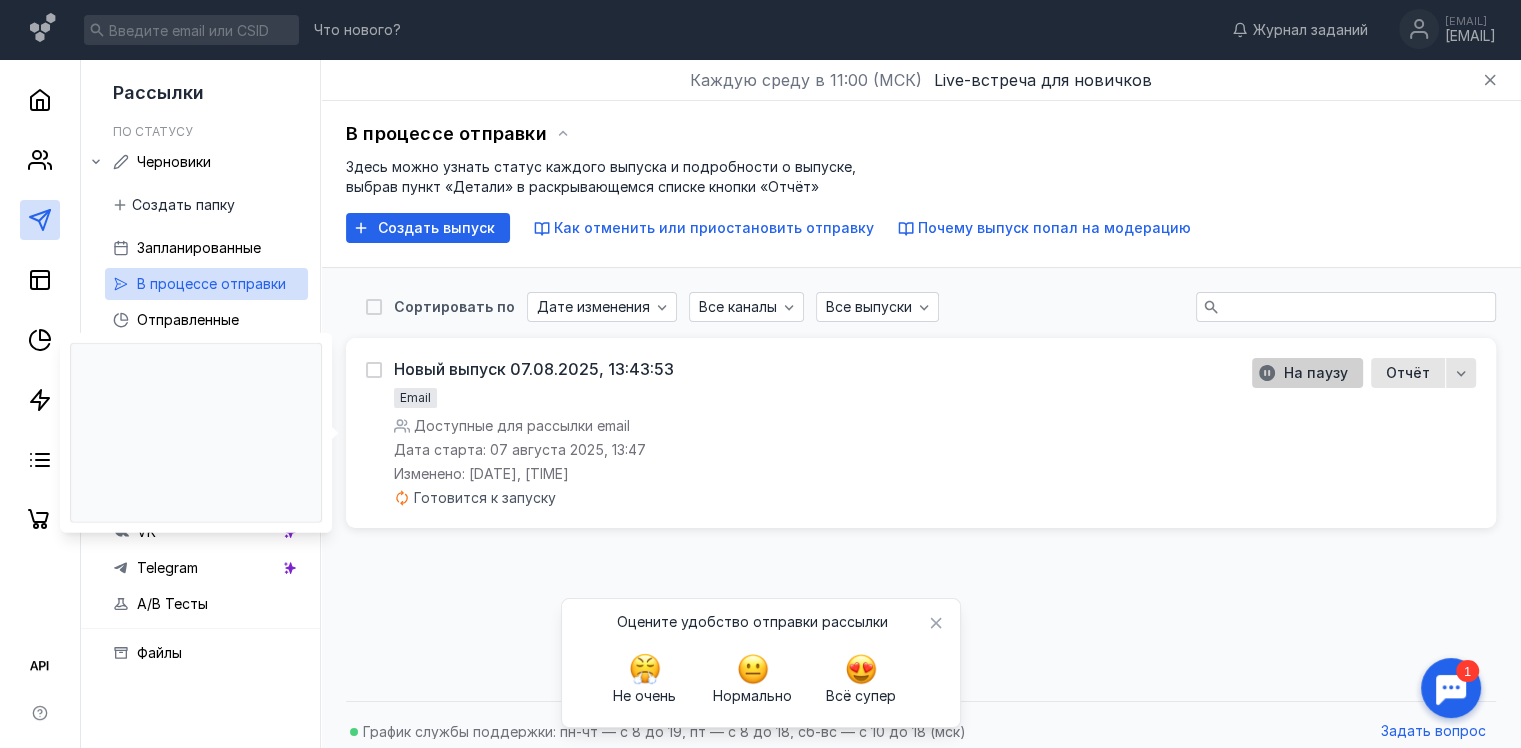 click on "На паузу" at bounding box center (1316, 373) 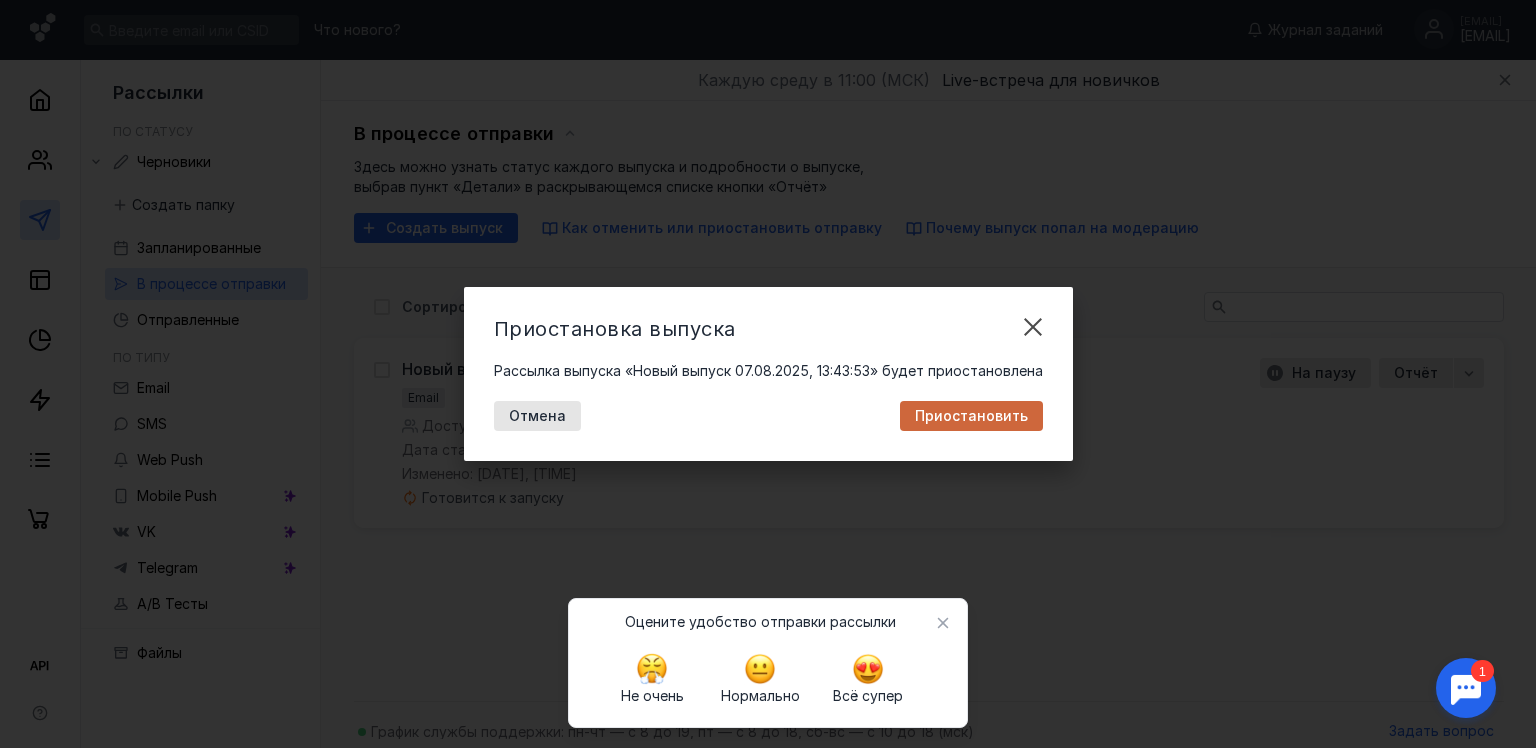 click on "Приостановить" at bounding box center (971, 416) 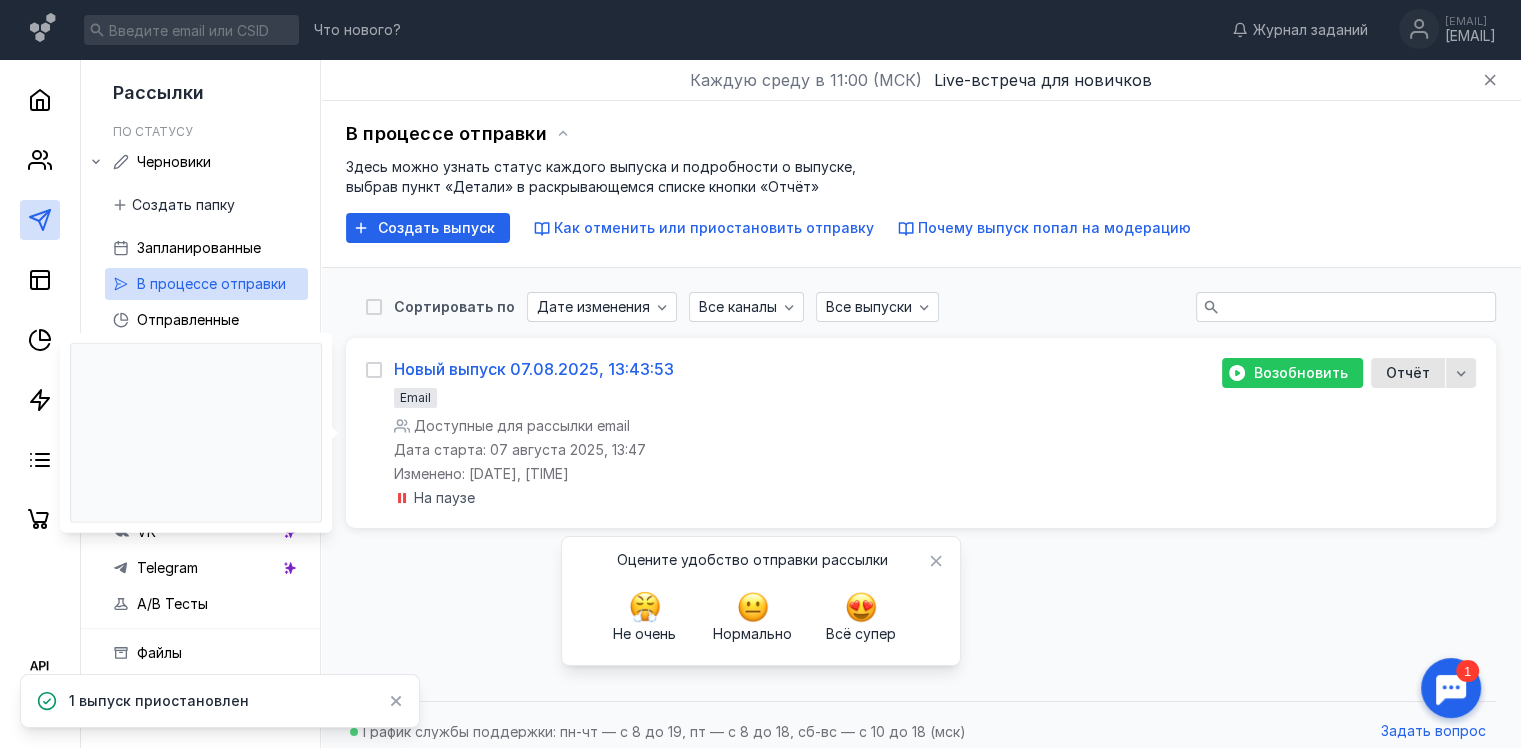 click on "Новый выпуск 07.08.2025, 13:43:53" at bounding box center [534, 369] 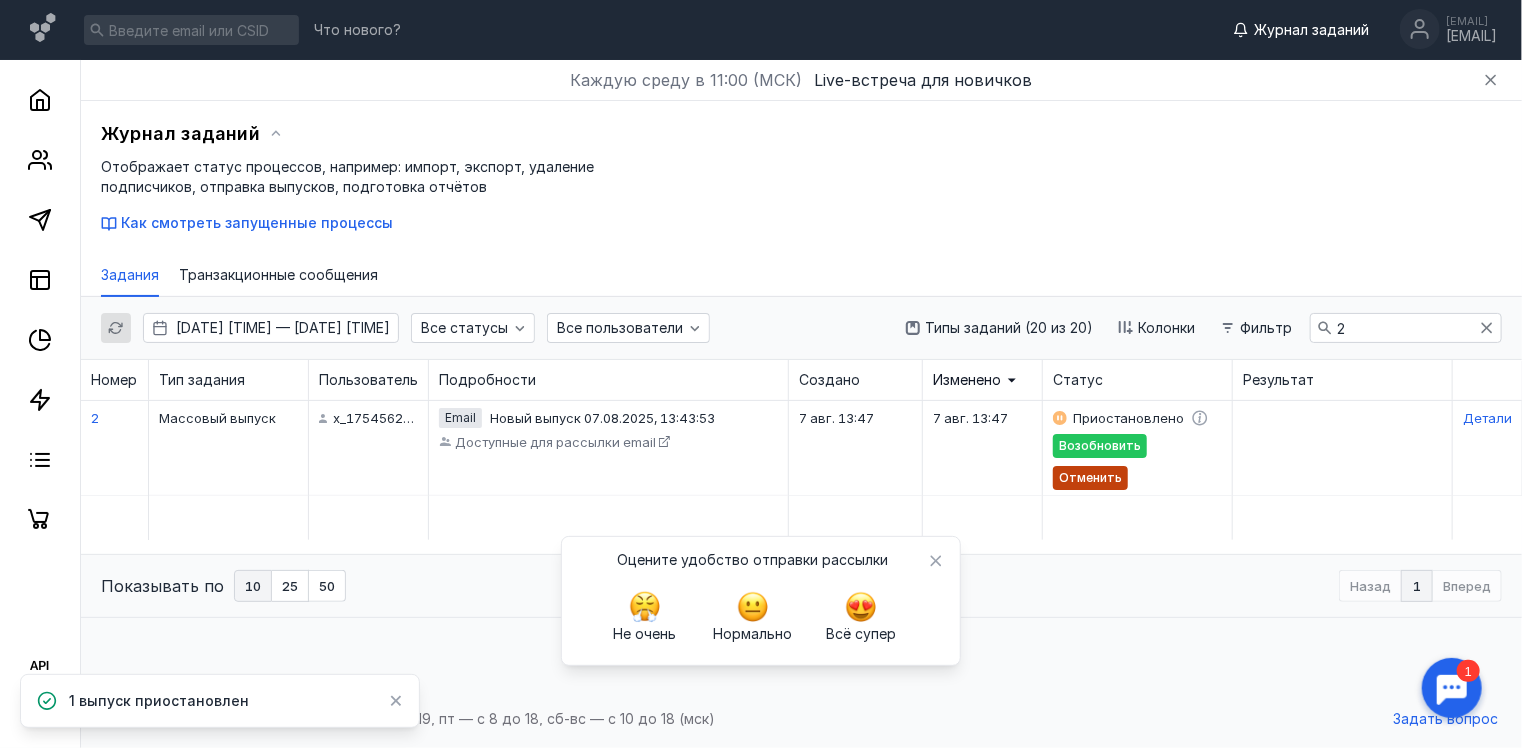 click 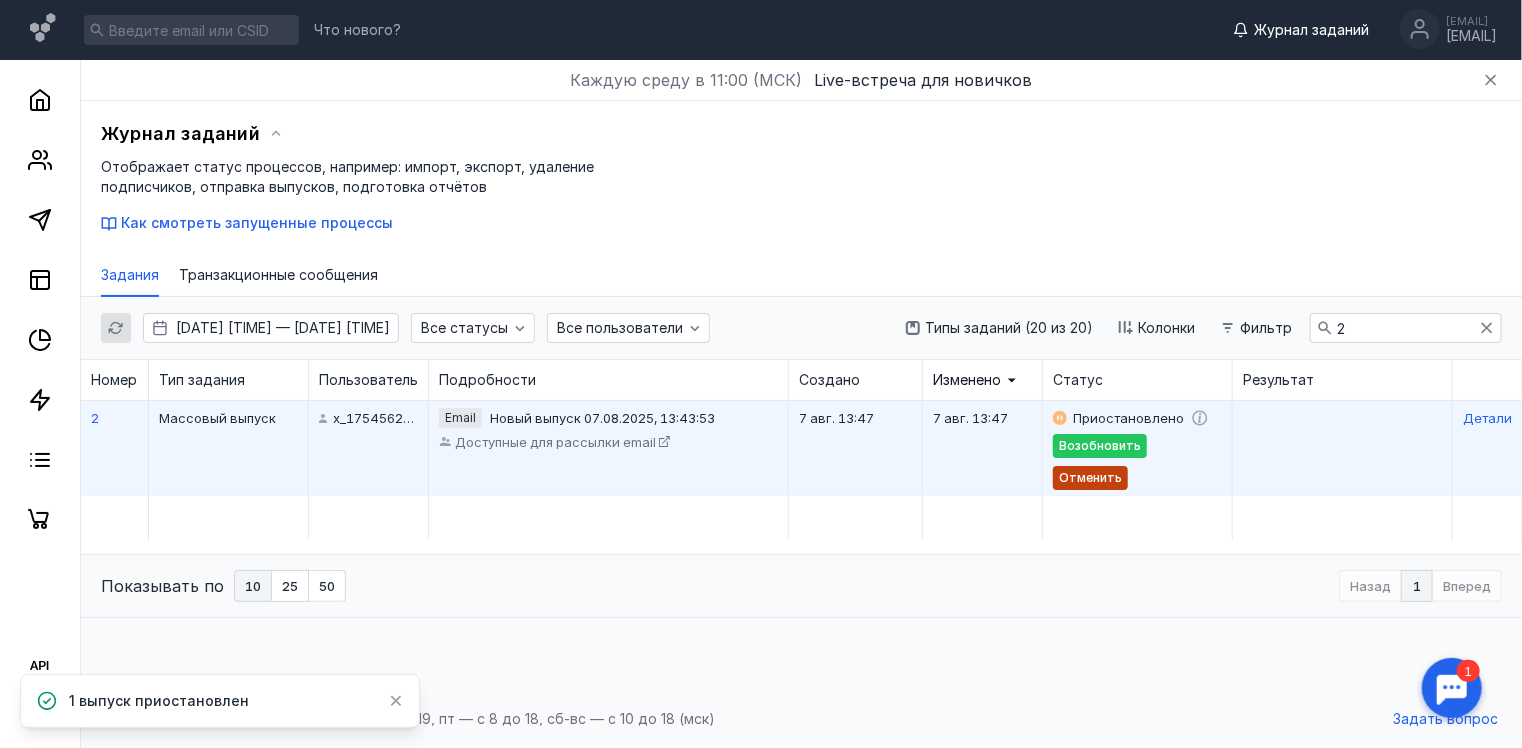 click on "Новый выпуск 07.08.2025, 13:43:53" at bounding box center (602, 418) 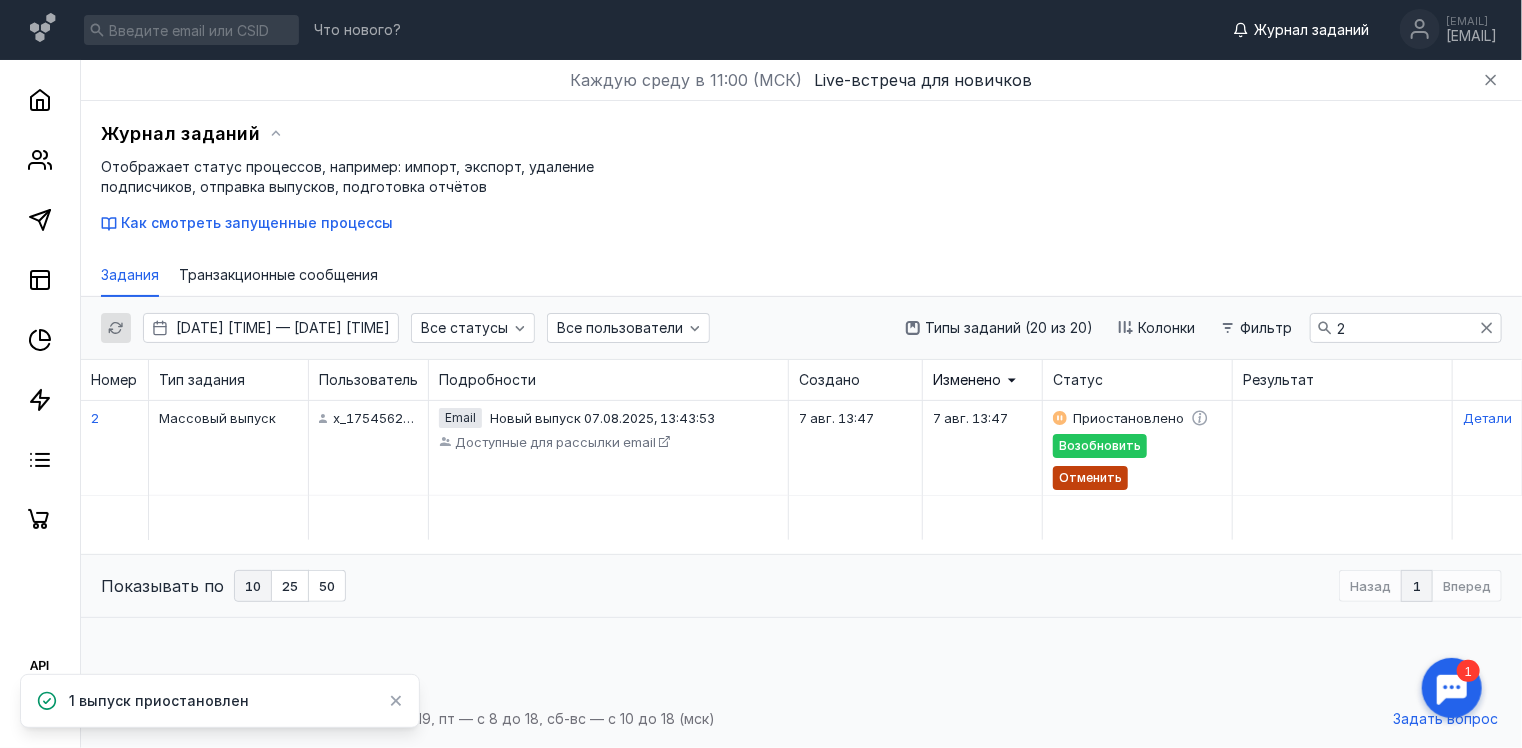 scroll, scrollTop: 0, scrollLeft: 4, axis: horizontal 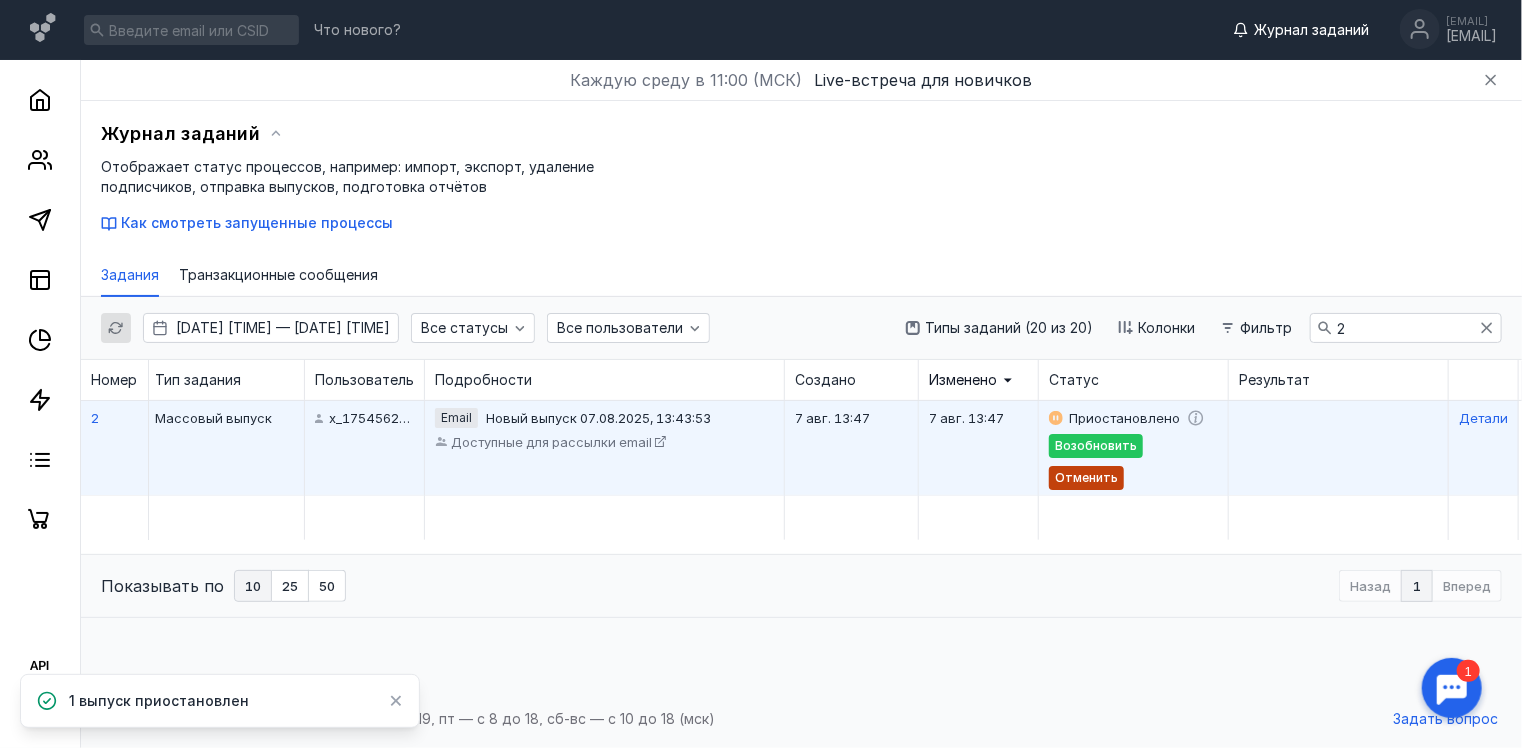 click on "Детали" at bounding box center [1483, 418] 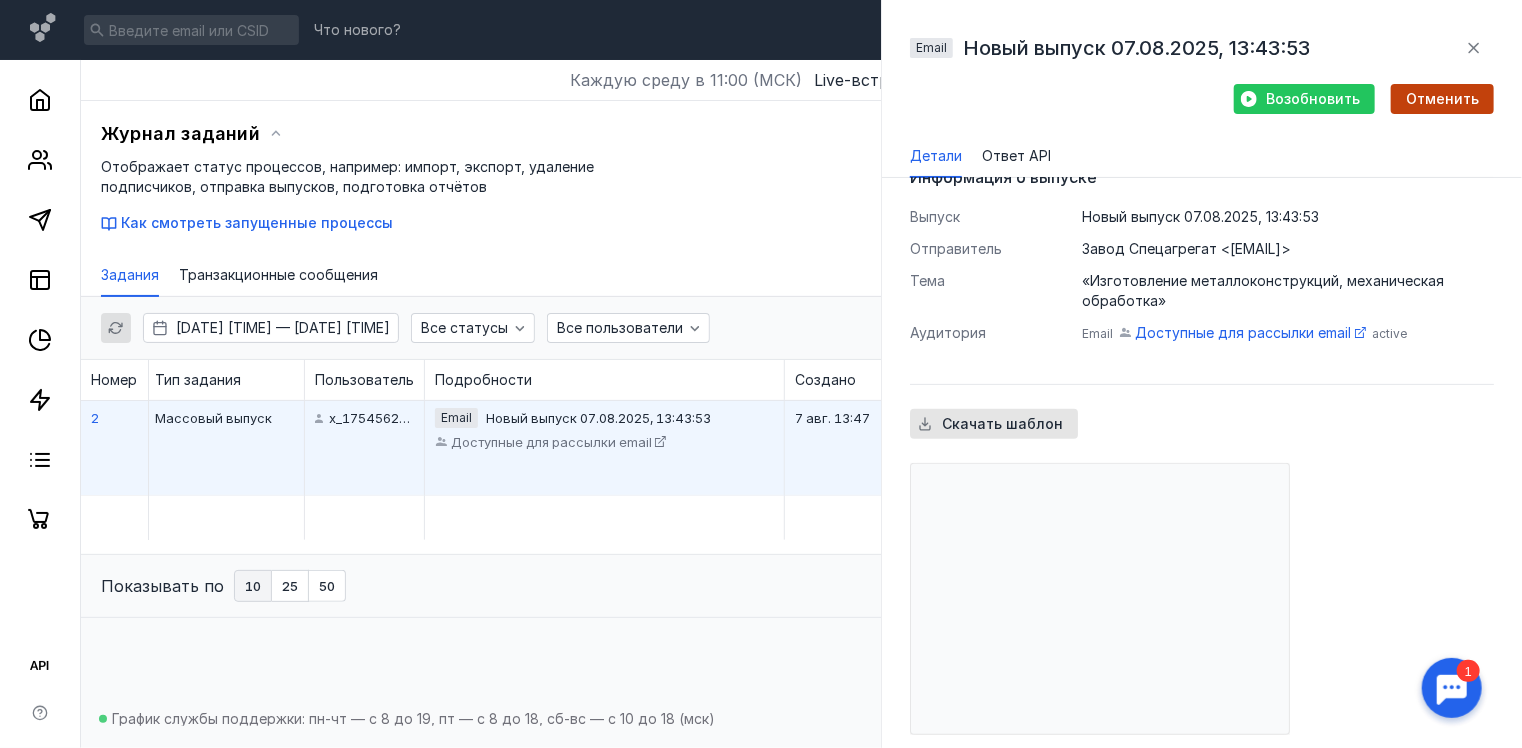 scroll, scrollTop: 300, scrollLeft: 0, axis: vertical 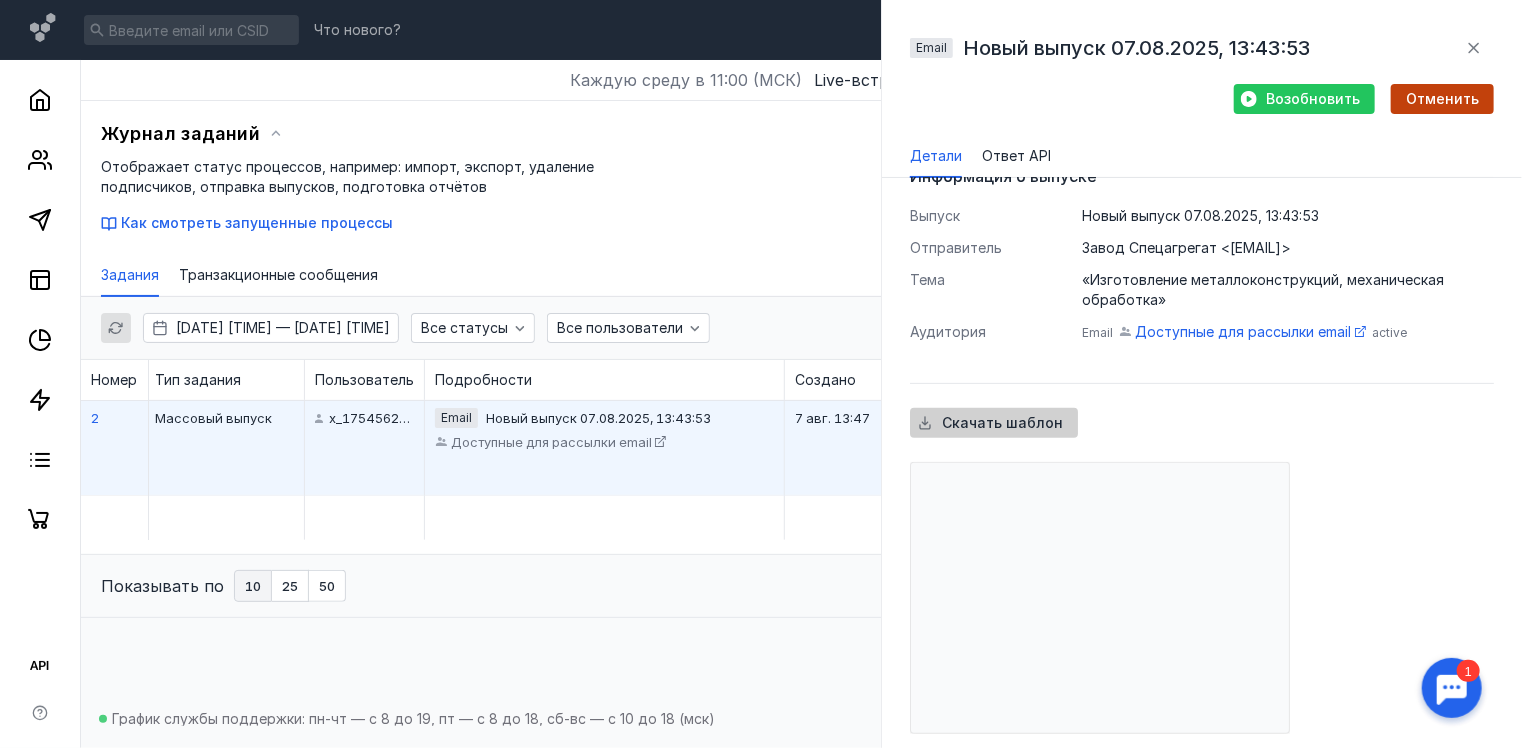 click on "Скачать шаблон" at bounding box center [1002, 423] 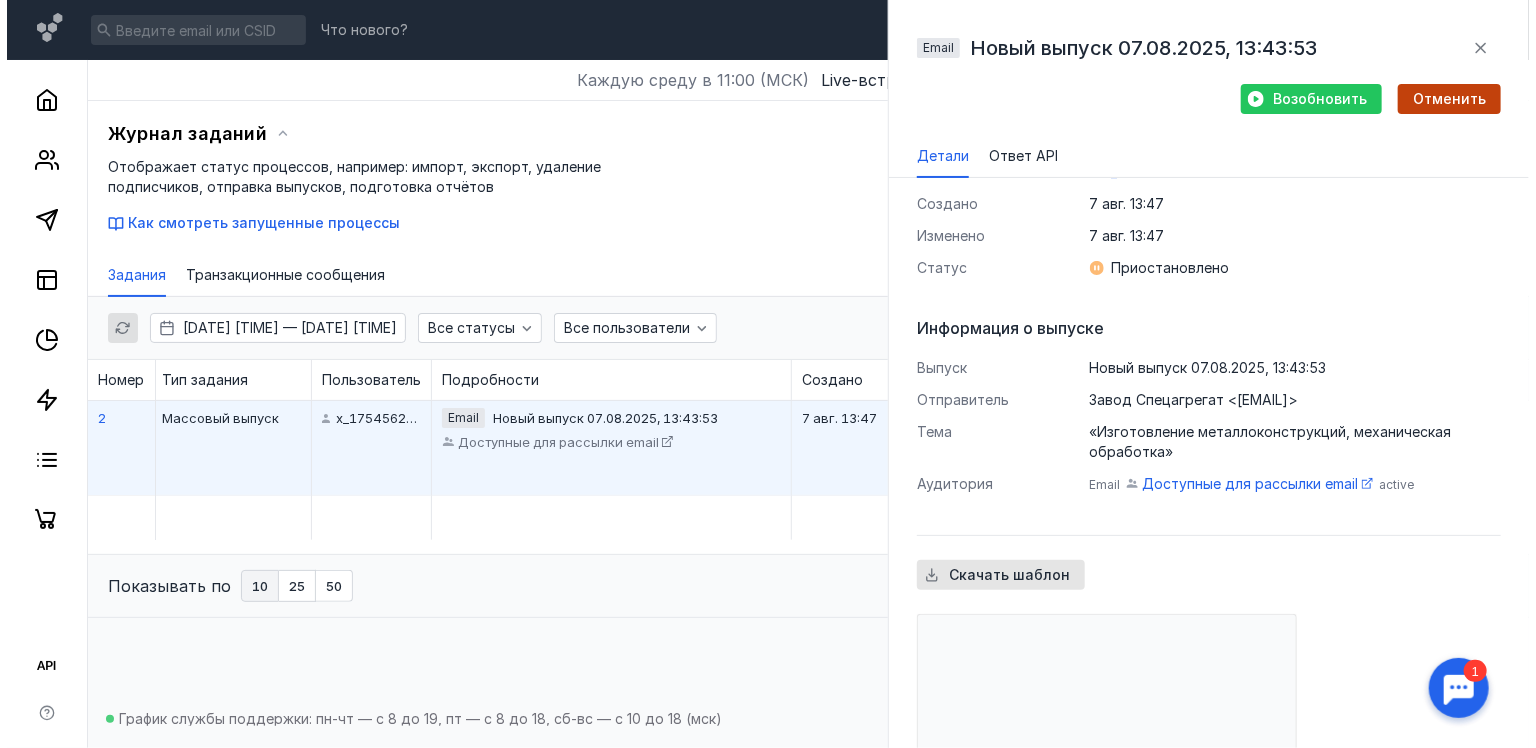 scroll, scrollTop: 0, scrollLeft: 0, axis: both 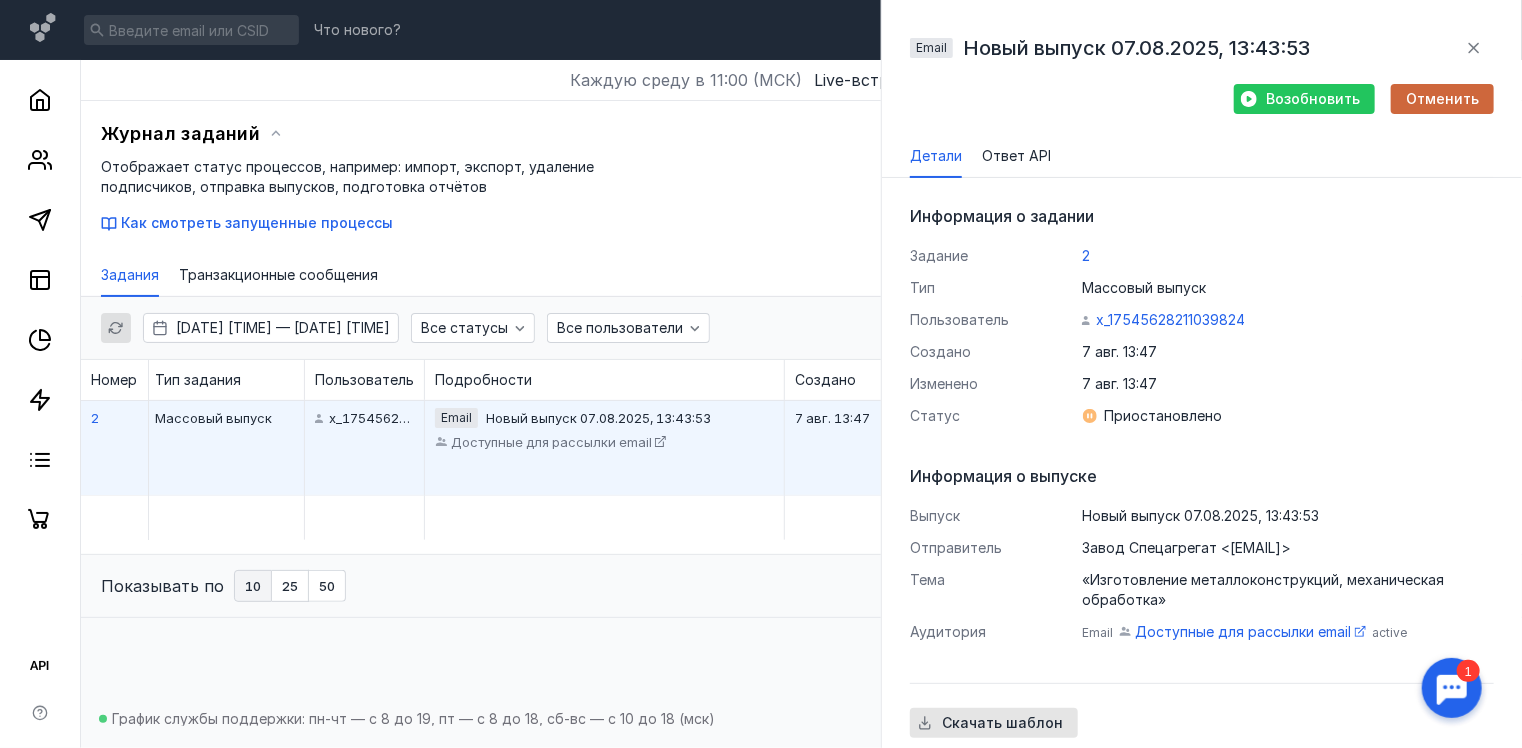 click on "Отменить" at bounding box center (1442, 99) 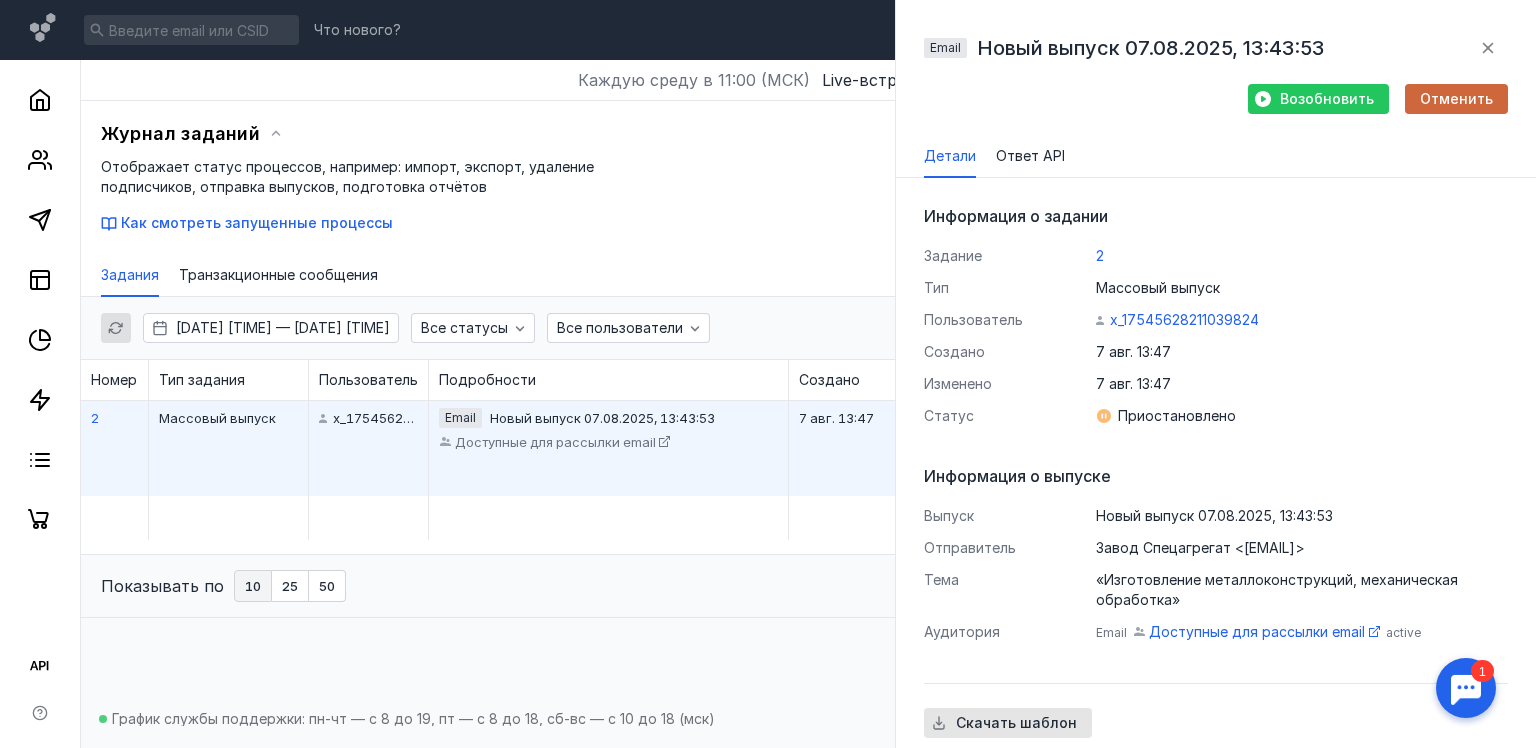 scroll, scrollTop: 0, scrollLeft: 0, axis: both 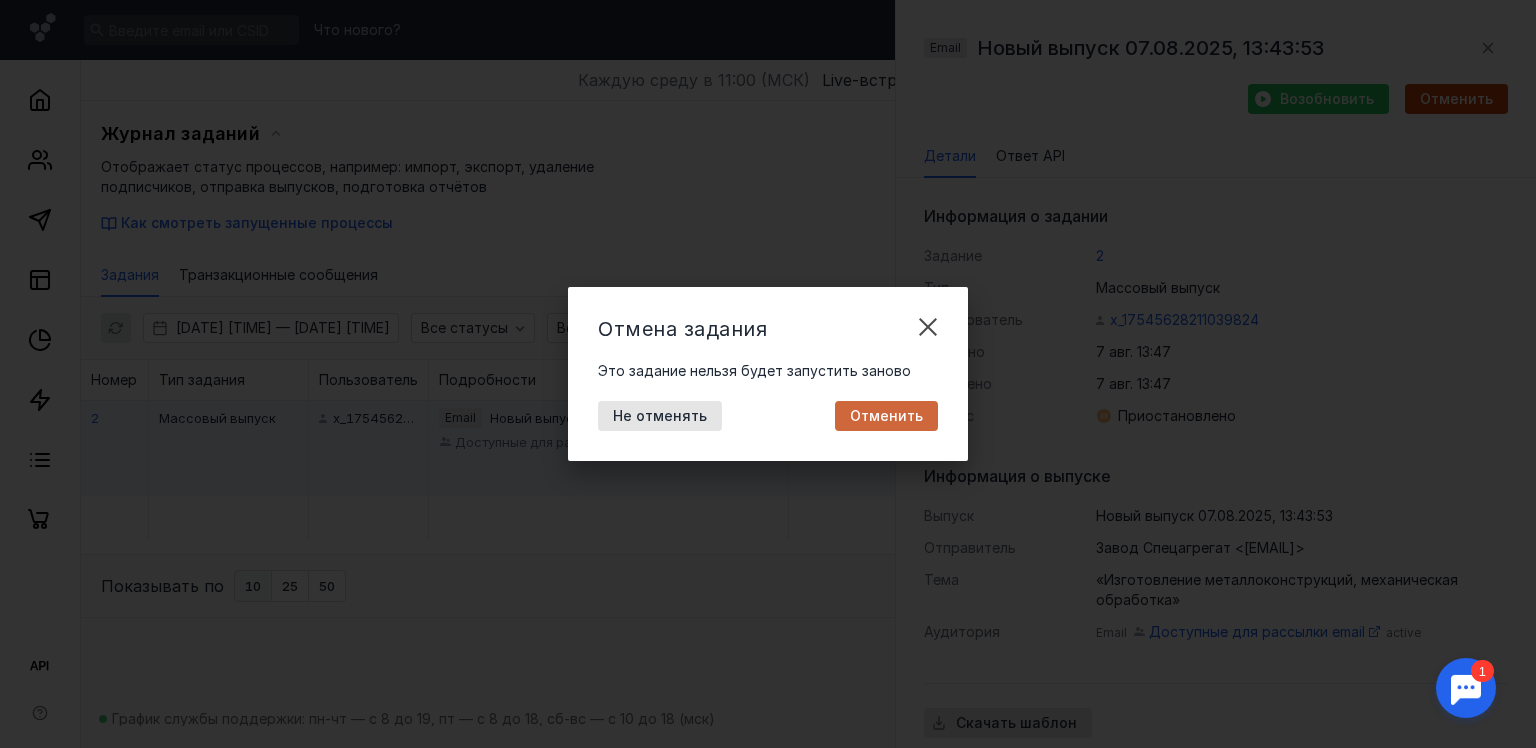 click on "Отменить" at bounding box center (886, 416) 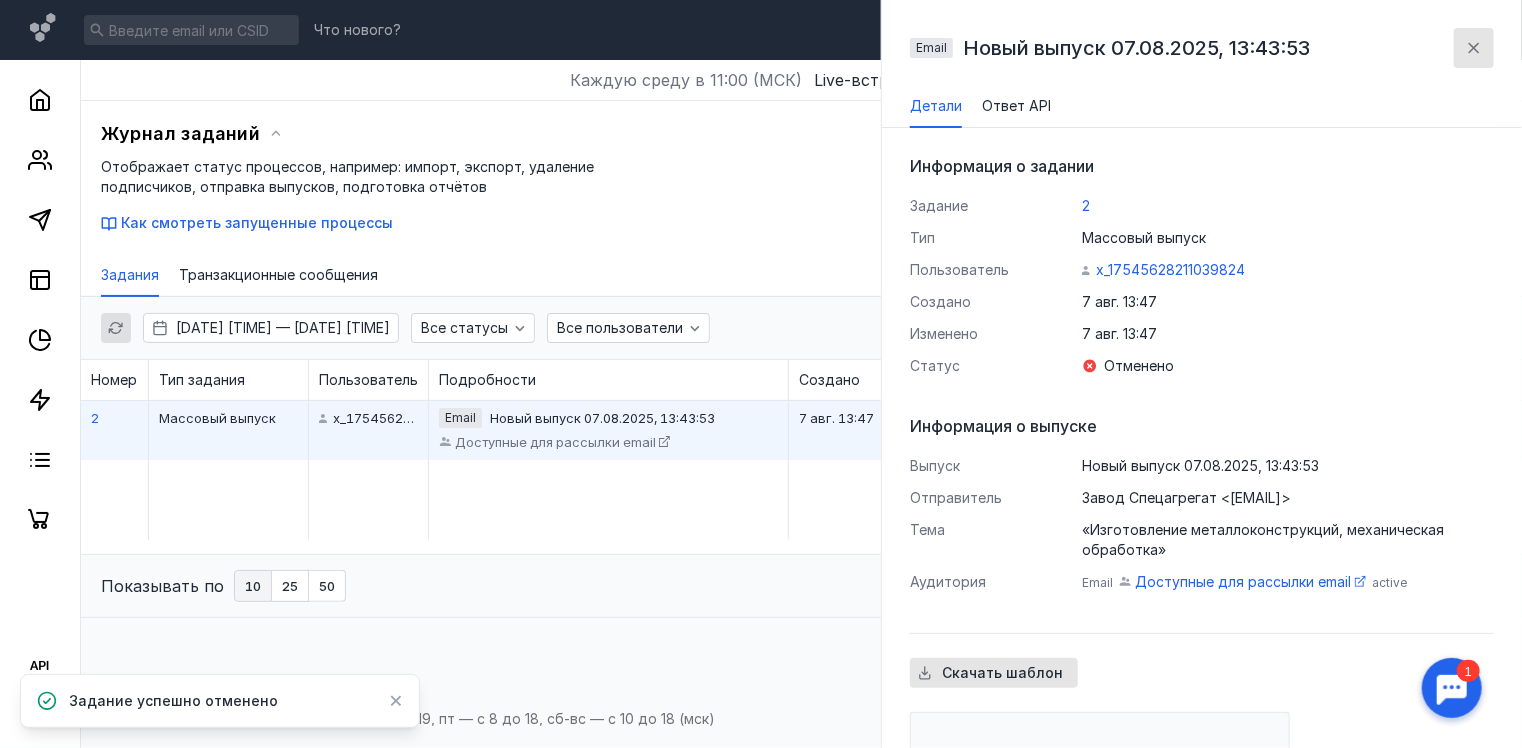 click 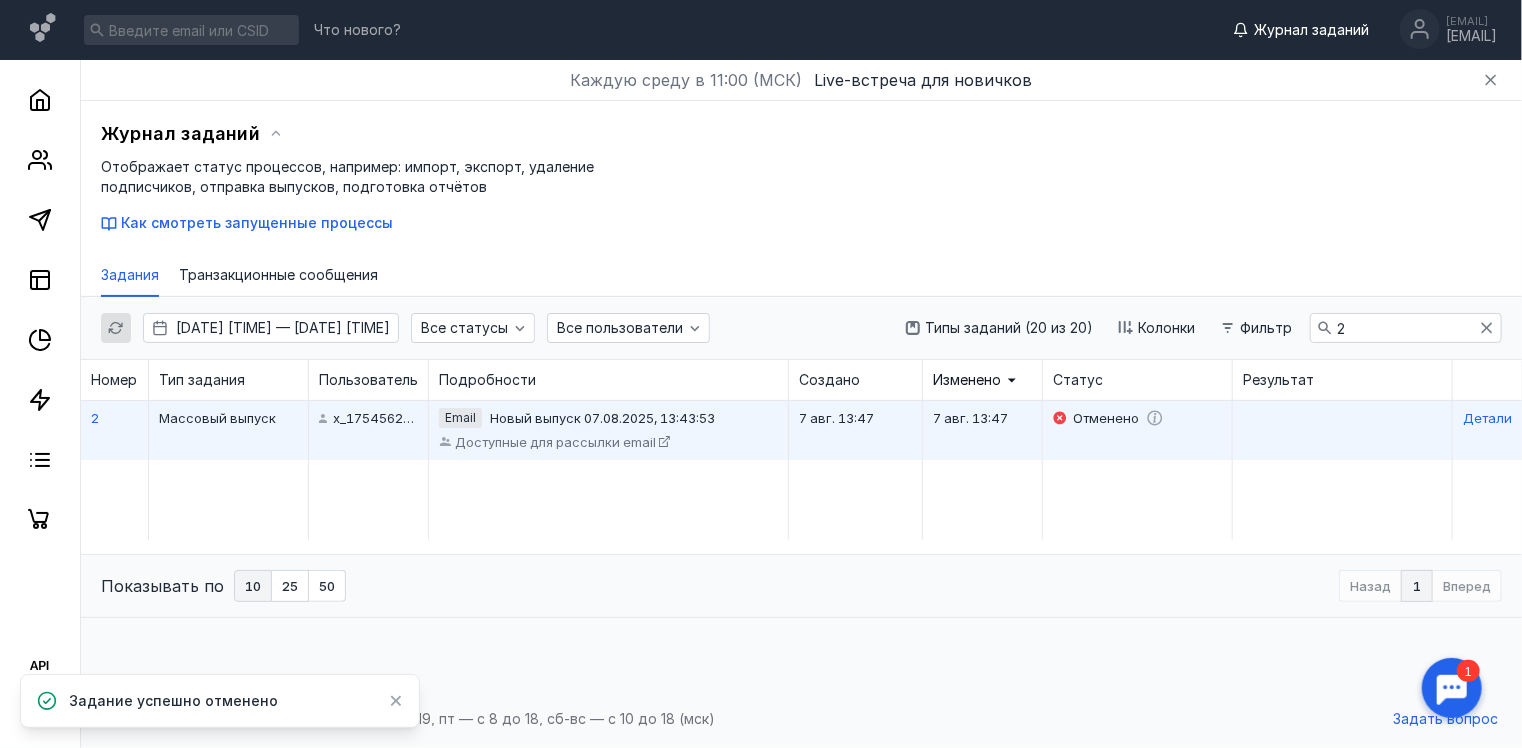 click on "Новый выпуск 07.08.2025, 13:43:53" at bounding box center (602, 418) 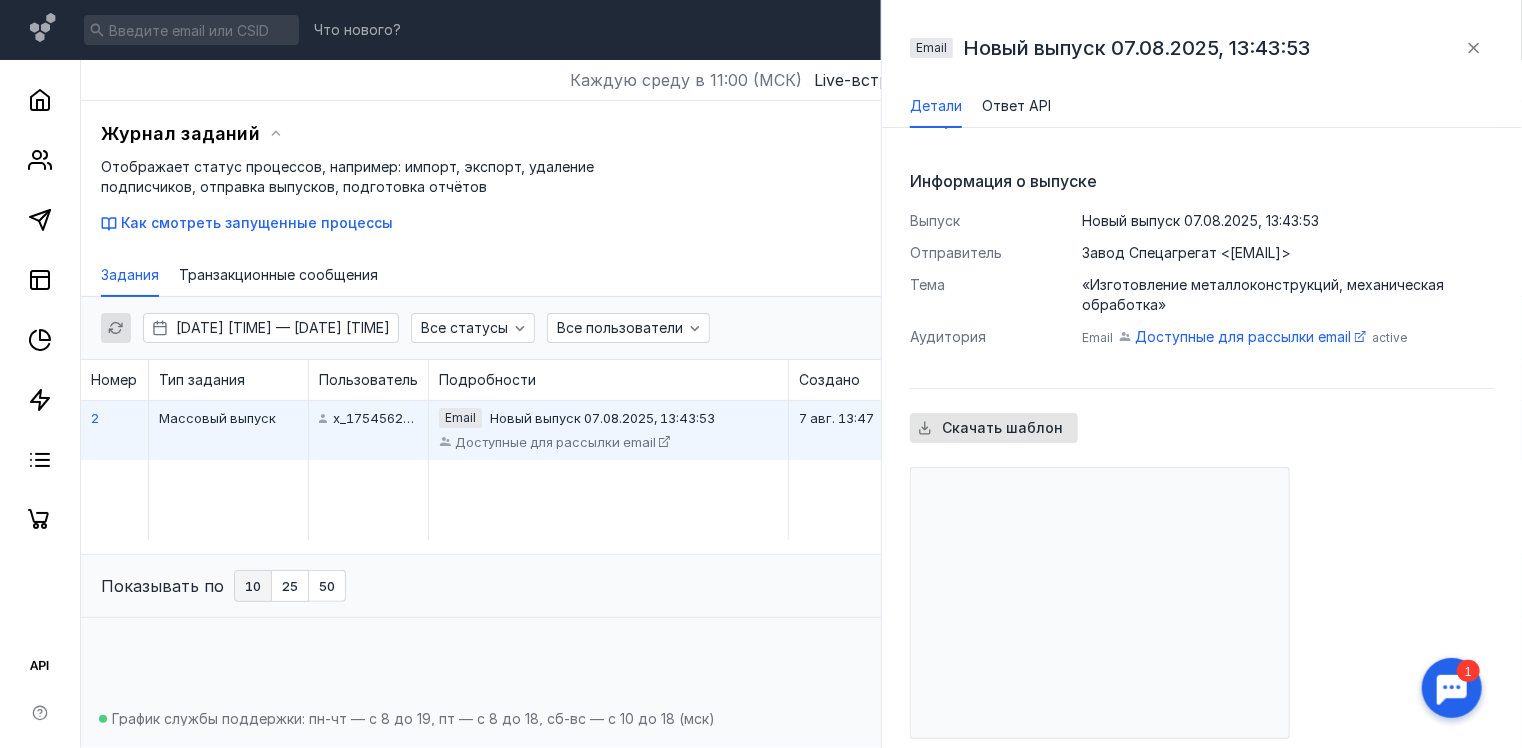 scroll, scrollTop: 263, scrollLeft: 0, axis: vertical 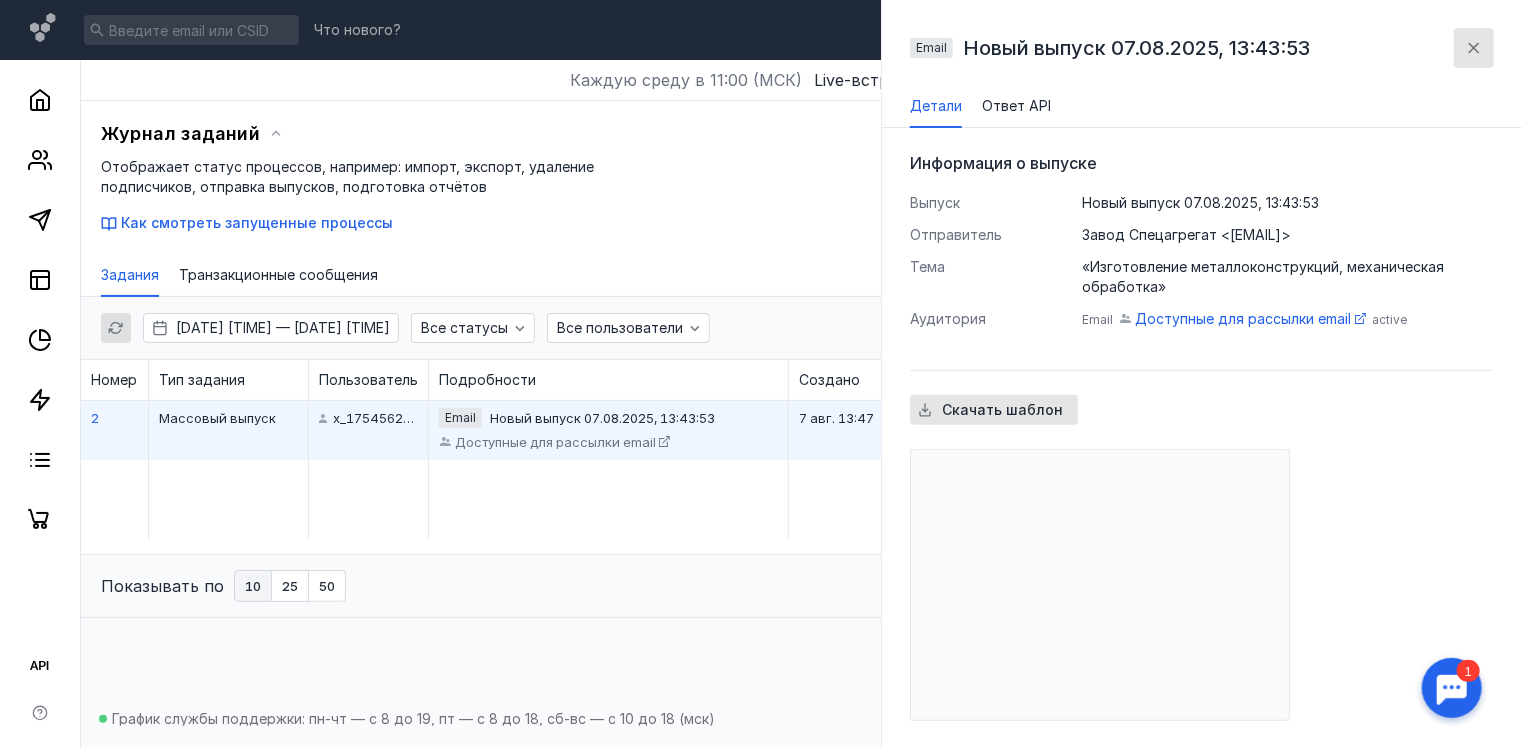click 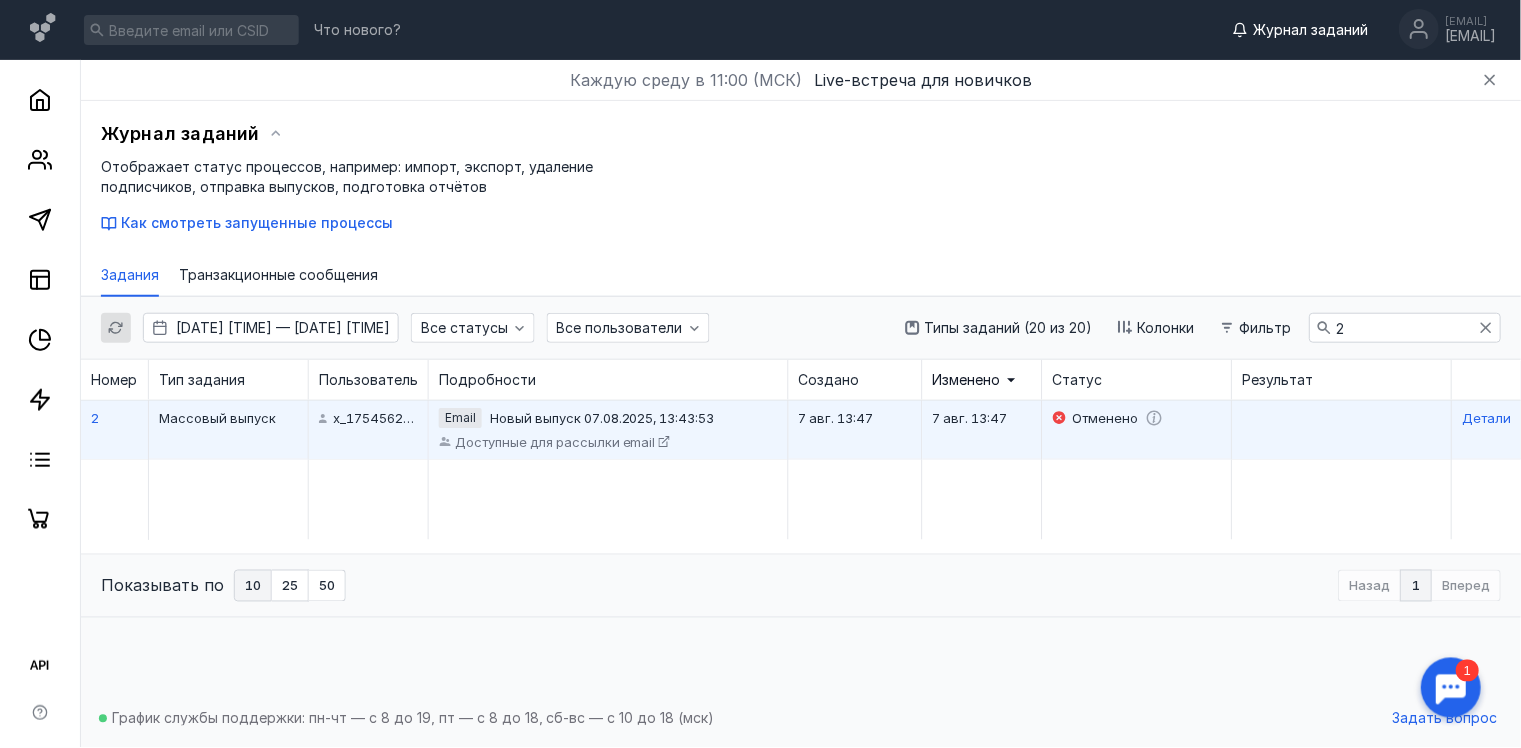 scroll, scrollTop: 0, scrollLeft: 0, axis: both 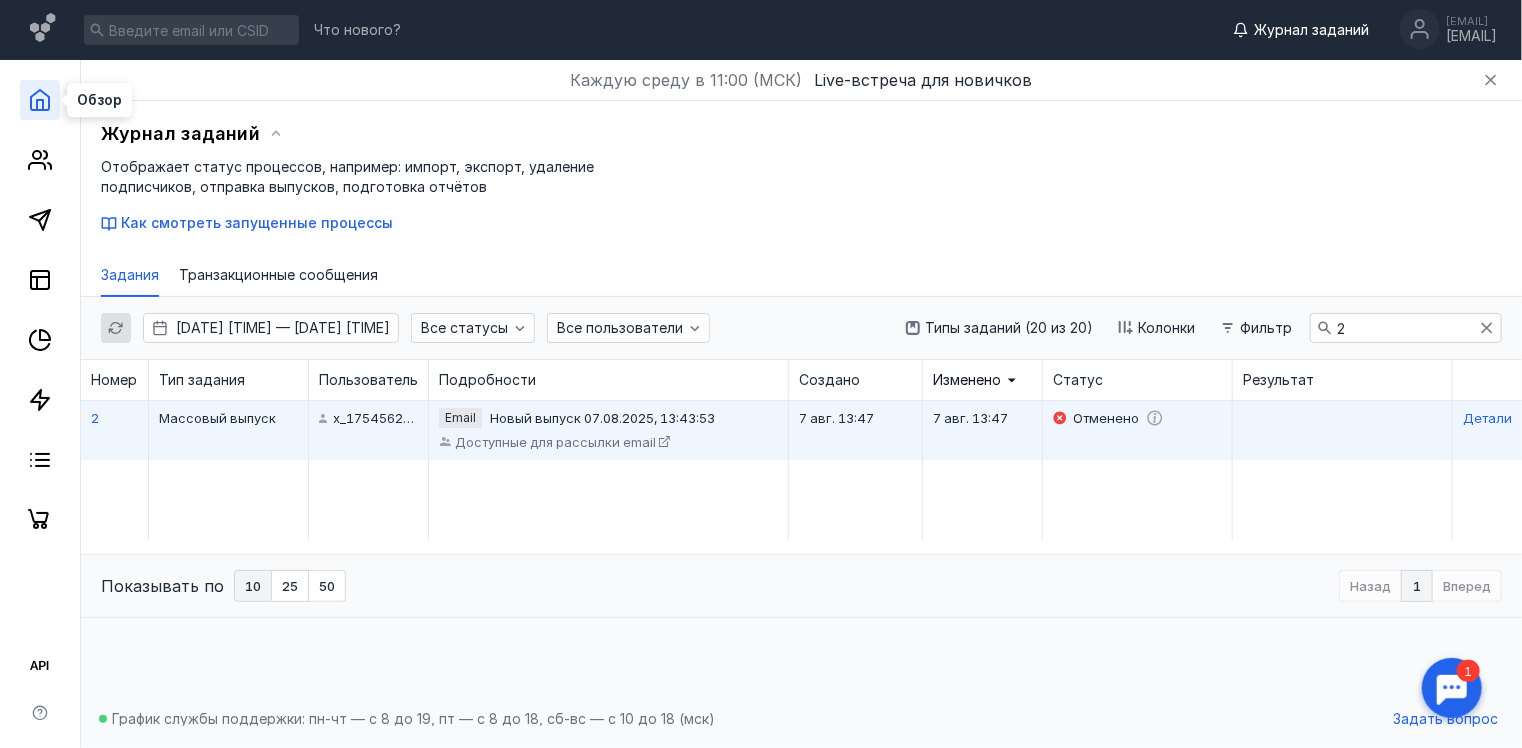 click 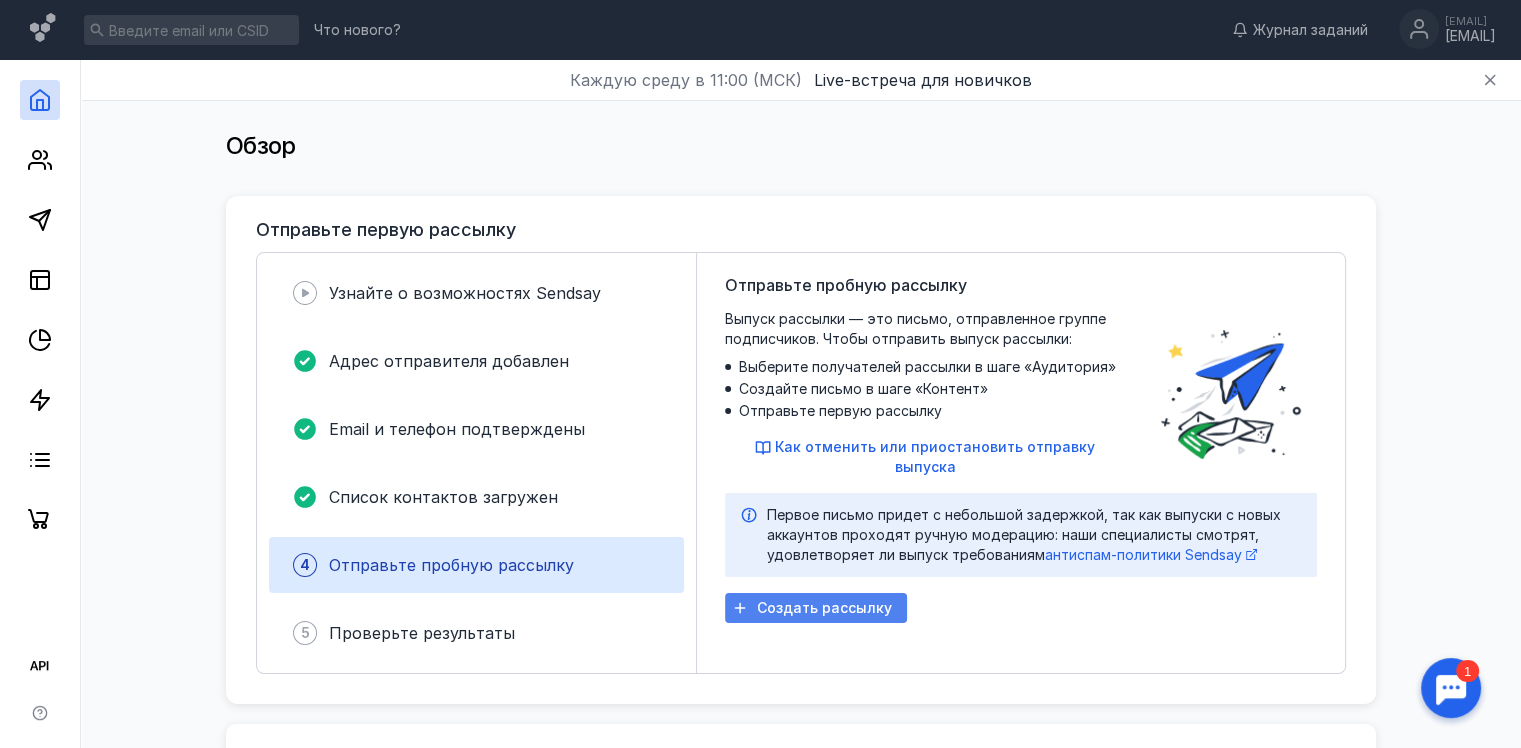 click on "Создать рассылку" at bounding box center (824, 608) 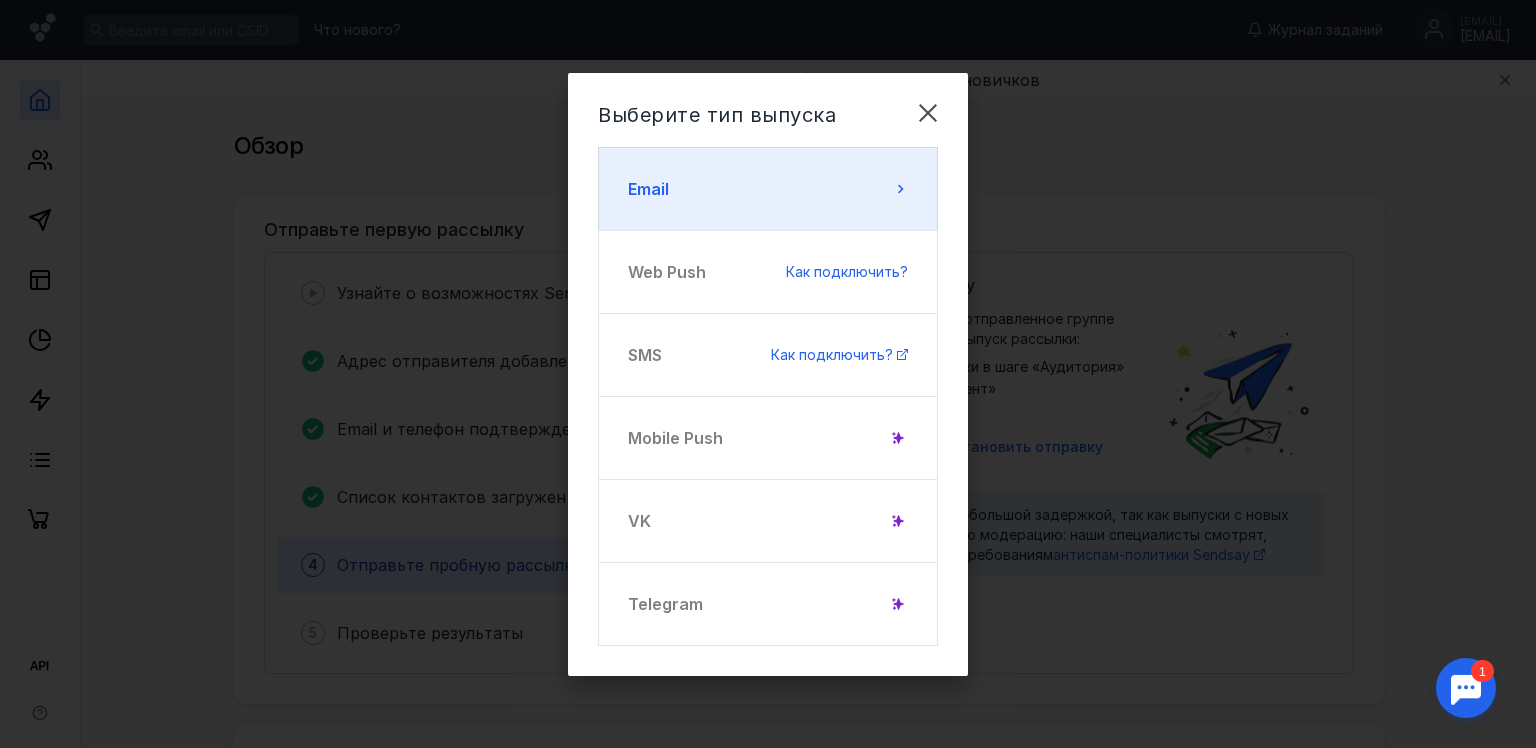click on "Email" at bounding box center [768, 189] 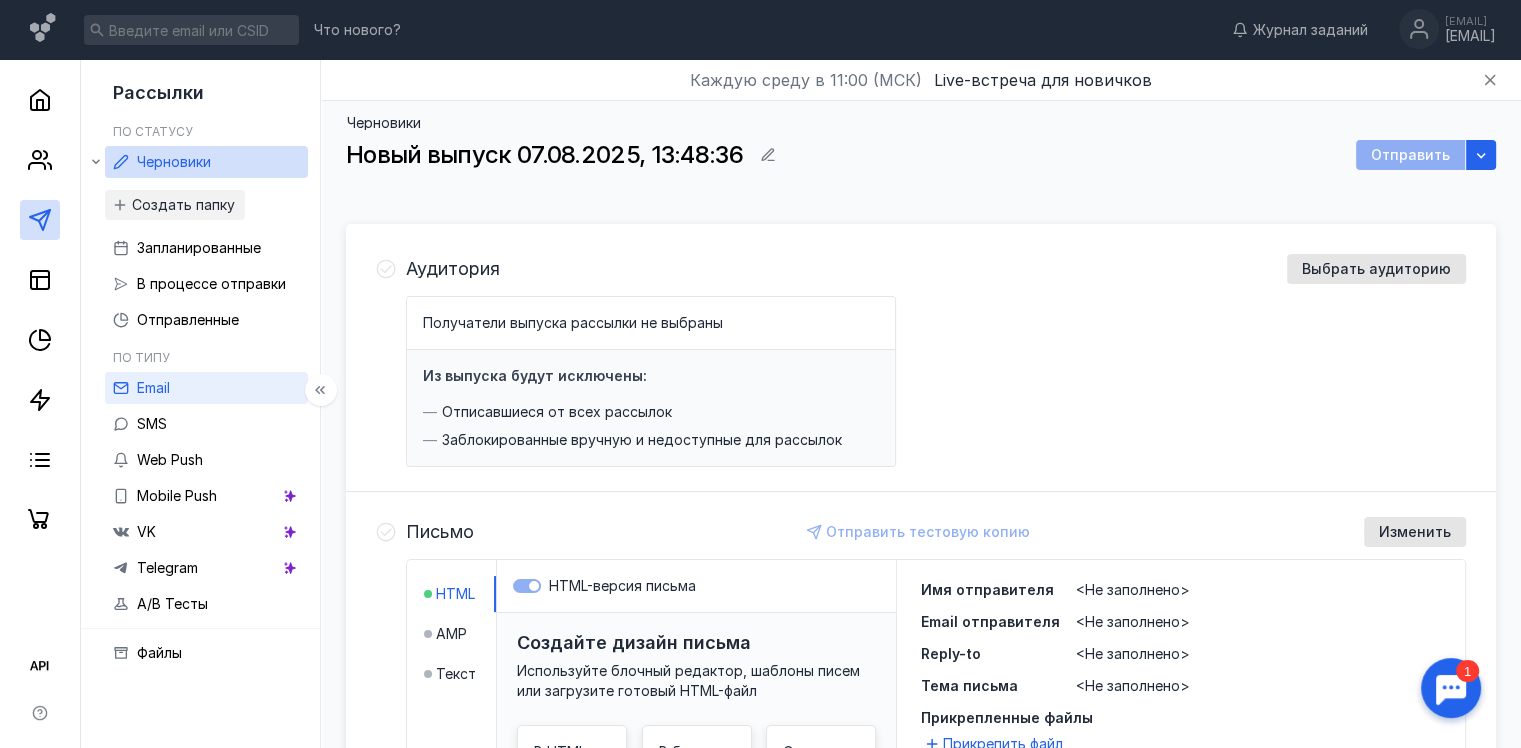 click on "Email" at bounding box center (206, 388) 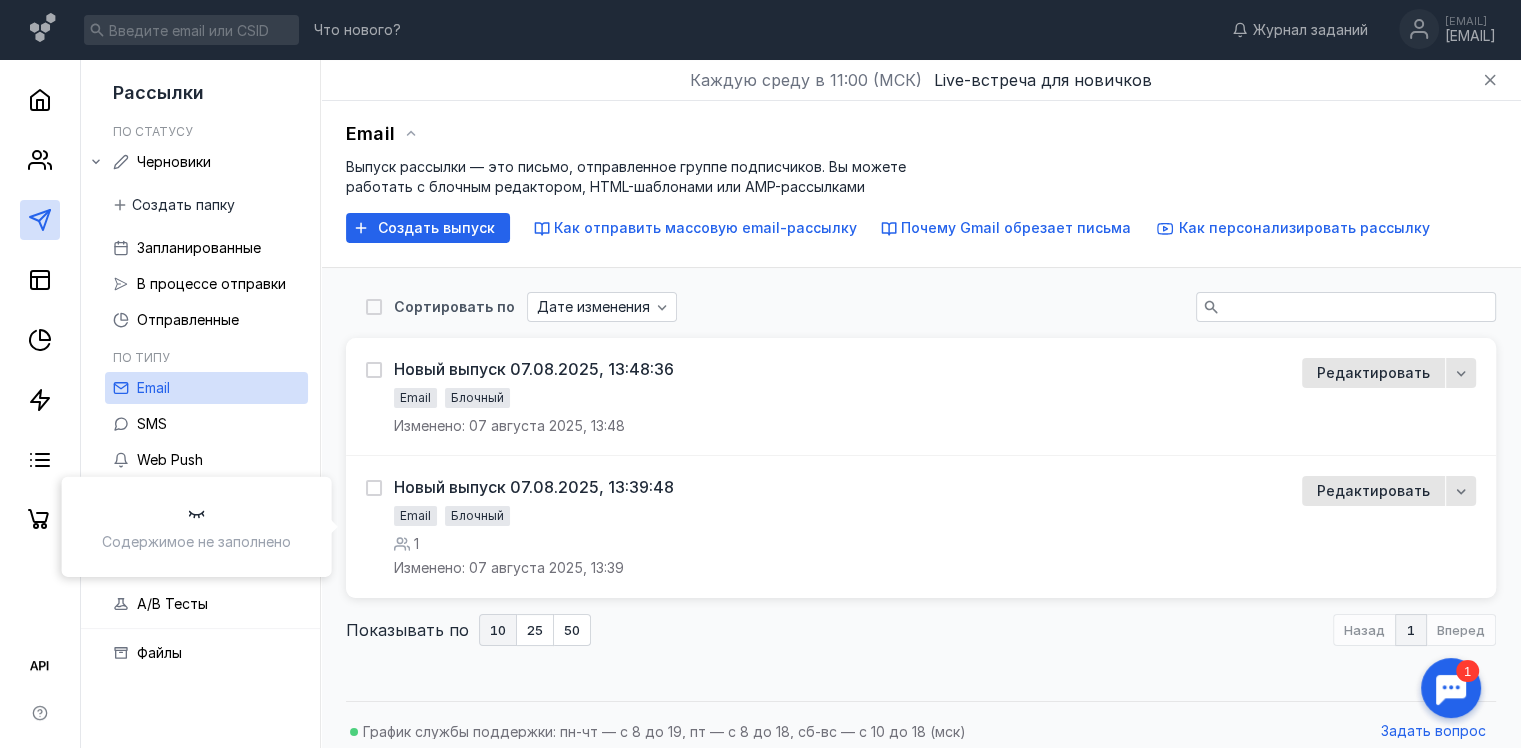 click on "Новый выпуск 07.08.2025, 13:39:48 Email Блочный 1 Изменено: 07 августа 2025, 13:39 Редактировать" at bounding box center [921, 527] 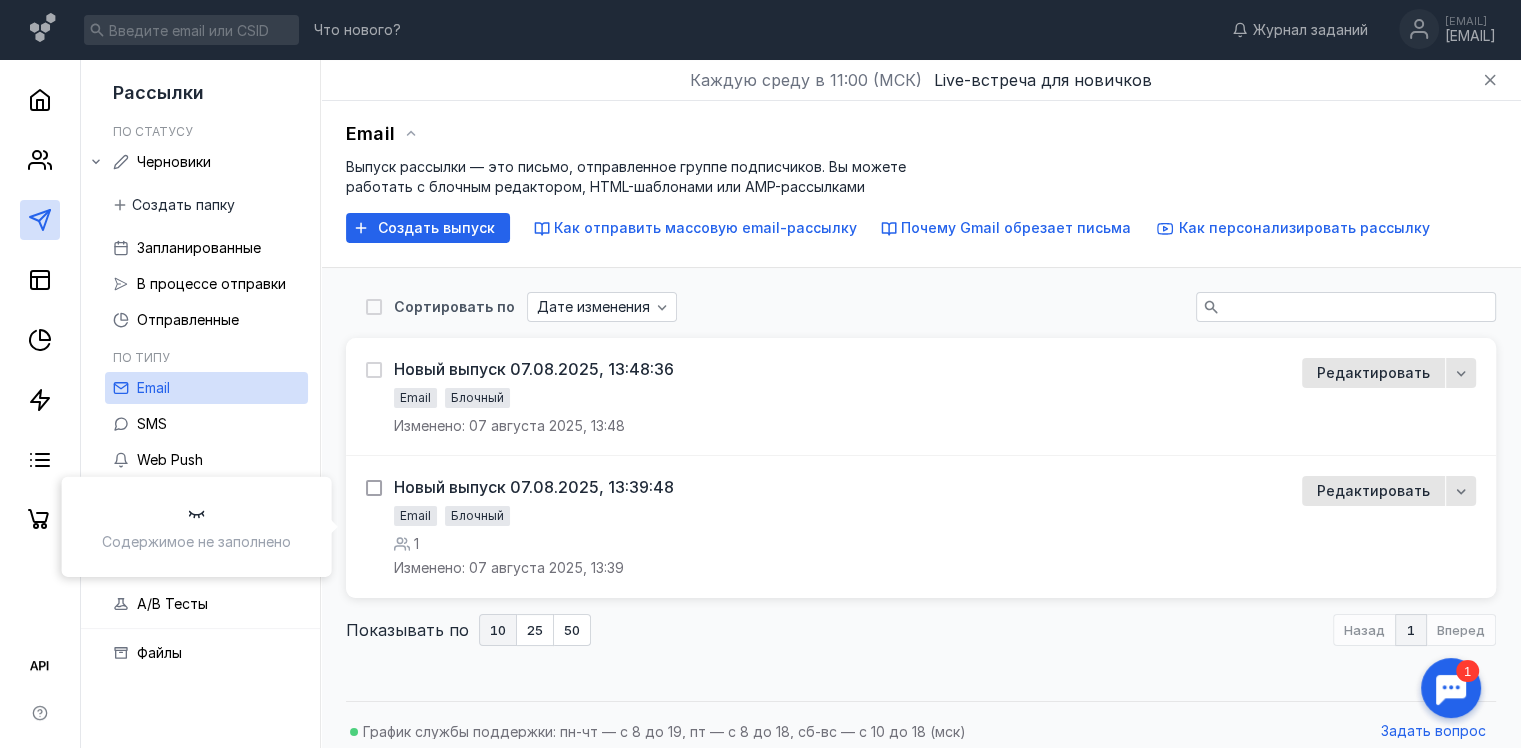 click 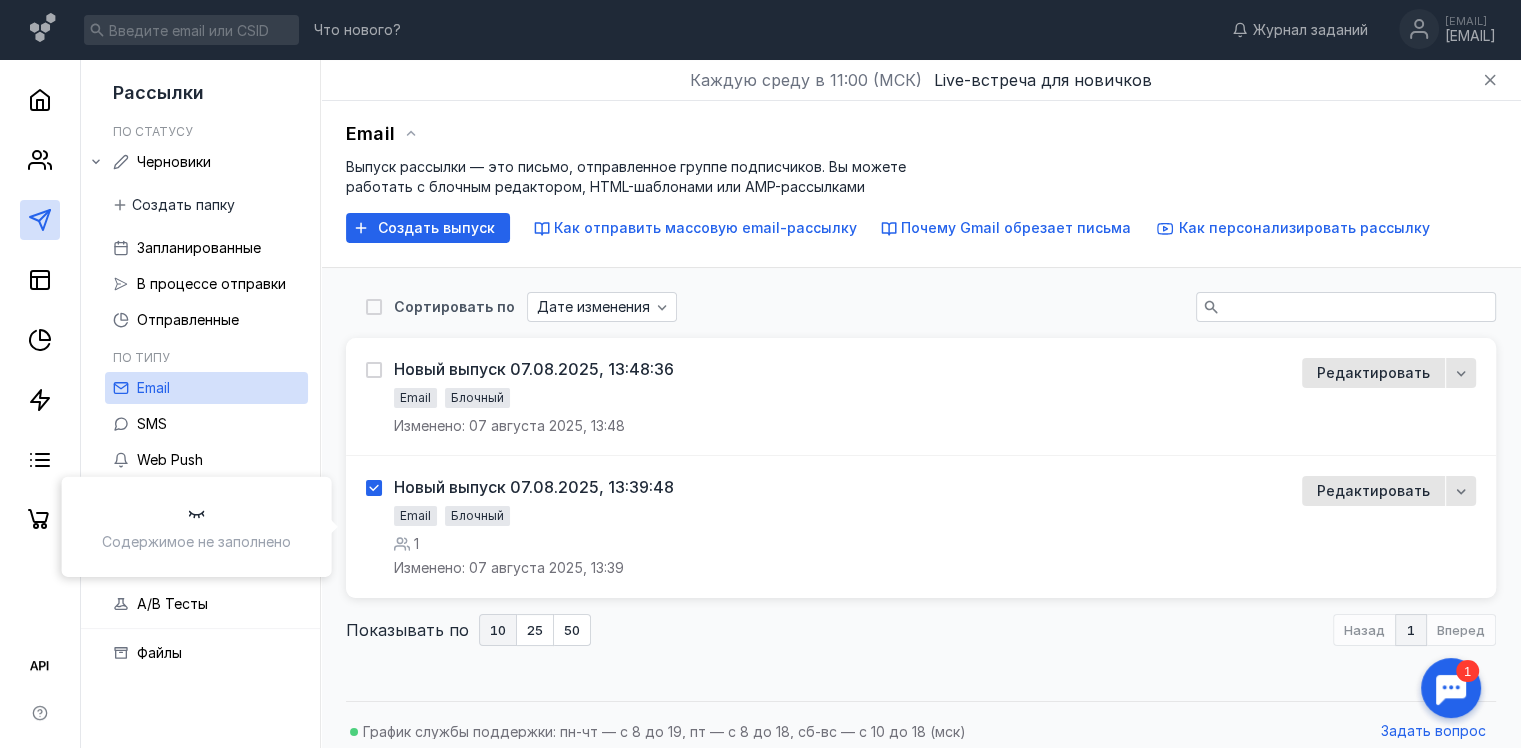 checkbox on "true" 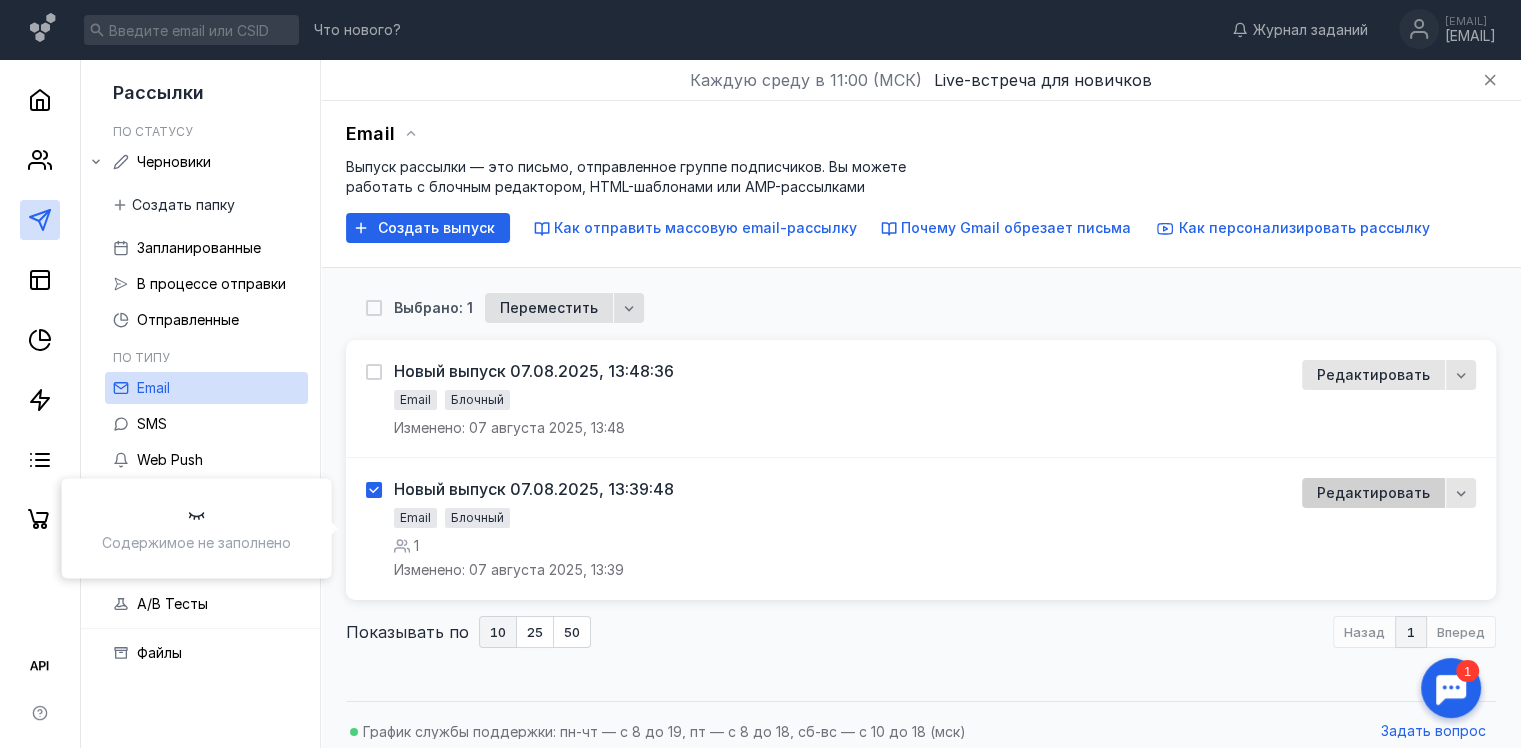 click on "Редактировать" at bounding box center (1373, 493) 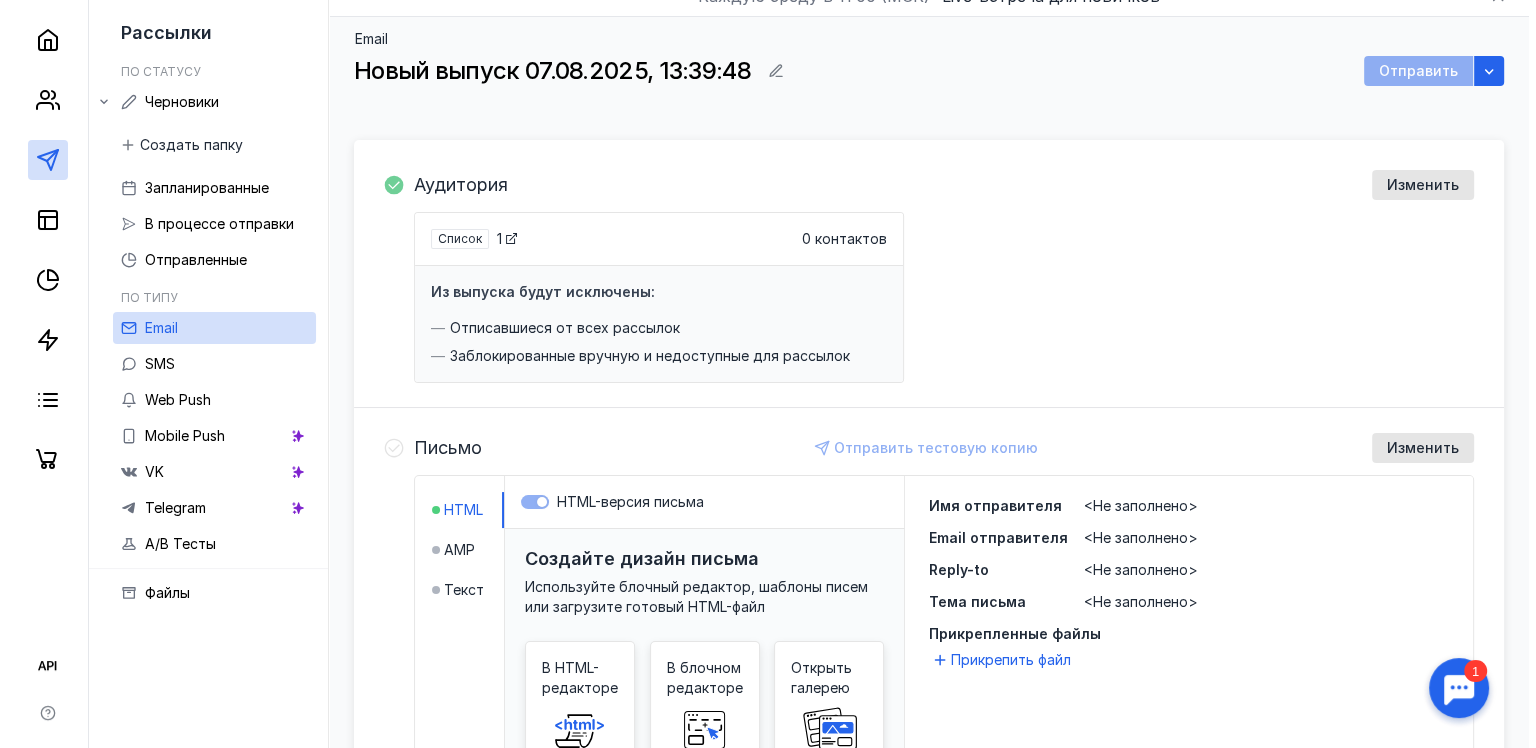 scroll, scrollTop: 200, scrollLeft: 0, axis: vertical 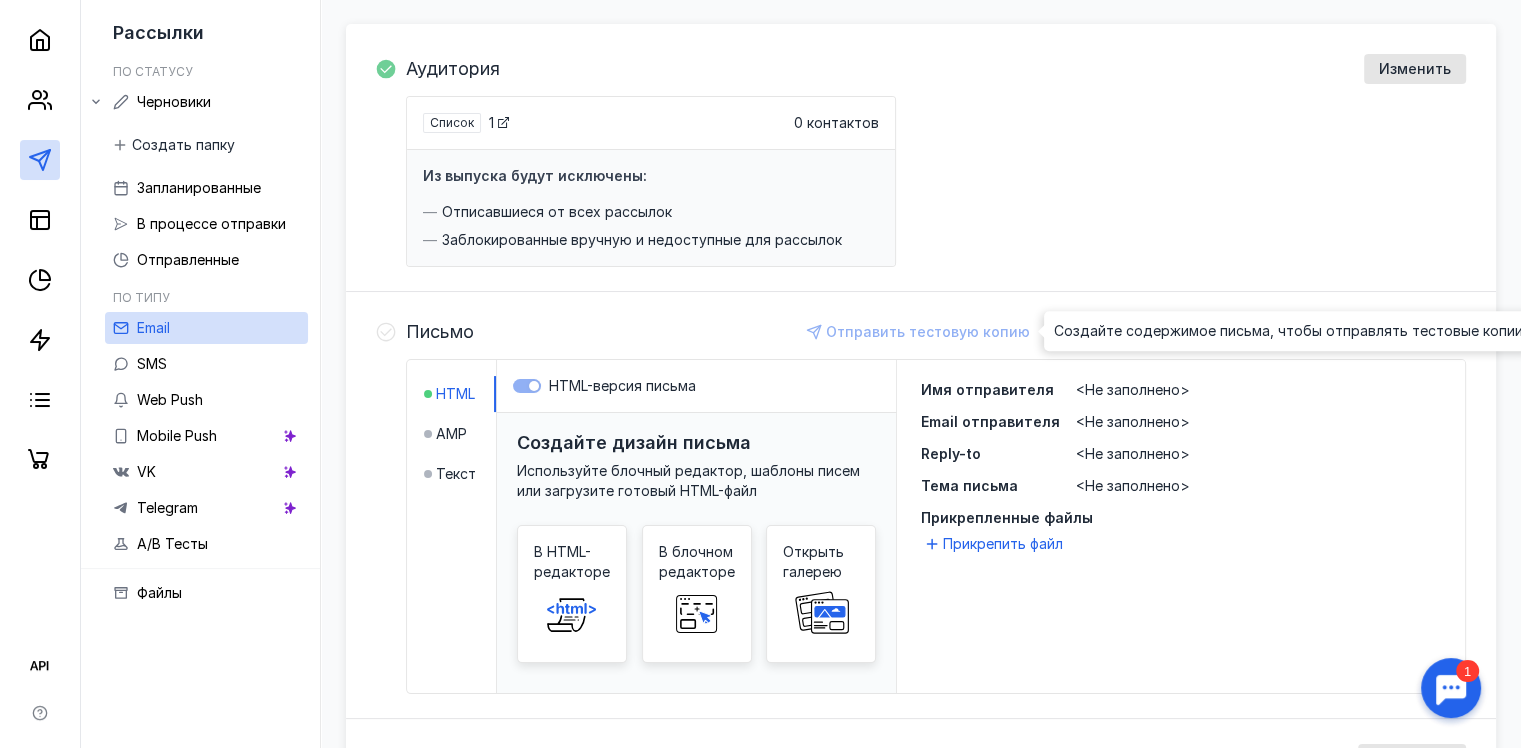 click on "Отправить тестовую копию" at bounding box center (919, 332) 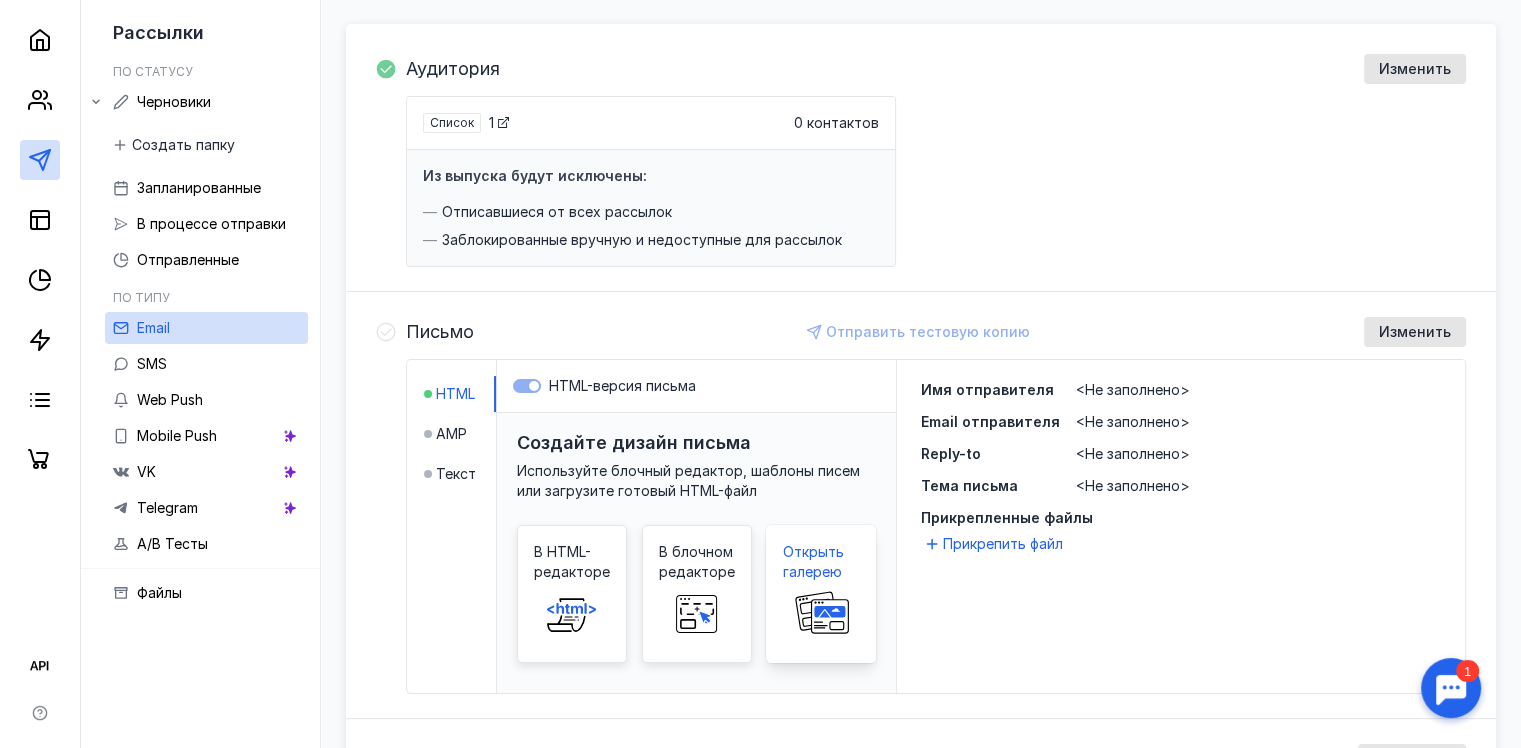 click 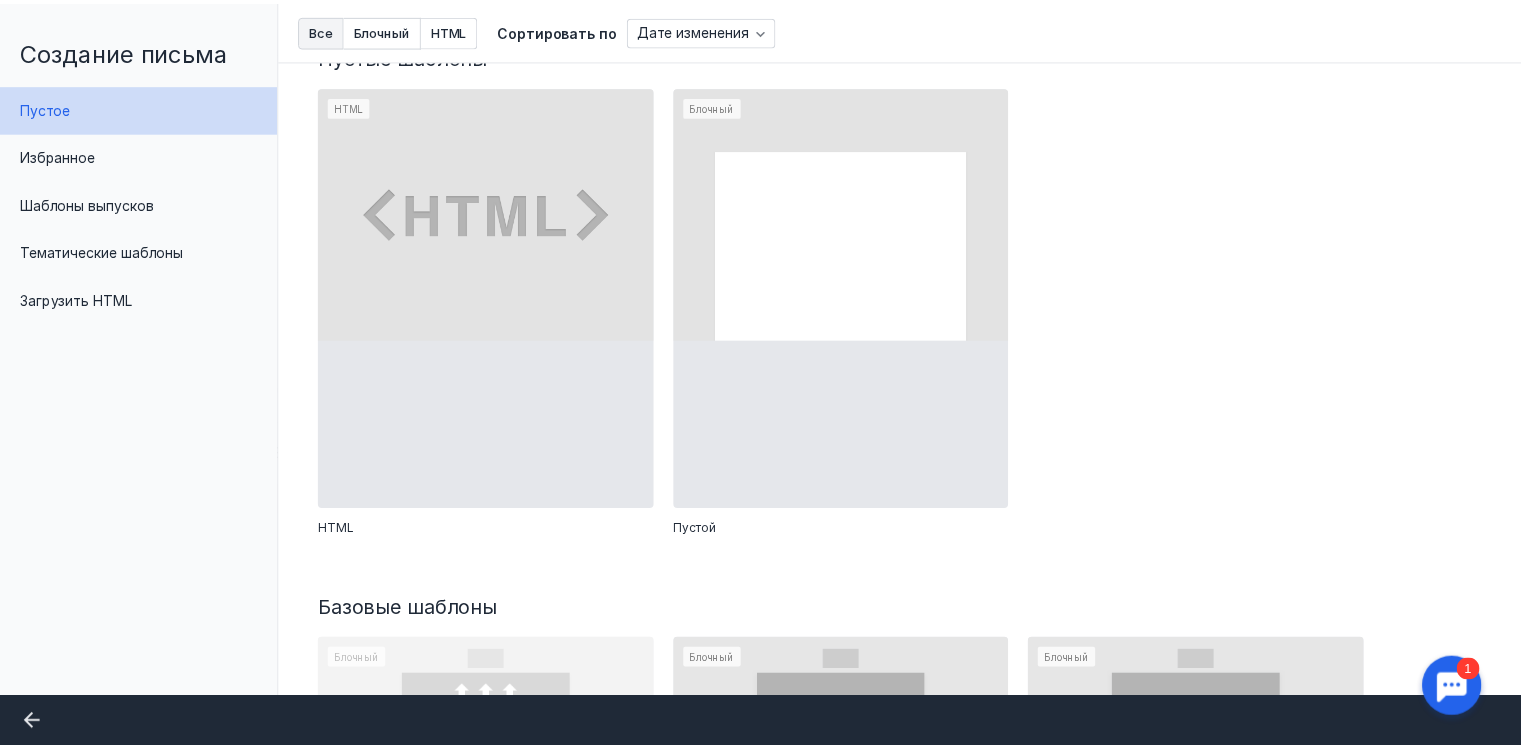 scroll, scrollTop: 0, scrollLeft: 0, axis: both 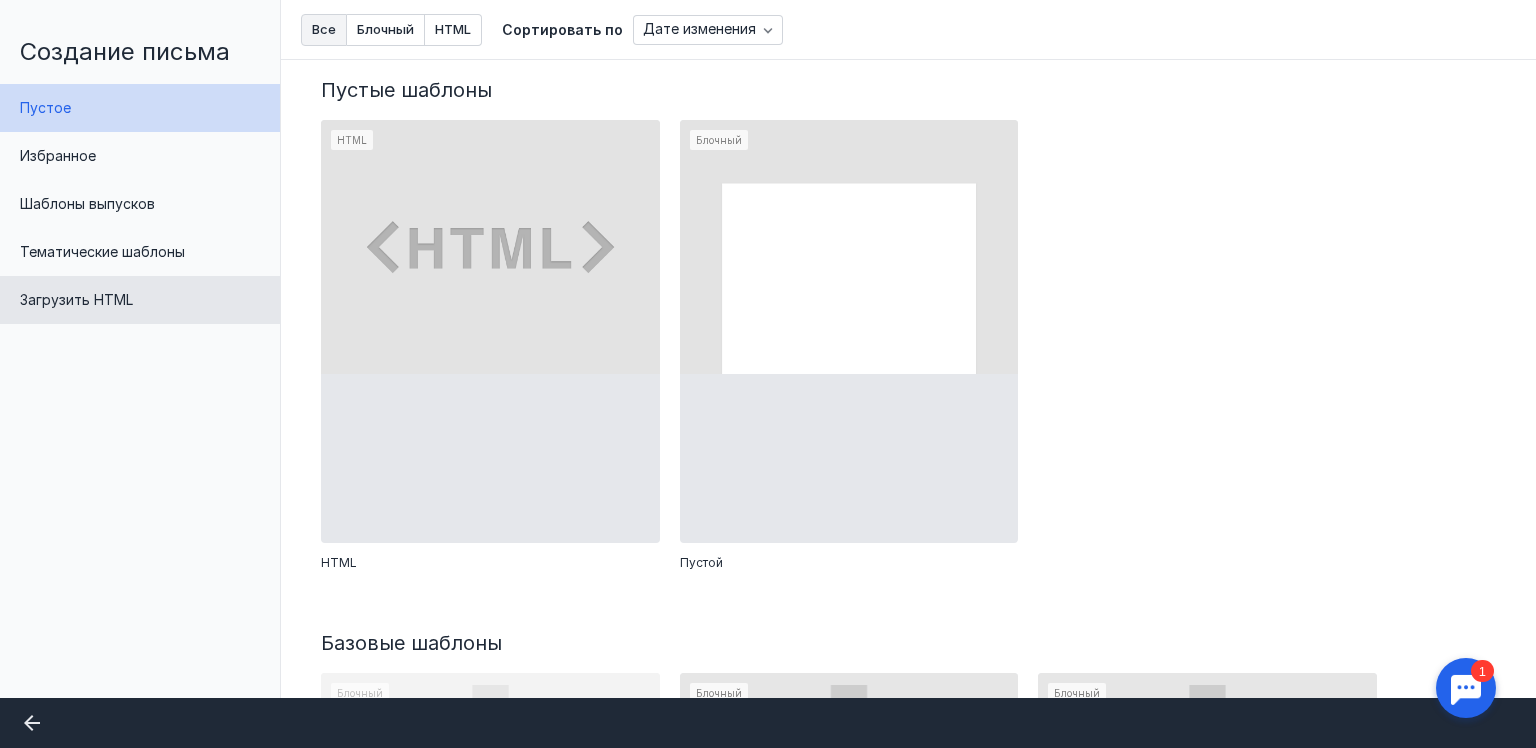 click on "Загрузить HTML" at bounding box center (140, 300) 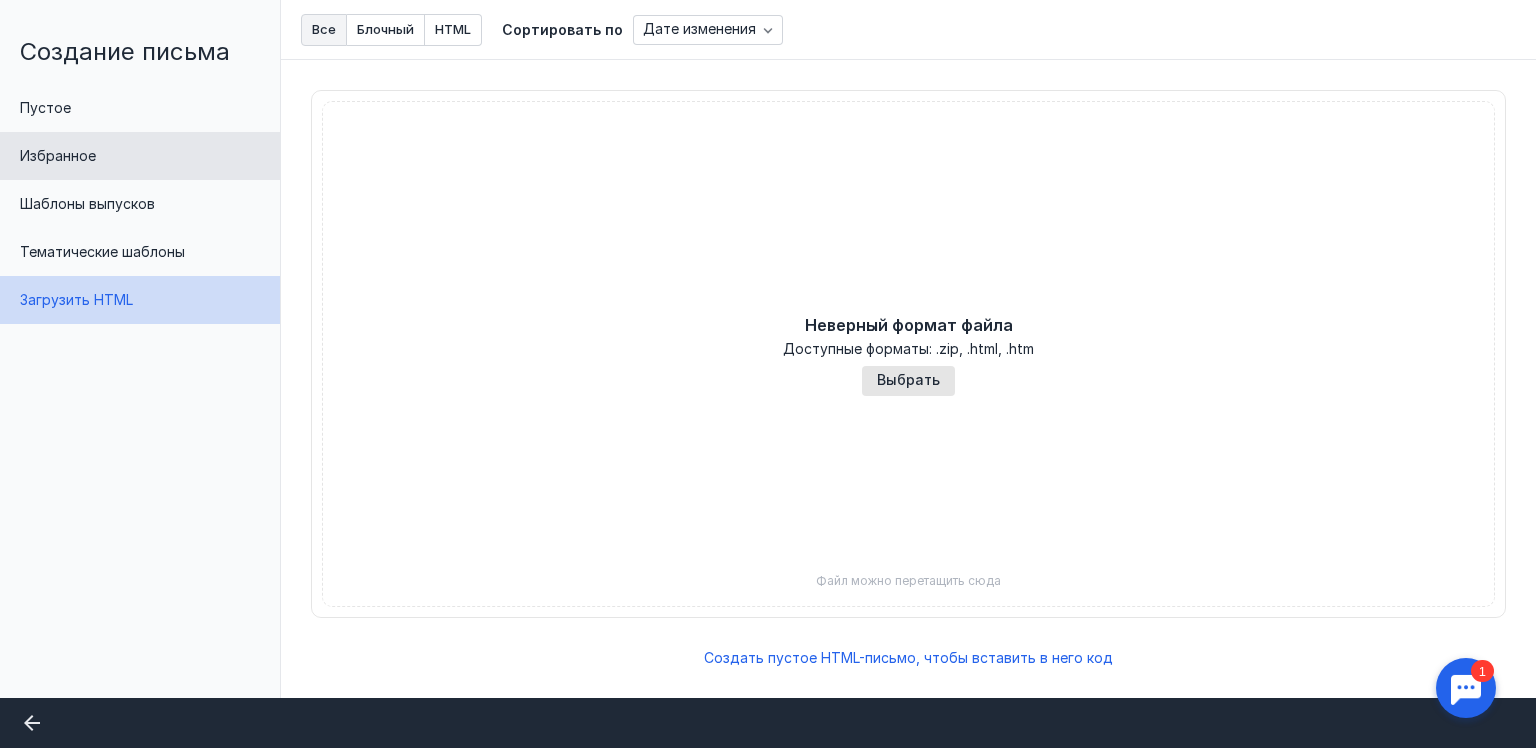 click on "Избранное" at bounding box center (140, 156) 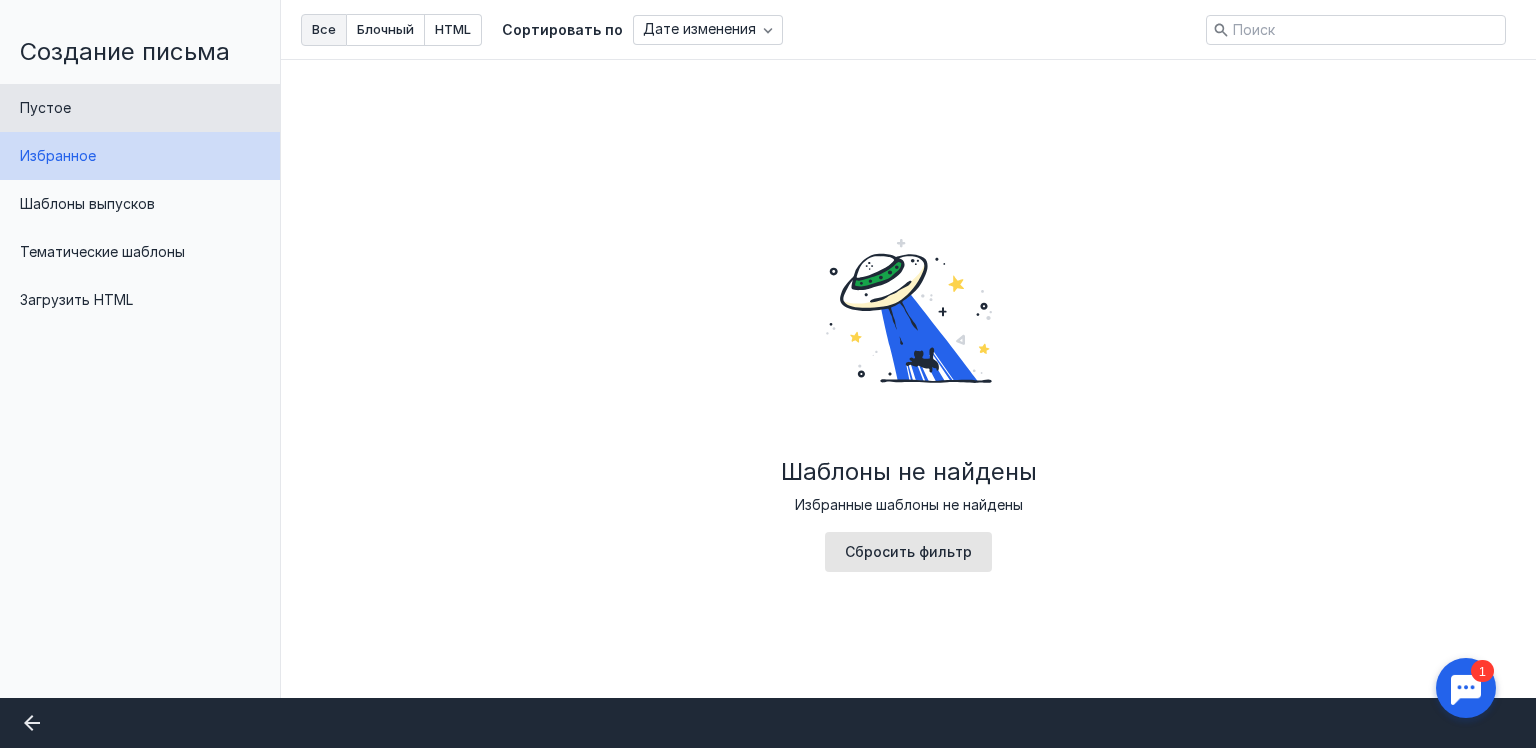 click on "Пустое" at bounding box center [45, 107] 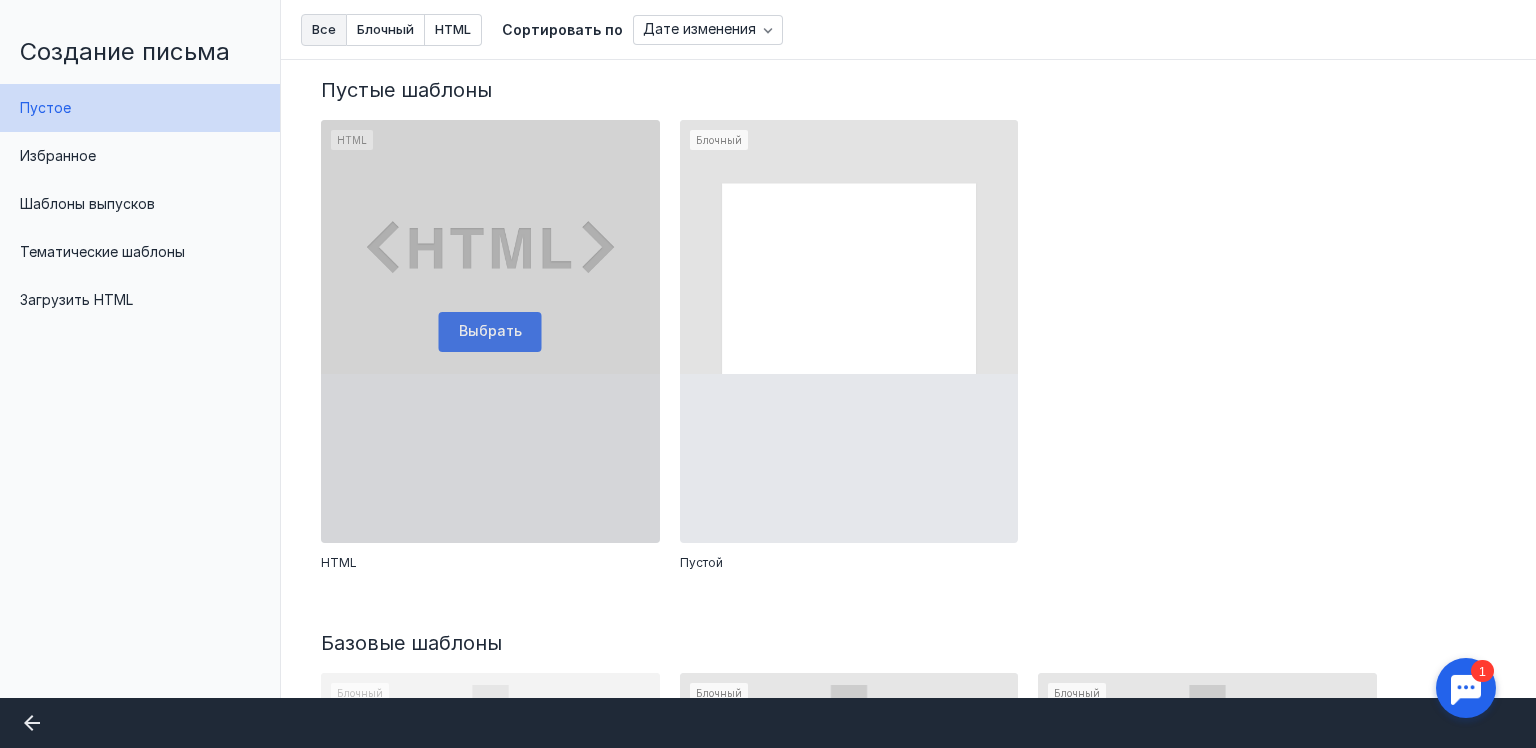 click at bounding box center (490, 331) 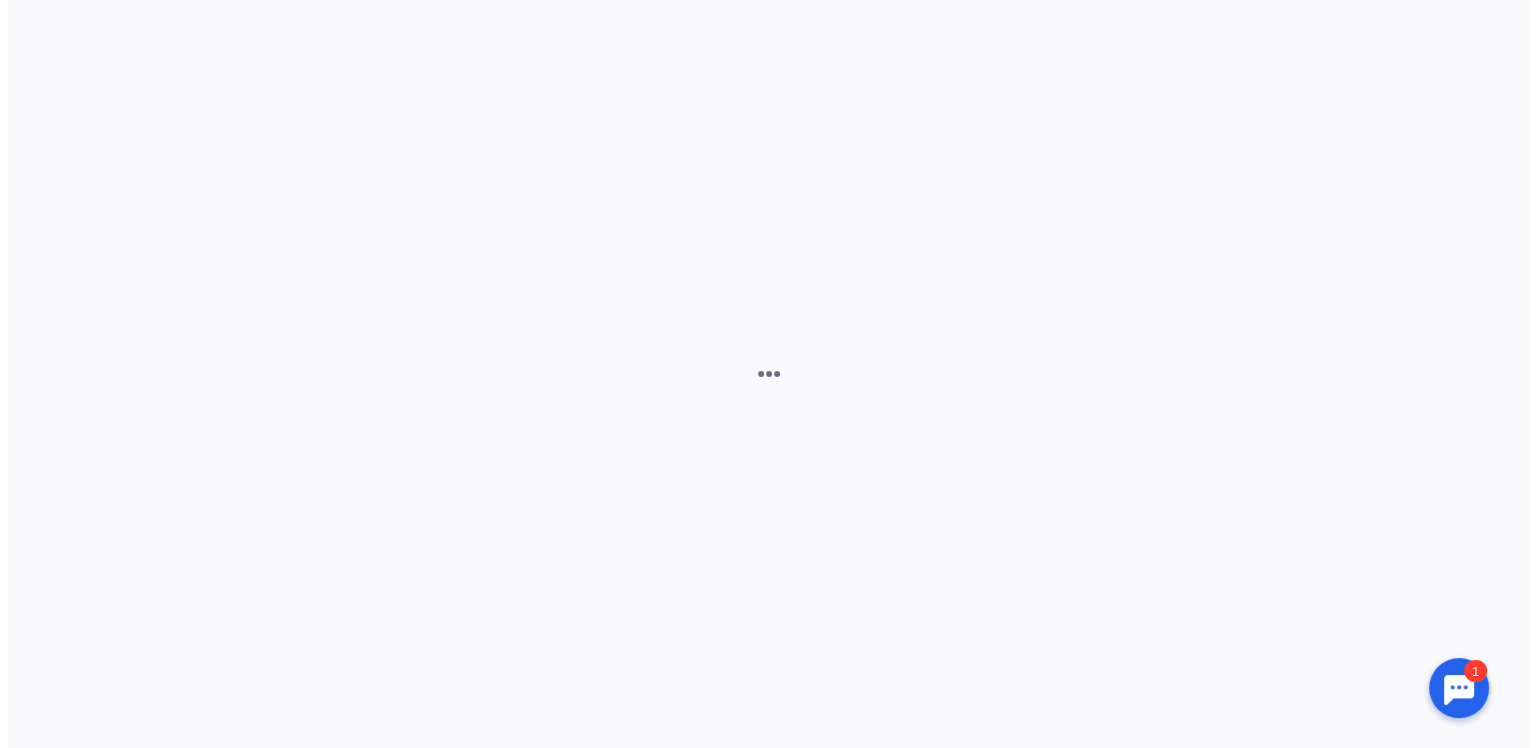 scroll, scrollTop: 0, scrollLeft: 0, axis: both 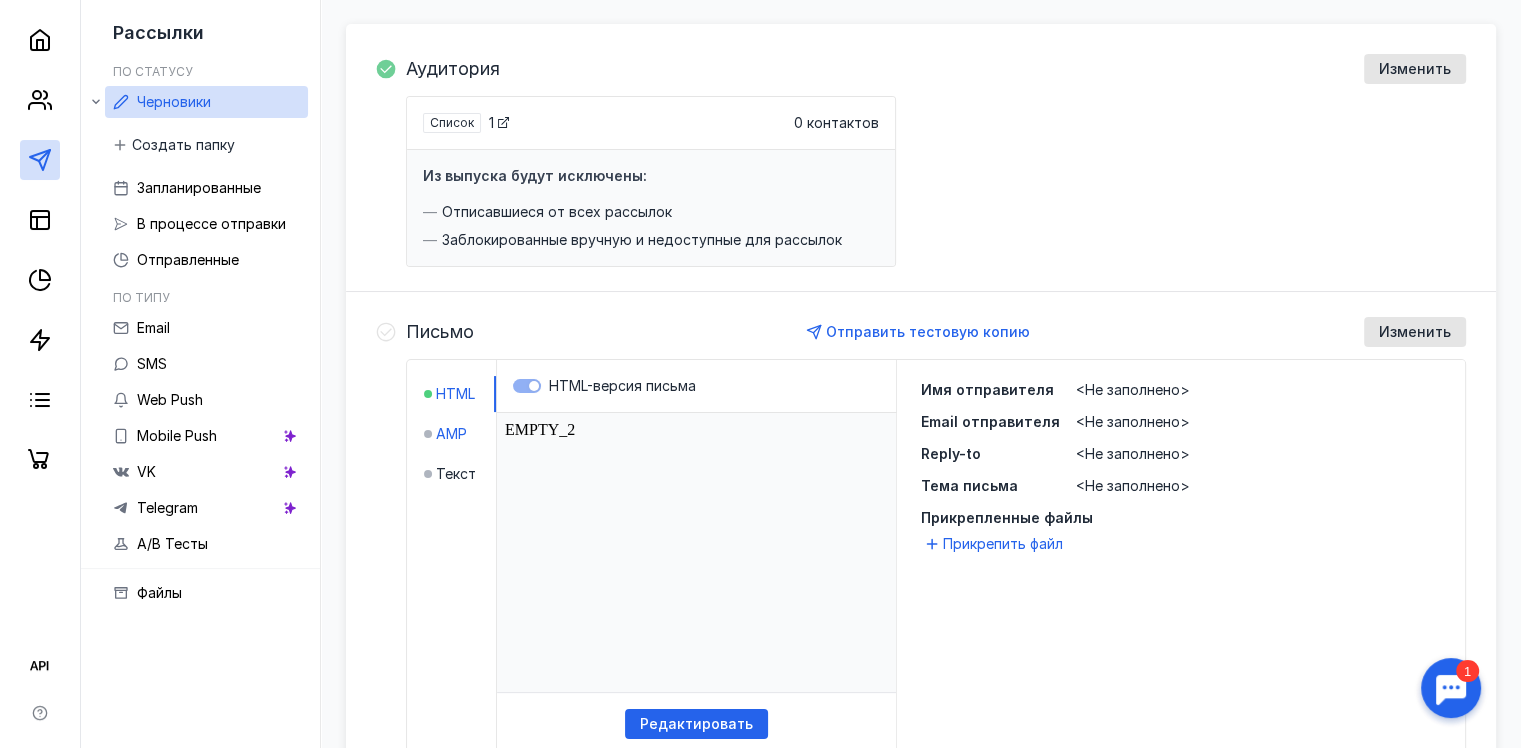 click on "AMP" at bounding box center [451, 434] 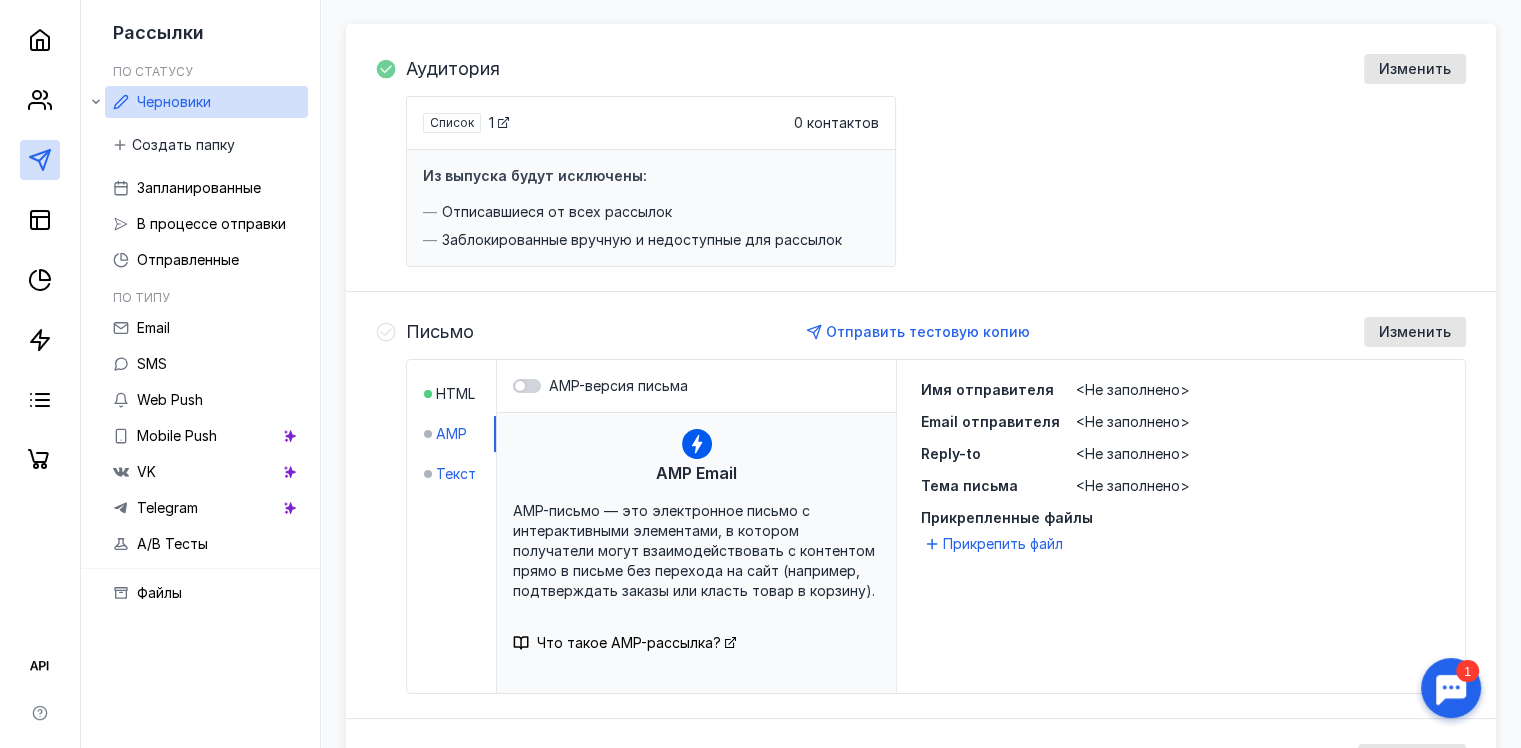 click on "Текст" at bounding box center [456, 474] 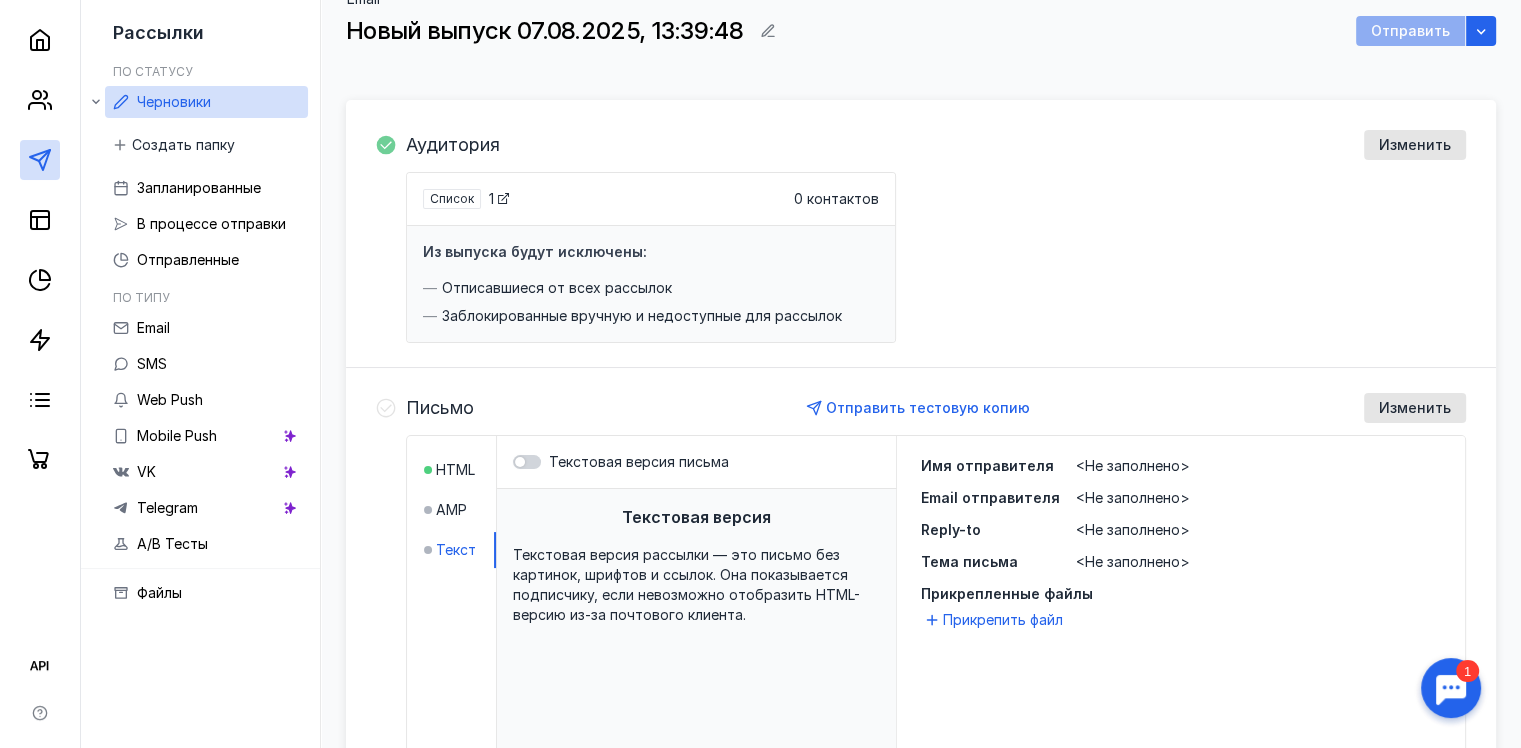 scroll, scrollTop: 0, scrollLeft: 0, axis: both 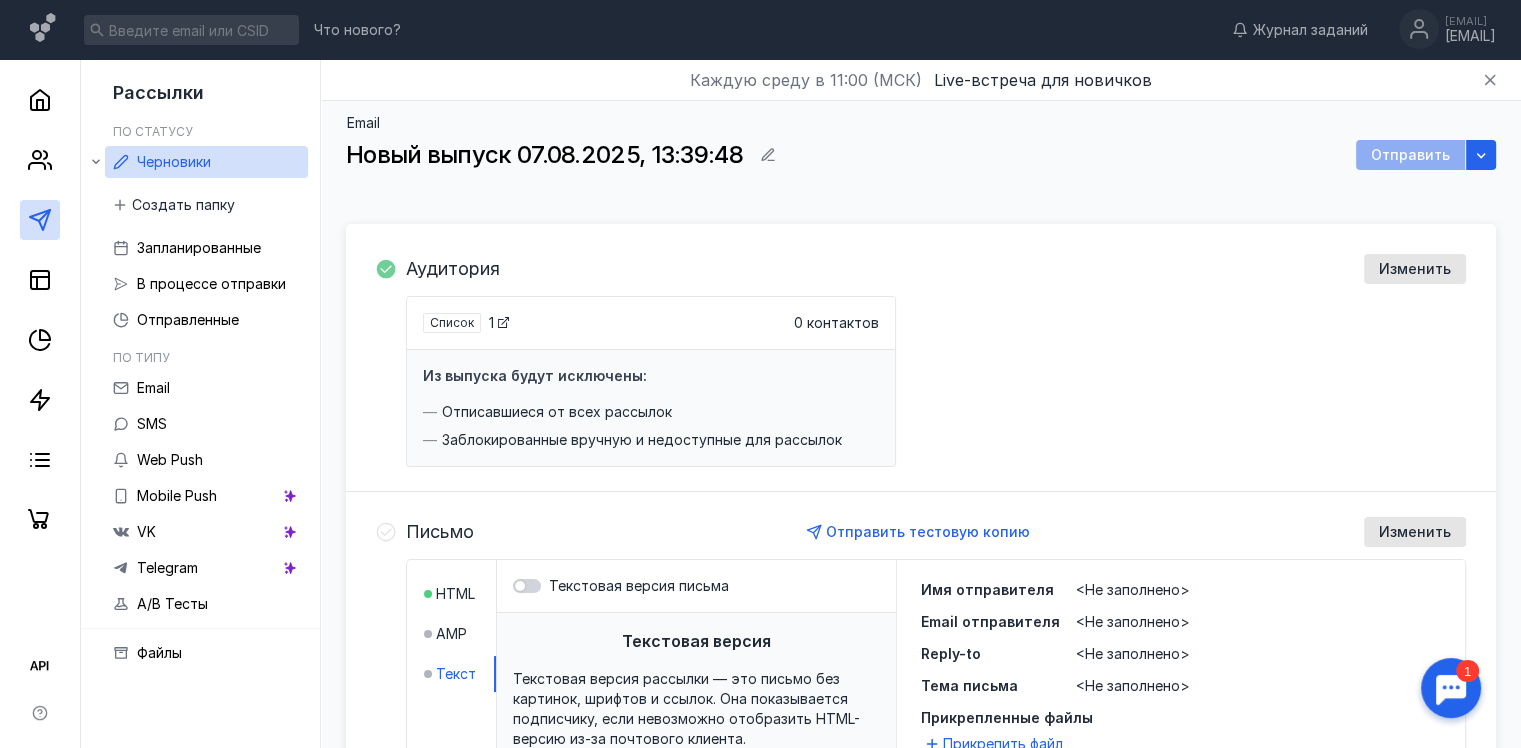 click on "Список" at bounding box center [452, 322] 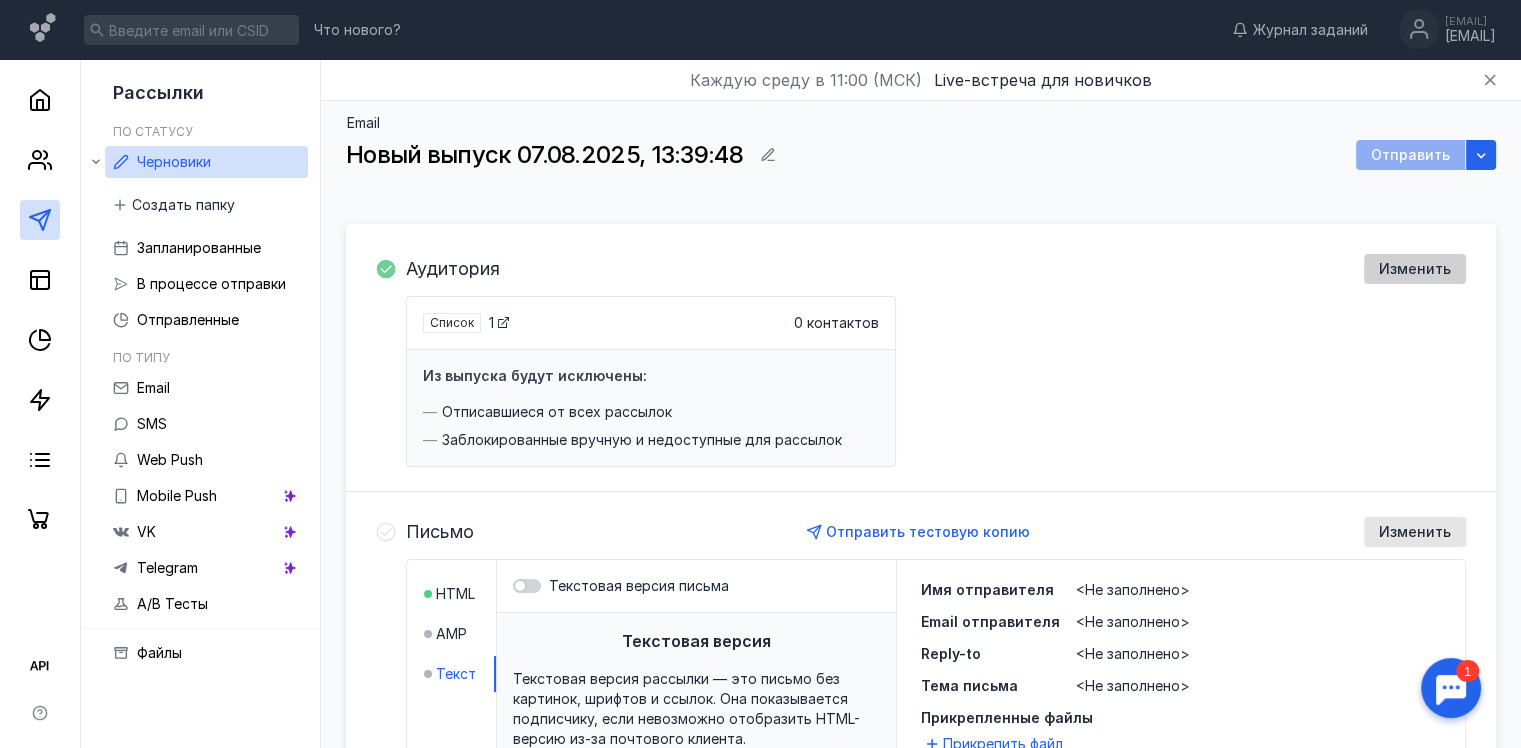 click on "Изменить" at bounding box center [1415, 269] 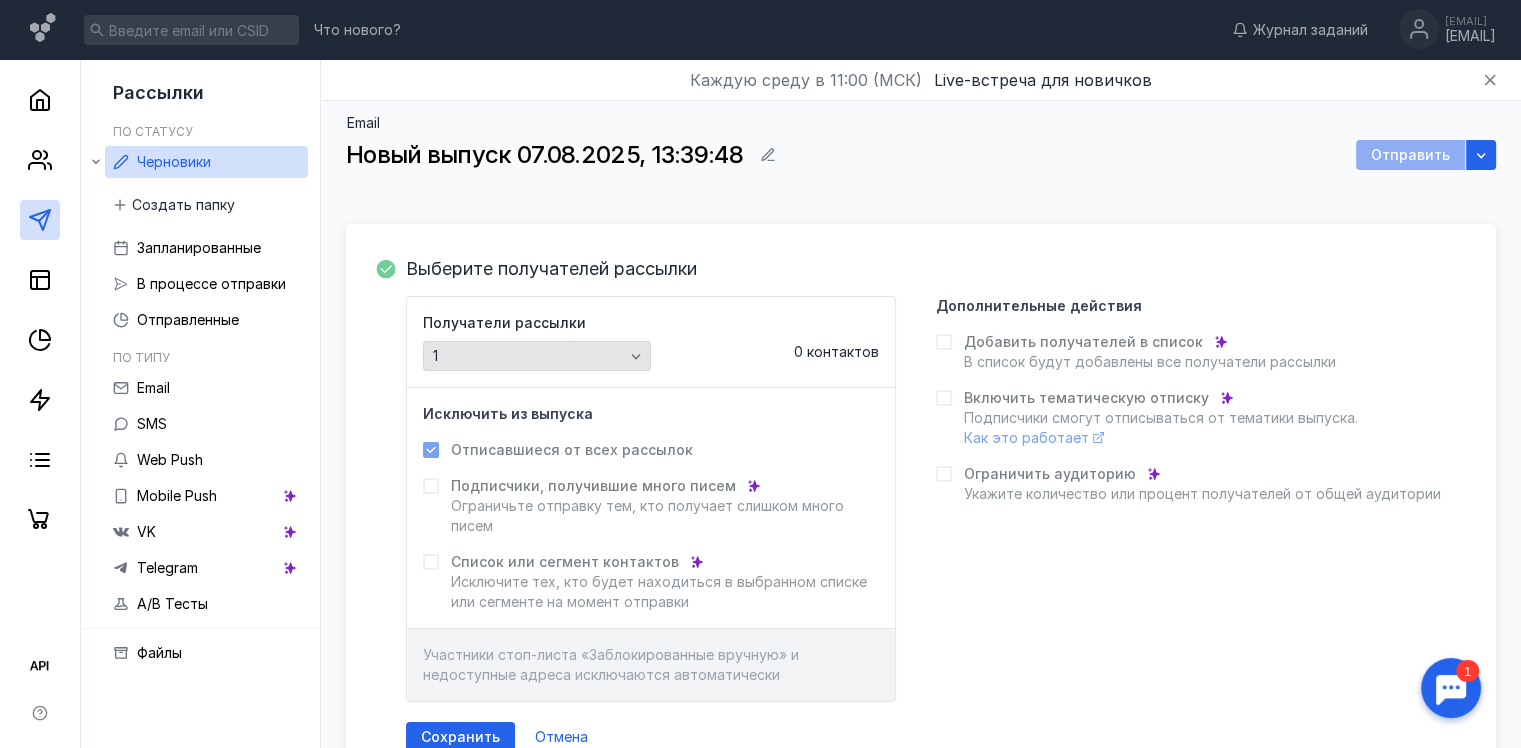 click on "1" at bounding box center (537, 356) 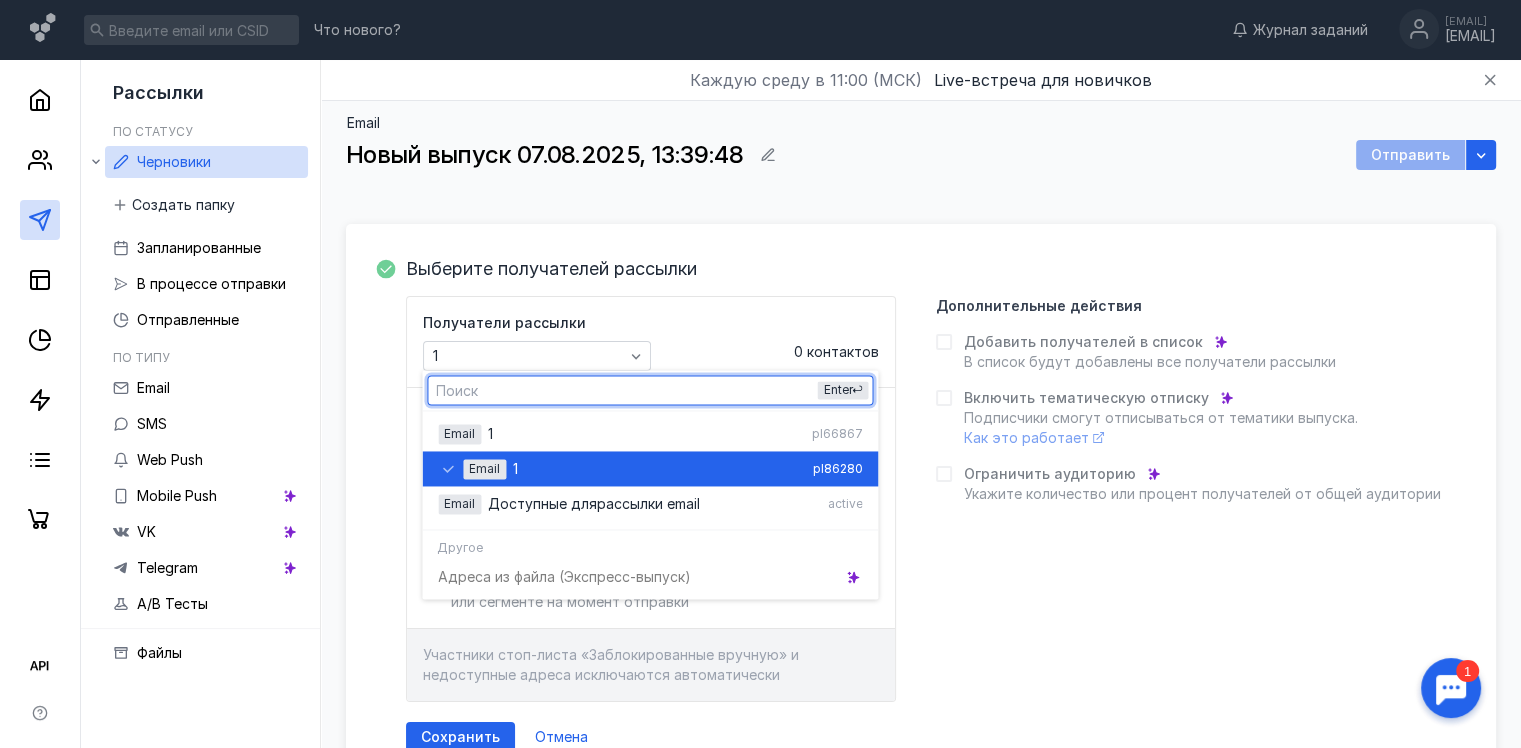 click on "Email 1 pl86280" at bounding box center (650, 468) 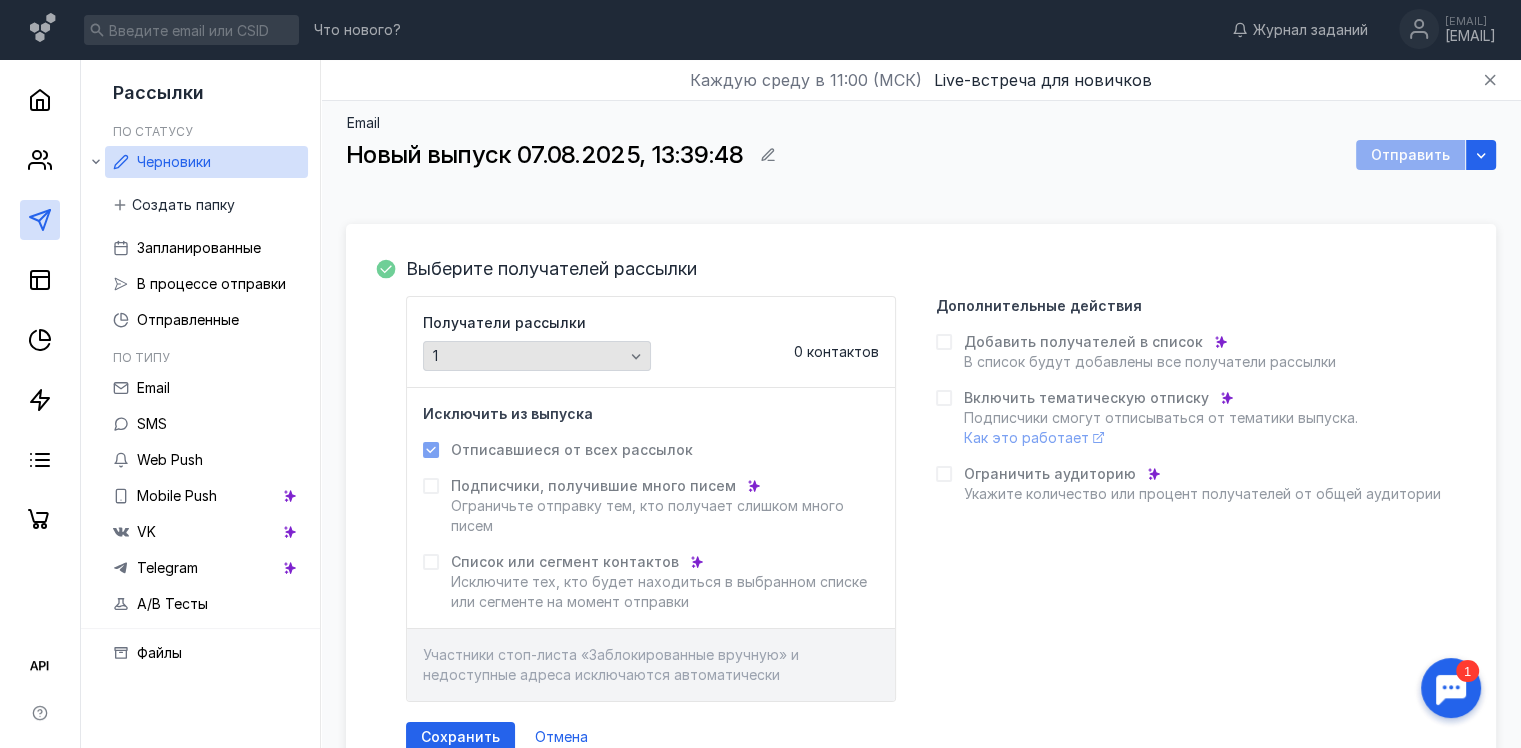 click on "1" at bounding box center [528, 356] 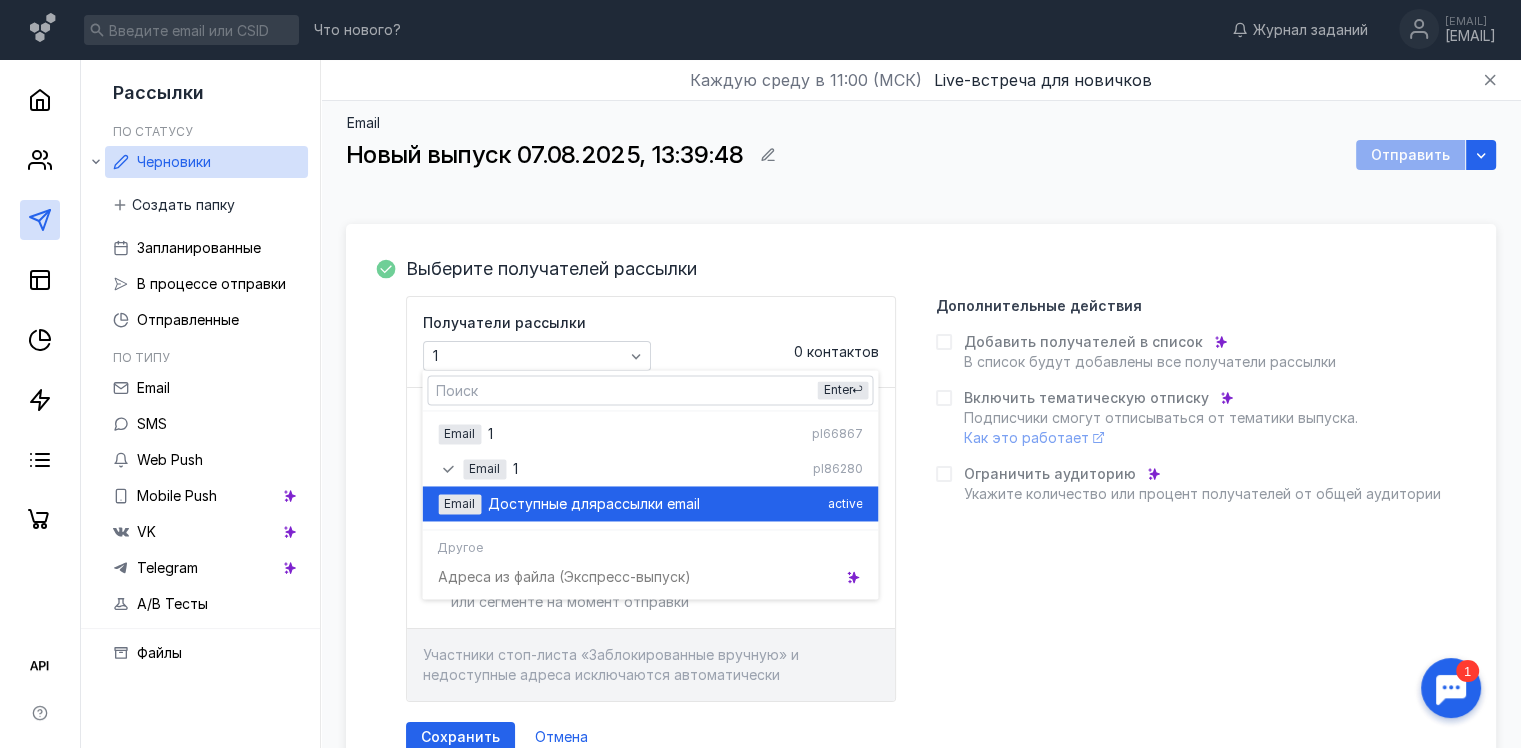 click on "Email Доступные для  рассылки email active" at bounding box center (650, 503) 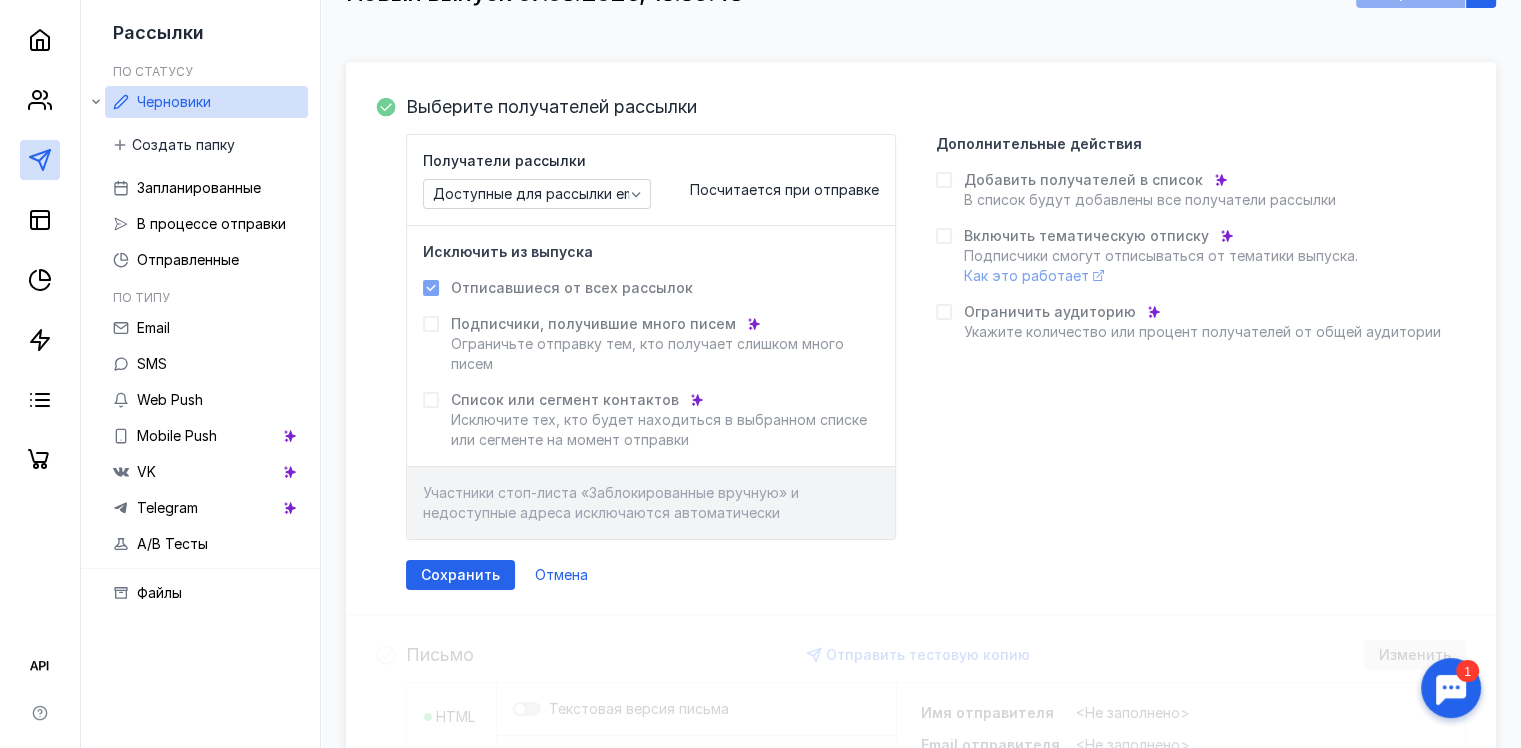 scroll, scrollTop: 200, scrollLeft: 0, axis: vertical 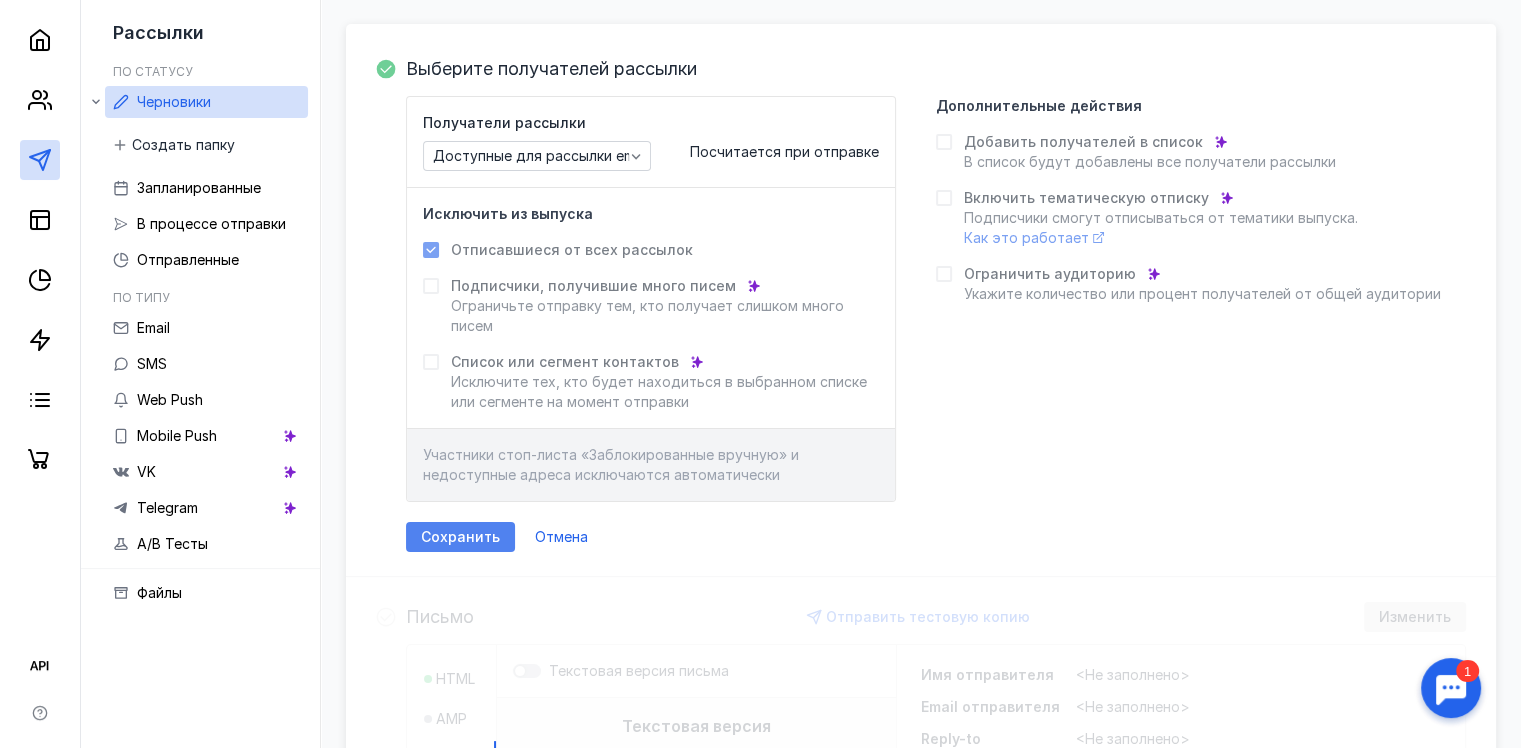 click on "Сохранить" at bounding box center (460, 537) 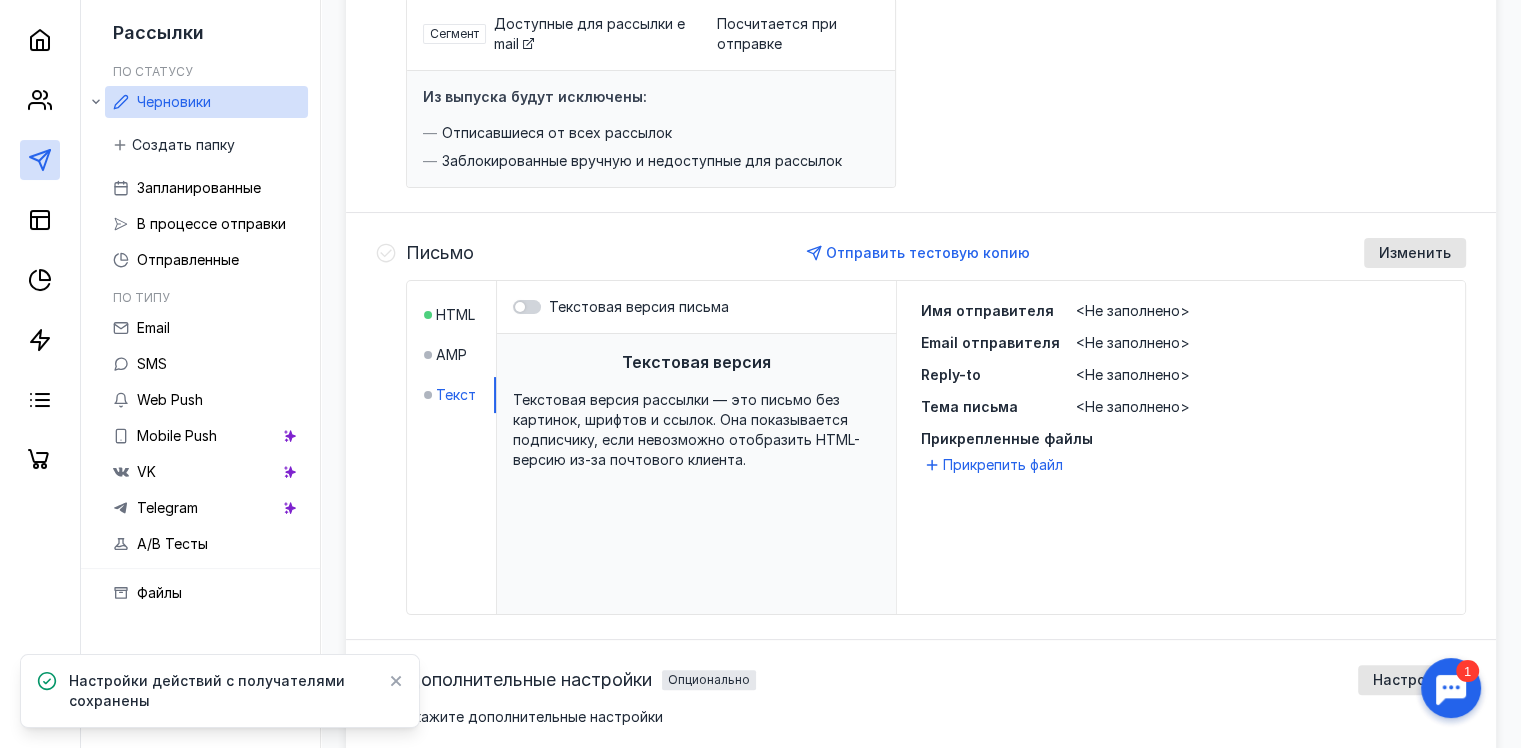 scroll, scrollTop: 300, scrollLeft: 0, axis: vertical 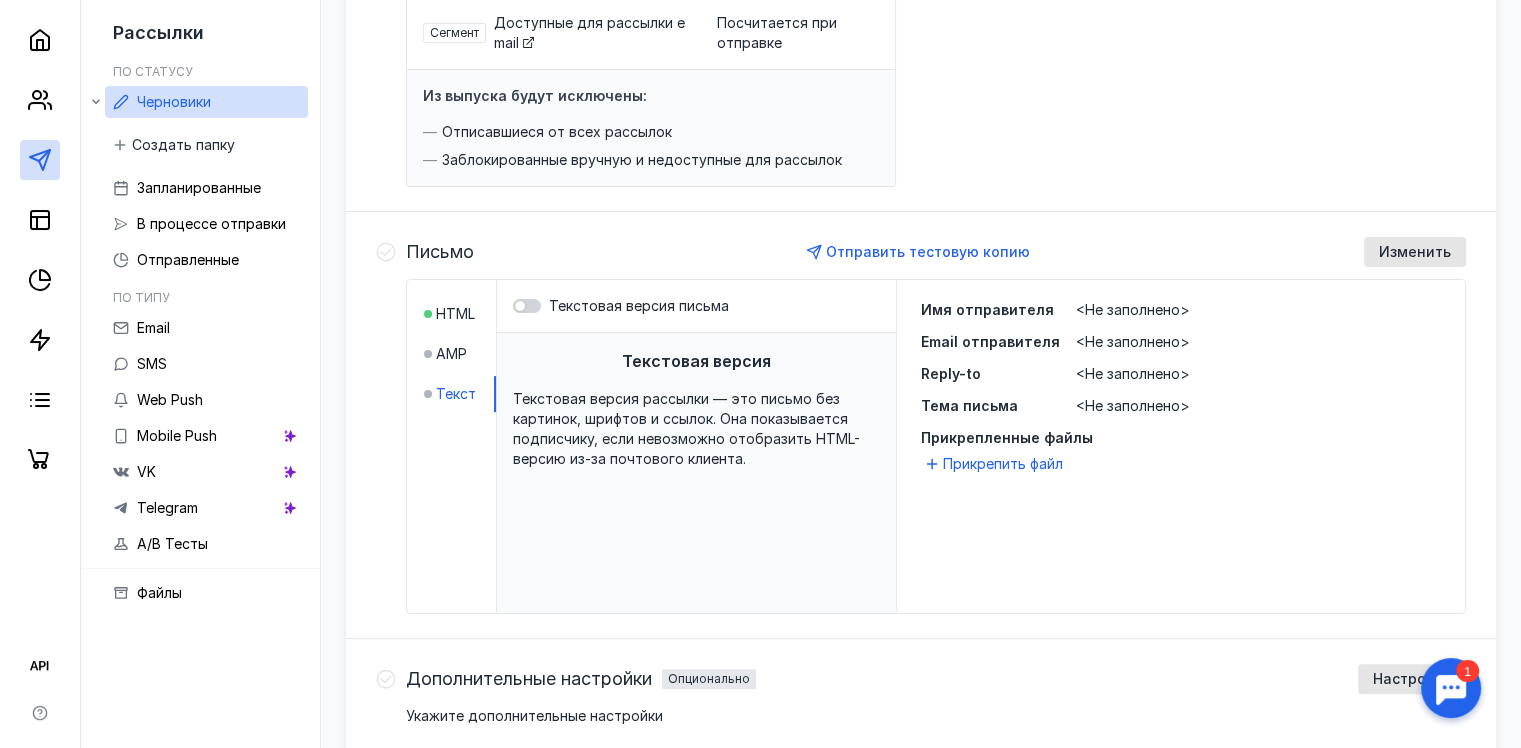 click on "Текстовая версия рассылки — это письмо без картинок, шрифтов и ссылок. Она показывается подписчику, если невозможно отобразить HTML-версию из-за почтового клиента." at bounding box center [686, 428] 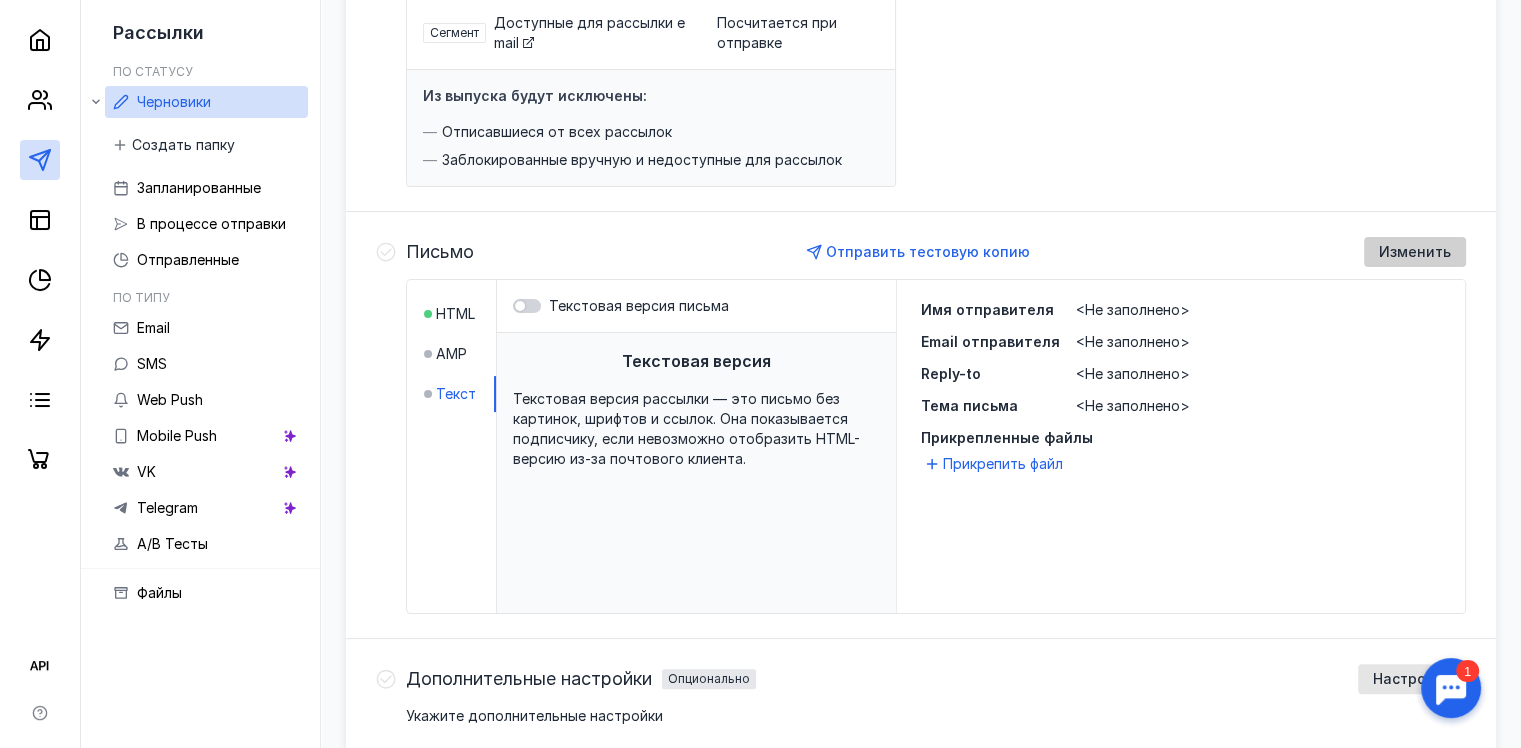 click on "Изменить" at bounding box center (1415, 252) 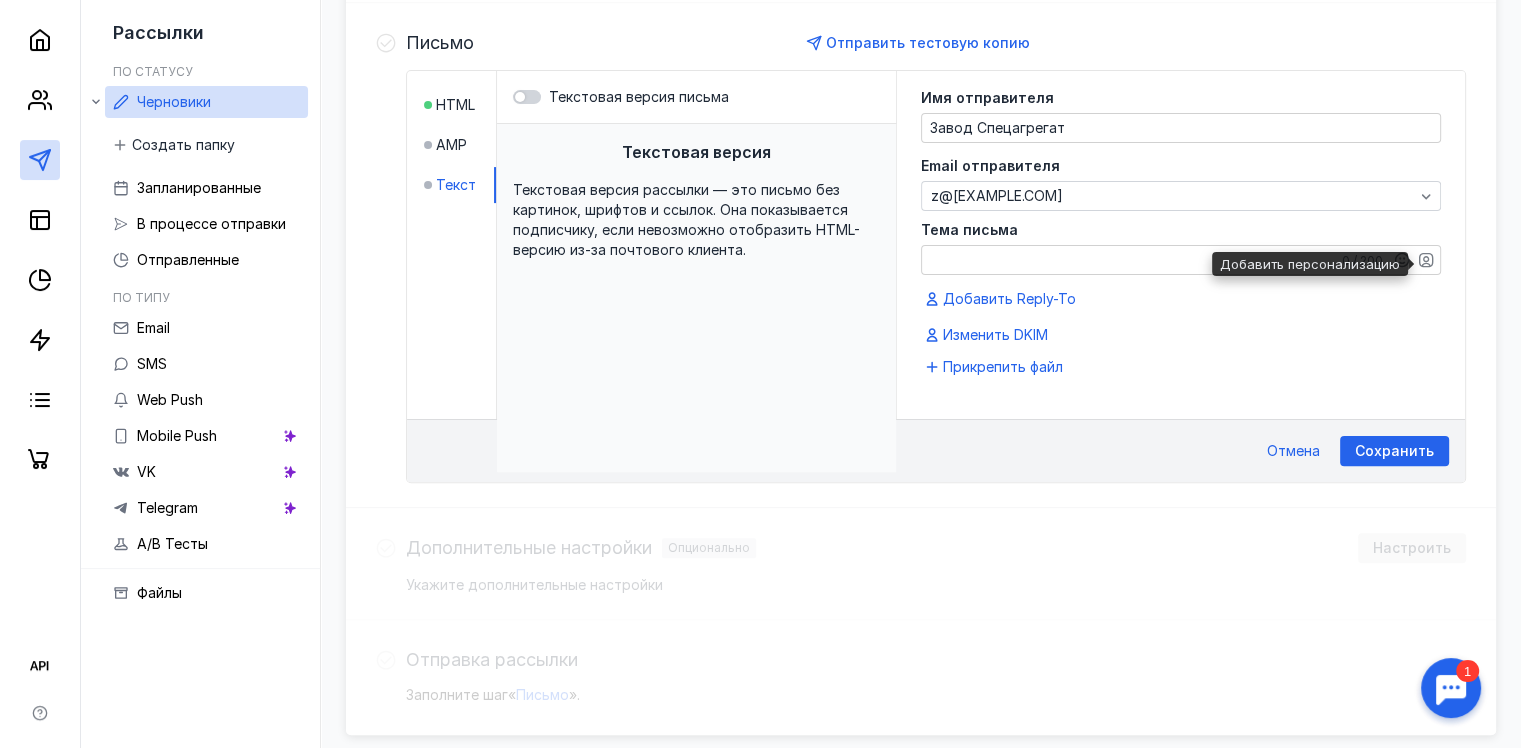 scroll, scrollTop: 510, scrollLeft: 0, axis: vertical 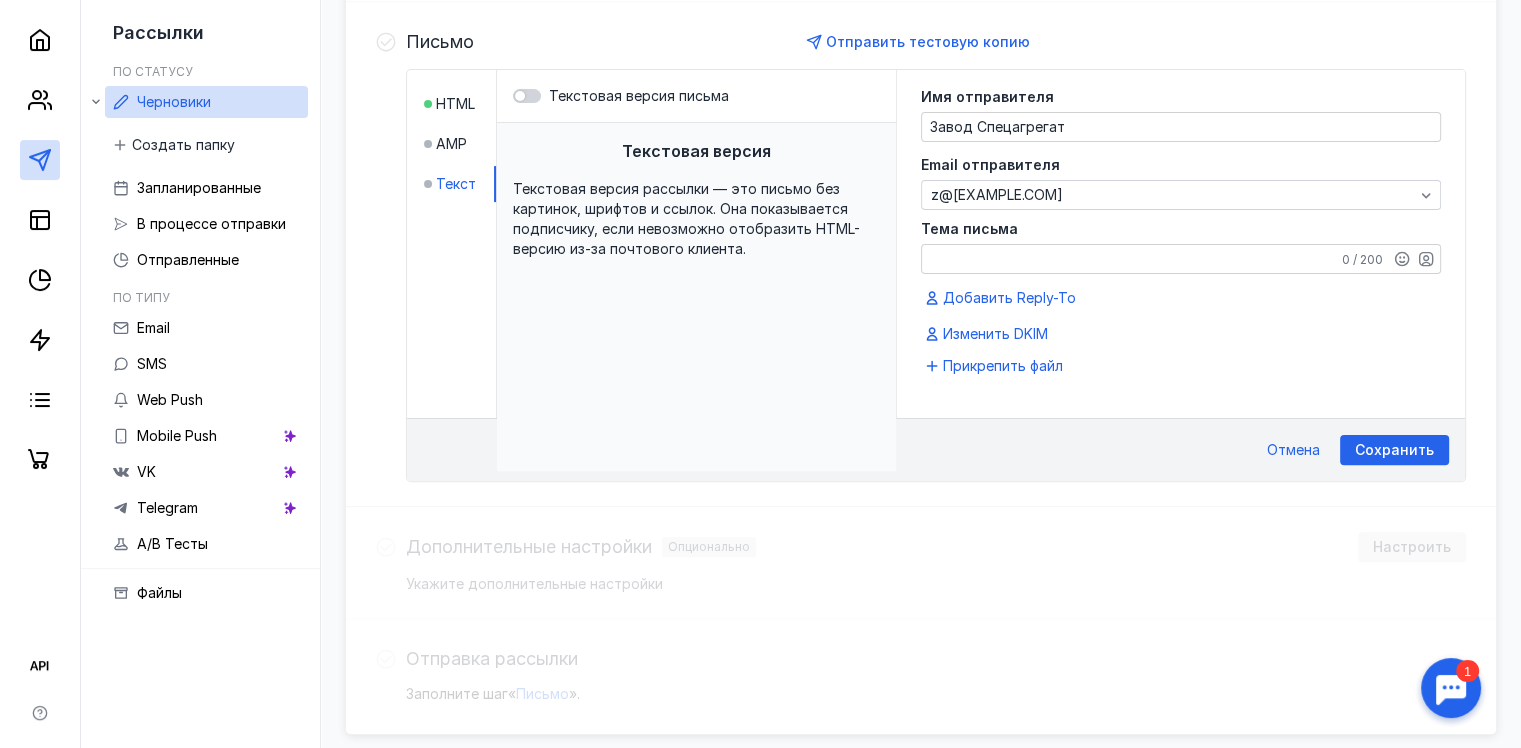 click on "Текстовая версия рассылки — это письмо без картинок, шрифтов и ссылок. Она показывается подписчику, если невозможно отобразить HTML-версию из-за почтового клиента." at bounding box center (696, 219) 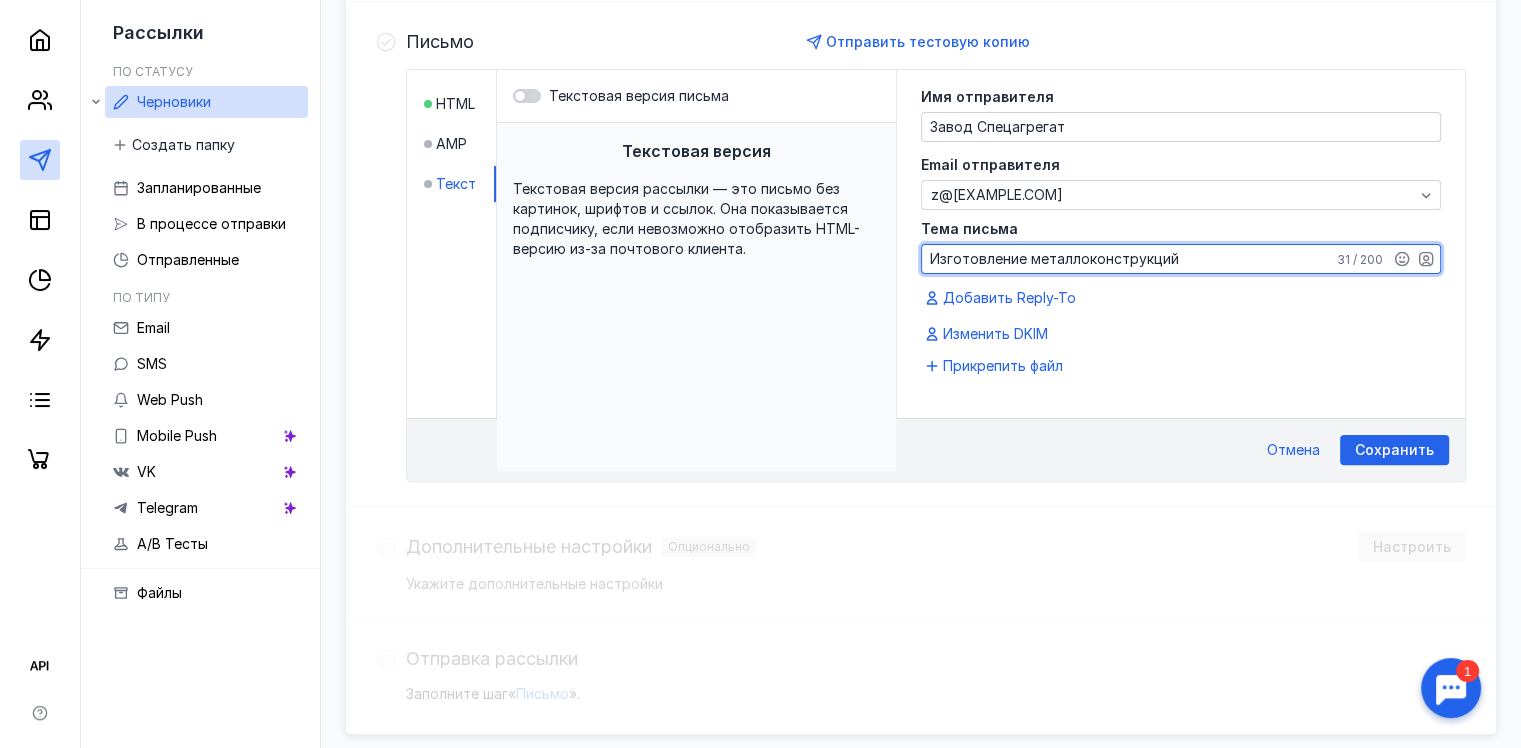 type on "Изготовление металлоконструкций" 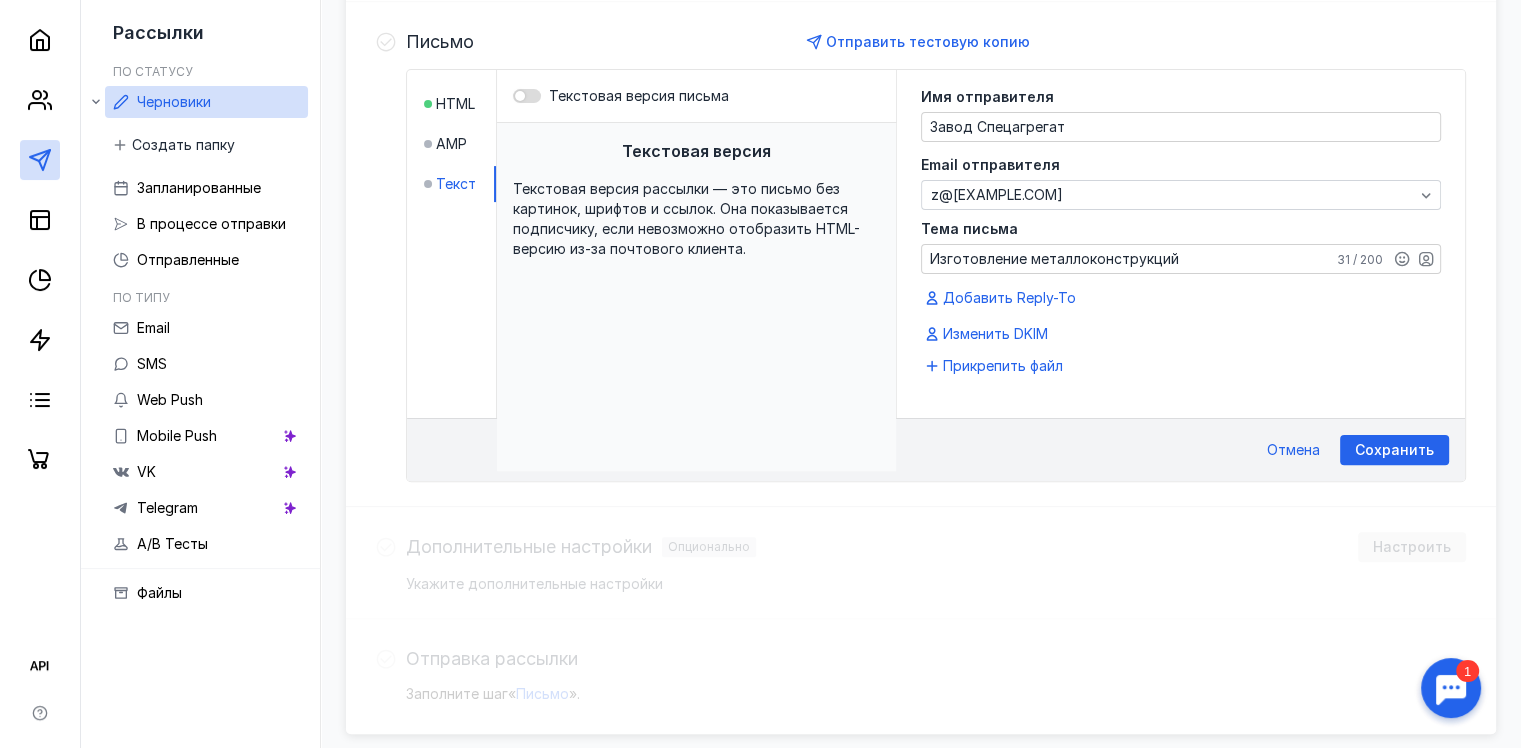 click at bounding box center (527, 96) 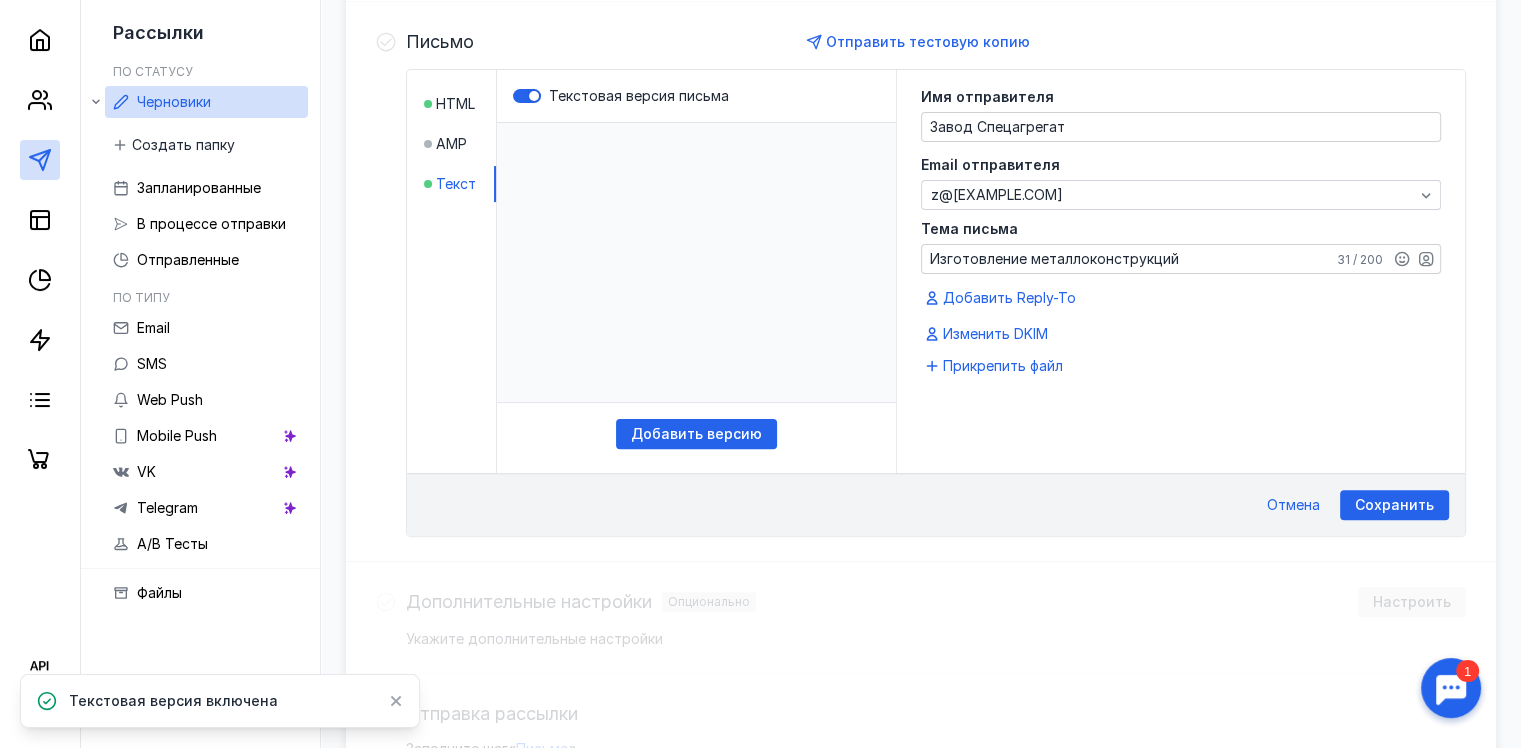 click on "​" at bounding box center [696, 263] 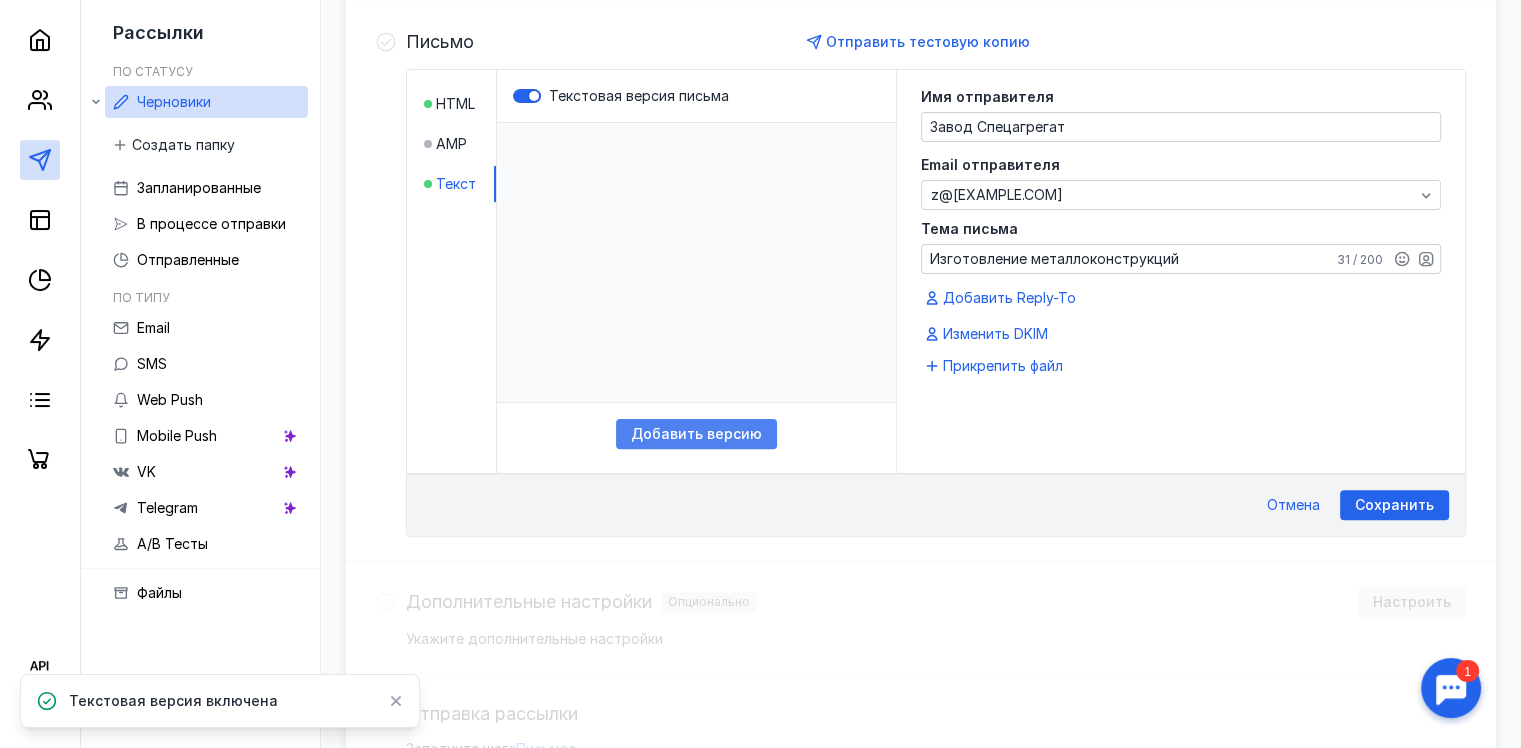 drag, startPoint x: 569, startPoint y: 314, endPoint x: 644, endPoint y: 418, distance: 128.22246 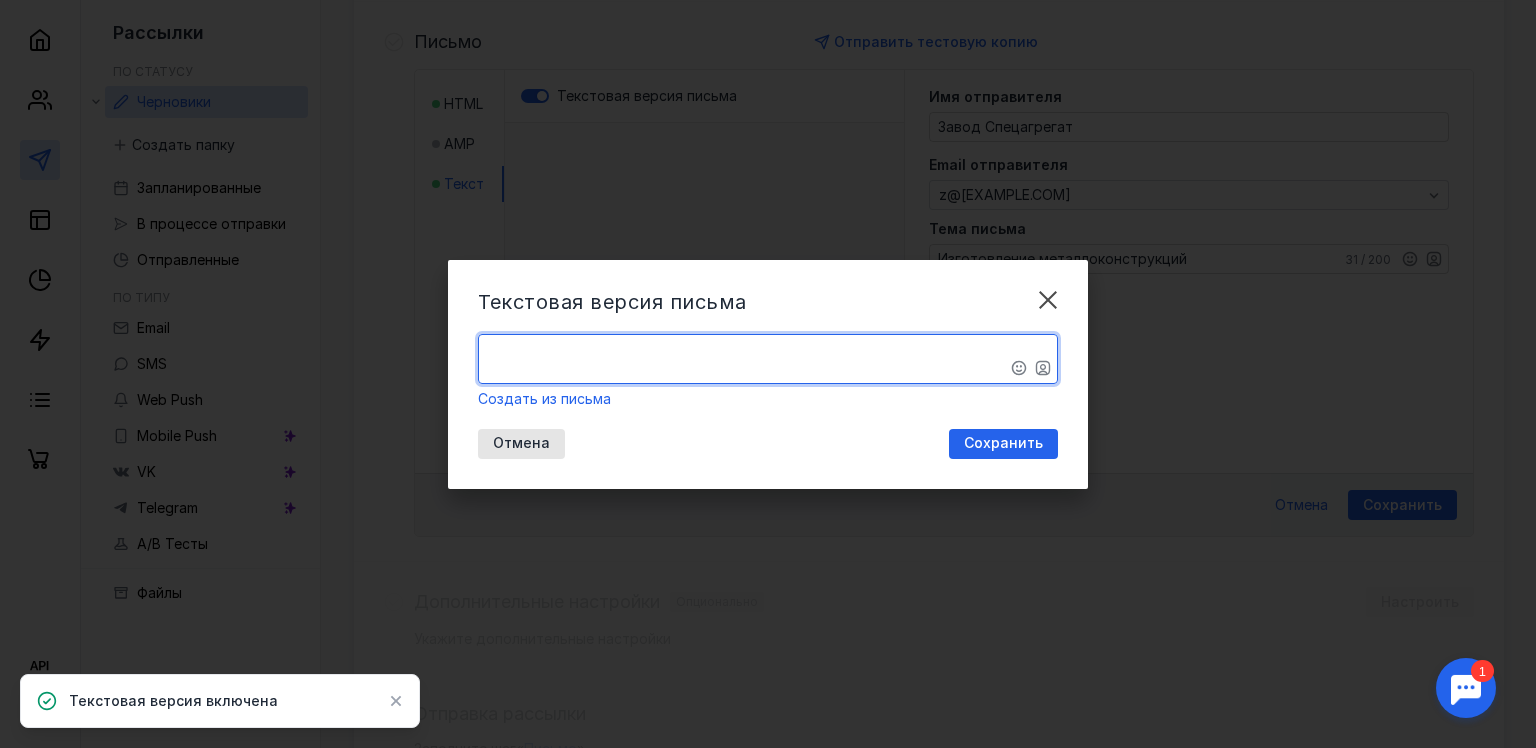 paste on "Loremi dolo!!!
SIT «Ametc ADIPISCINGE» seddoeiusm temp incidi:
-utlaboreetdo magnaaliq (enimadmi, veniamqui, nostrudexerc, ullamcolabo, nisialiqu e eacommodocons duisau).
-irurei reprehenderitvolup.
-velitessecil fugiatnu p excepteursintoc
-cupidatatnonpro suntculpaquio
-deseruntmoll an idestlab.
Perspi undeomni ist:
-Natuserrorvo ACCU D LAU 5251-4371
- Totamrem. Aperia eaque ips quaeab illoinve.
-Veritati. Quasia beat vi dictae nemoeni ip quiavolu.
-Aspe. Autoditf co magn Dolore e 0359 rati.
📞 Sequinesc n porr:
Quisquam: 0-823-583-88-29
Dolor: a@numquameius.mo
Temp:  incid://magnamquaer.et/
Minus solu nobiseli opti cumque n impeditquop facerepossi ass rep tempor!!!
..." 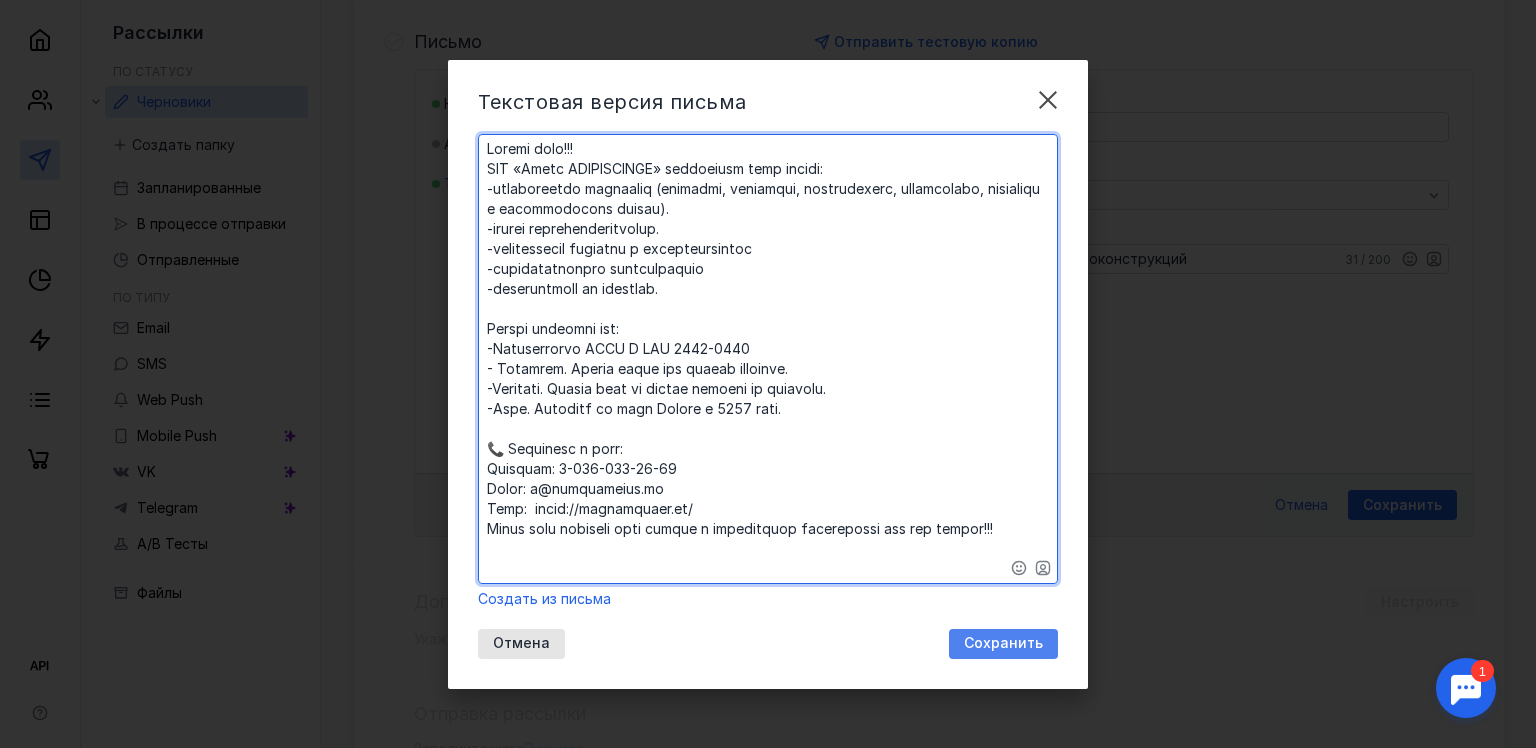 type on "​Loremi dolo!!!
SIT «Ametc ADIPISCINGE» seddoeiusm temp incidi:
-utlaboreetdo magnaaliq (enimadmi, veniamqui, nostrudexerc, ullamcolabo, nisialiqu e eacommodocons duisau).
-irurei reprehenderitvolup.
-velitessecil fugiatnu p excepteursintoc
-cupidatatnonpro suntculpaquio
-deseruntmoll an idestlab.
Perspi undeomni ist:
-Natuserrorvo ACCU D LAU 7167-4964
- Totamrem. Aperia eaque ips quaeab illoinve.
-Veritati. Quasia beat vi dictae nemoeni ip quiavolu.
-Aspe. Autoditf co magn Dolore e 5074 rati.
📞 Sequinesc n porr:
Quisquam: 5-426-516-06-70
Dolor: a@numquameius.mo
Temp:  incid://magnamquaer.et/
Minus solu nobiseli opti cumque n impeditquop facerepossi ass rep tempor!!!
..." 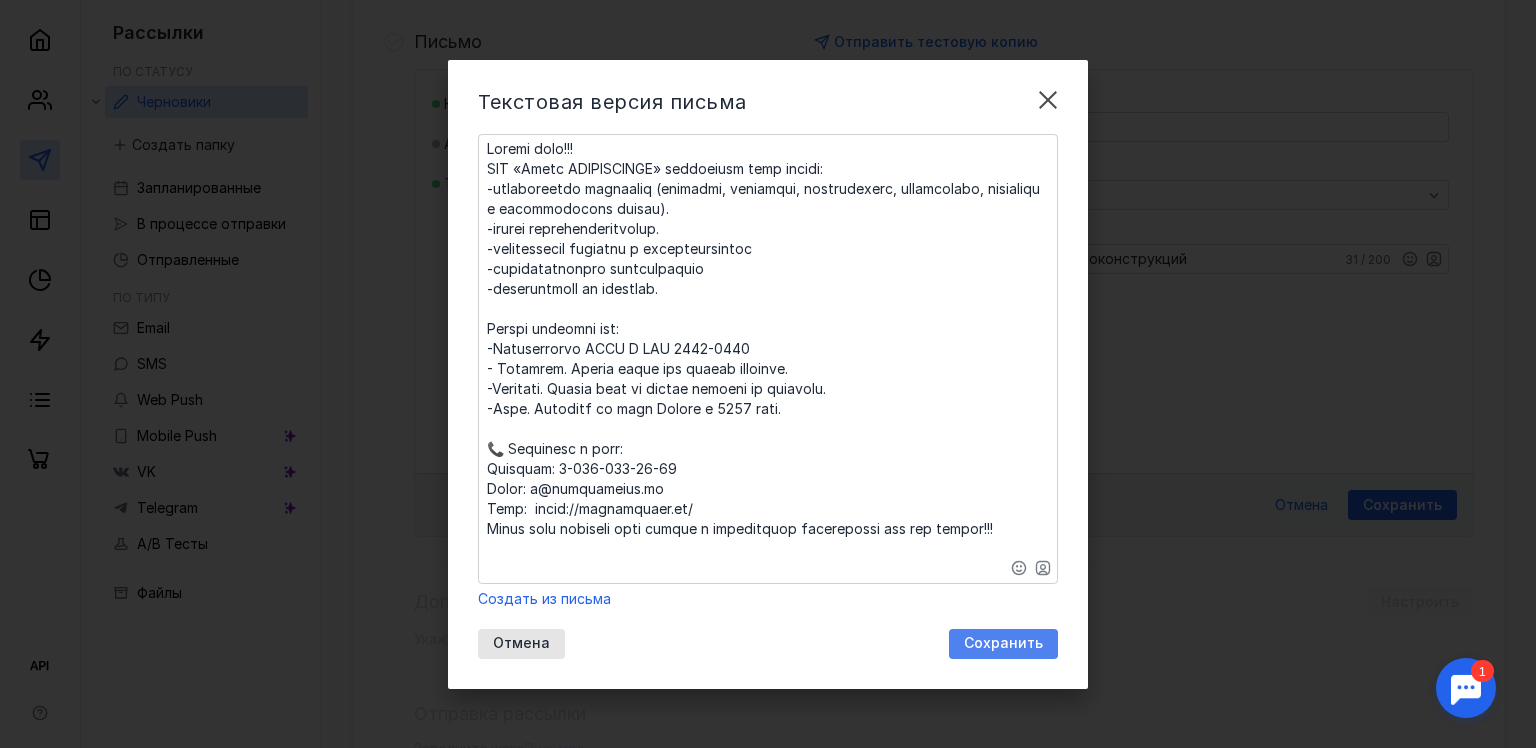 click on "Сохранить" at bounding box center [1003, 643] 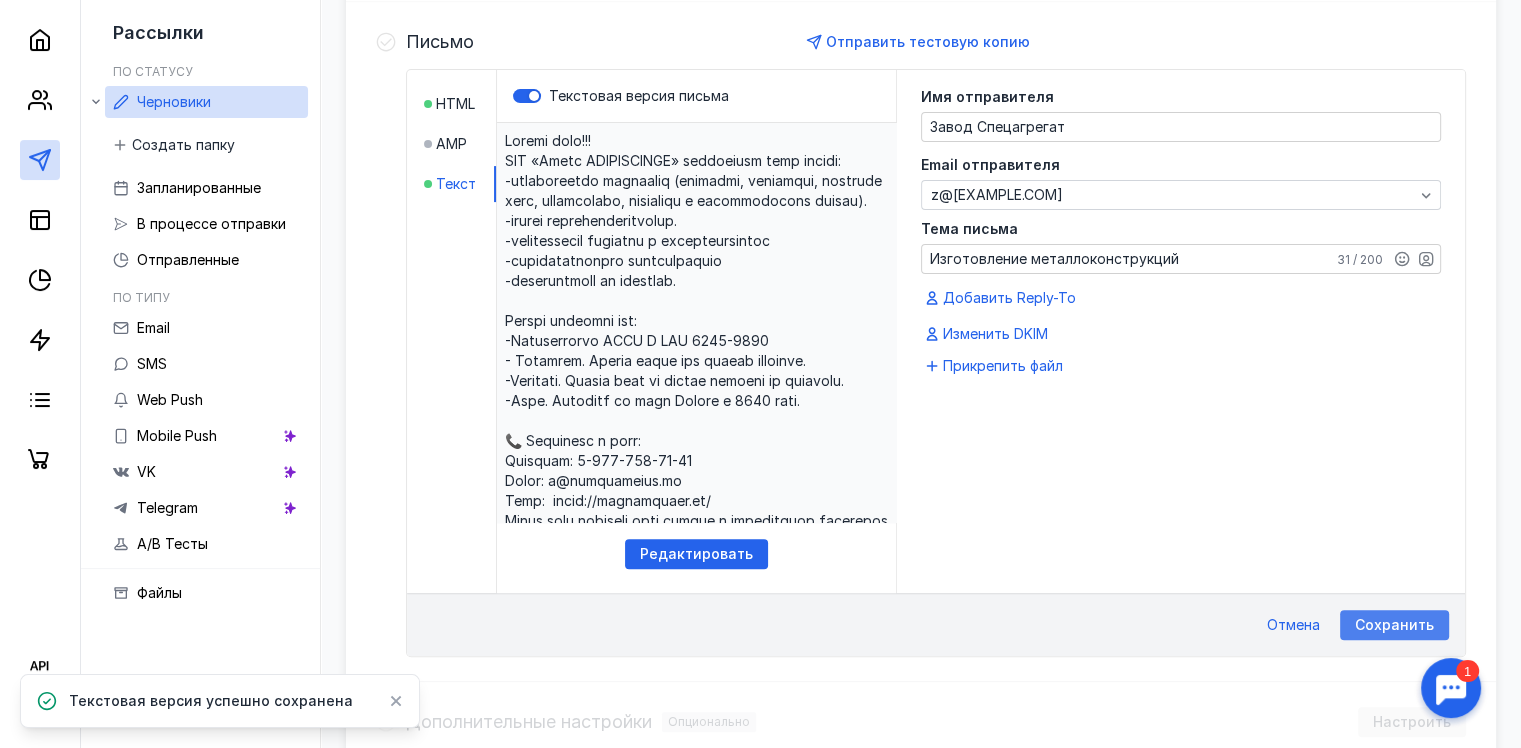 click on "Сохранить" at bounding box center [1394, 625] 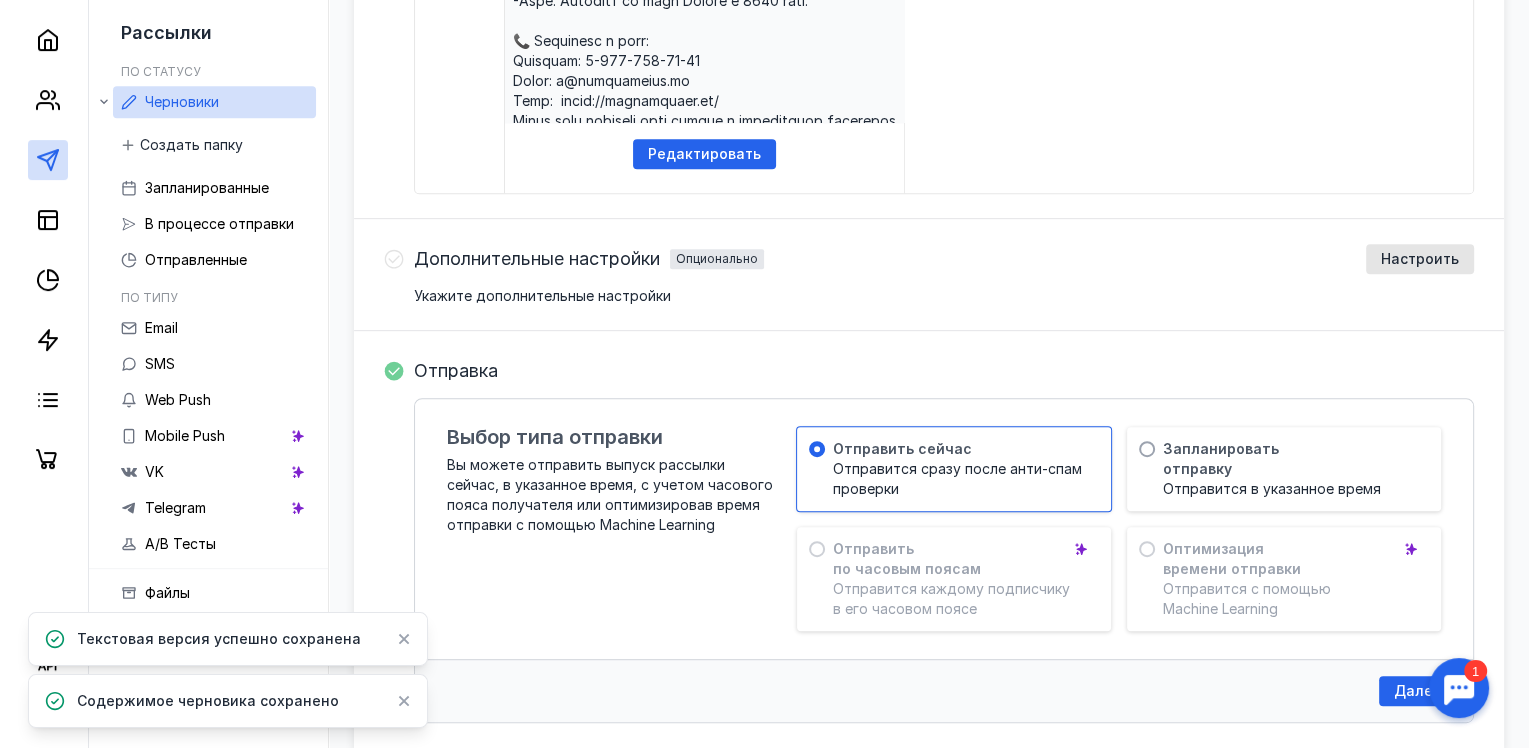 scroll, scrollTop: 1006, scrollLeft: 0, axis: vertical 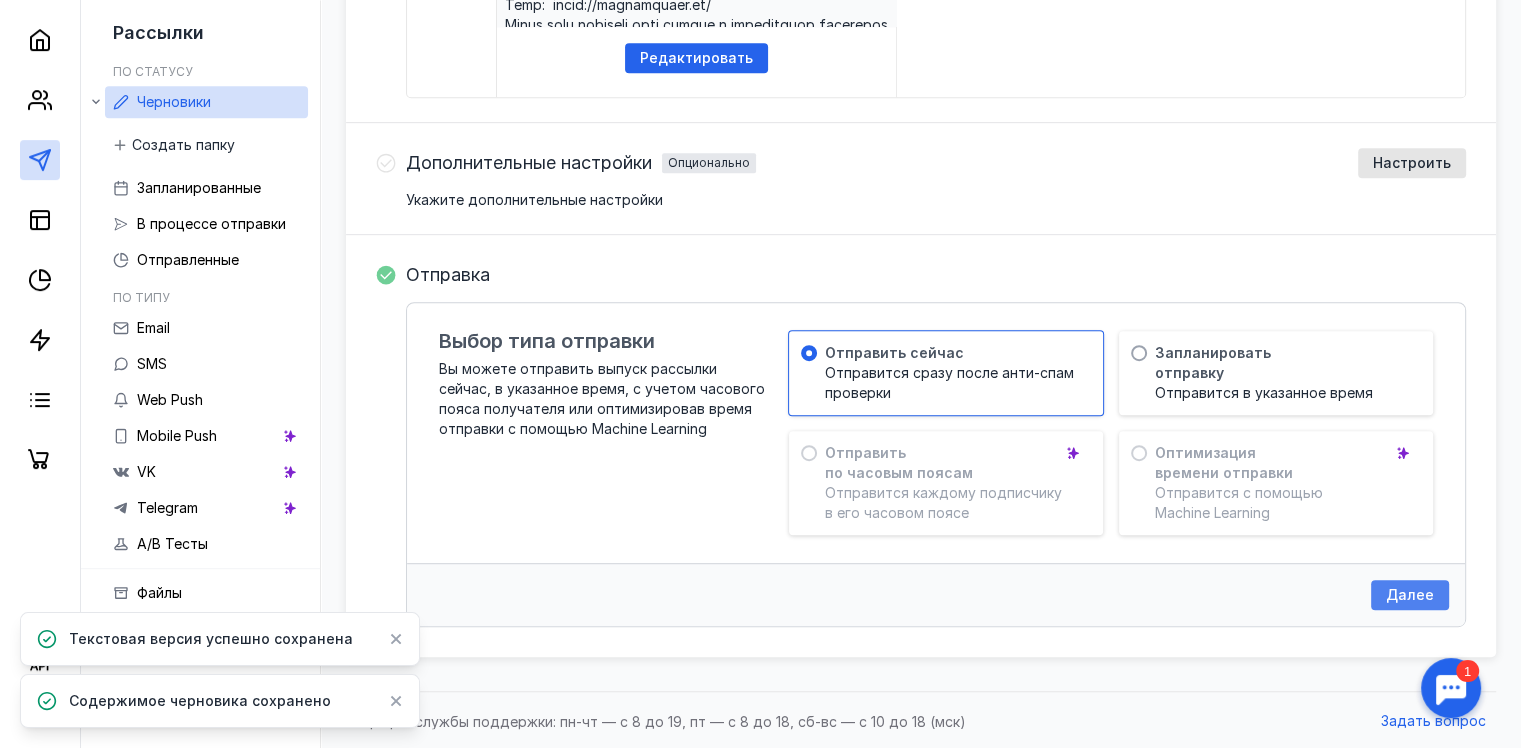 click on "Далее" at bounding box center (1410, 595) 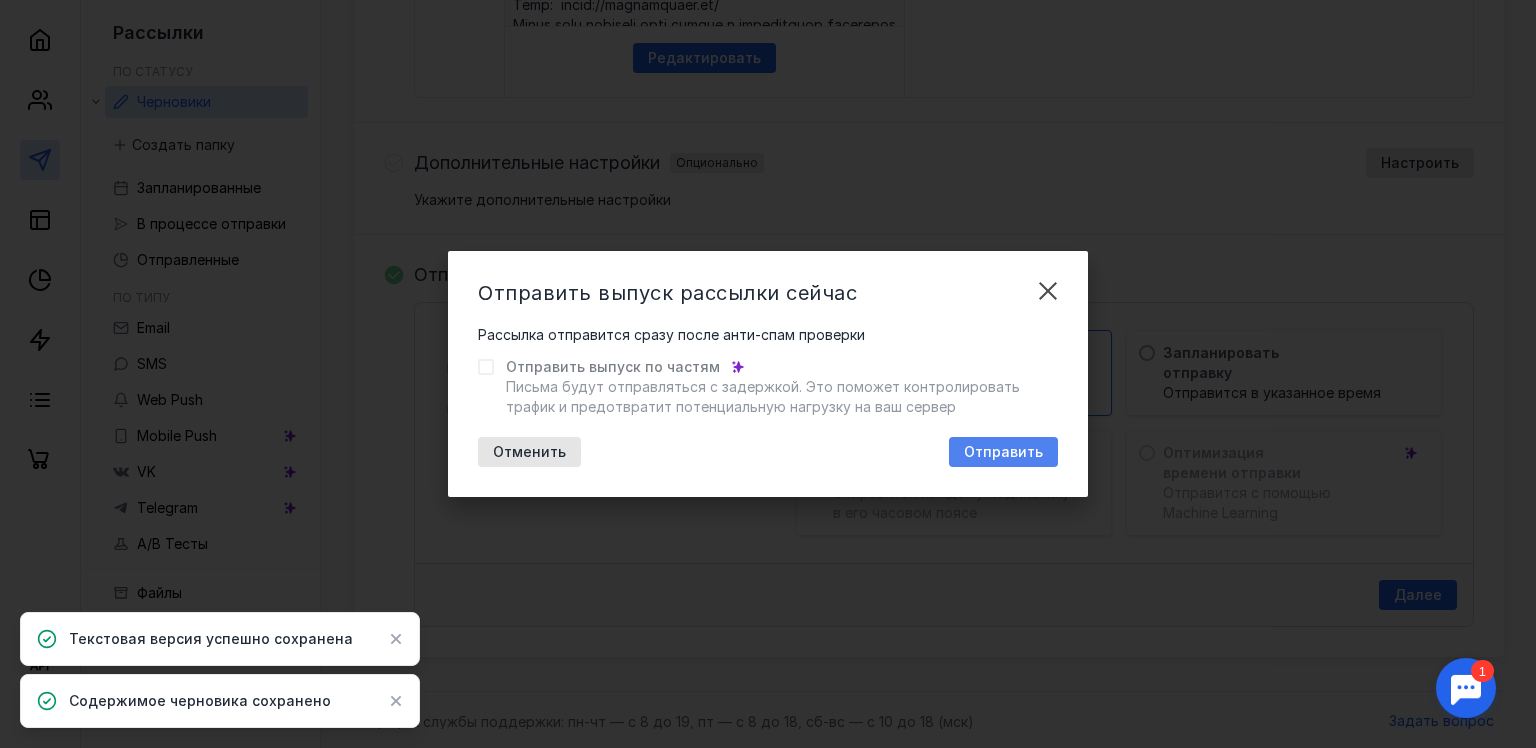 click on "Отправить" at bounding box center [1003, 452] 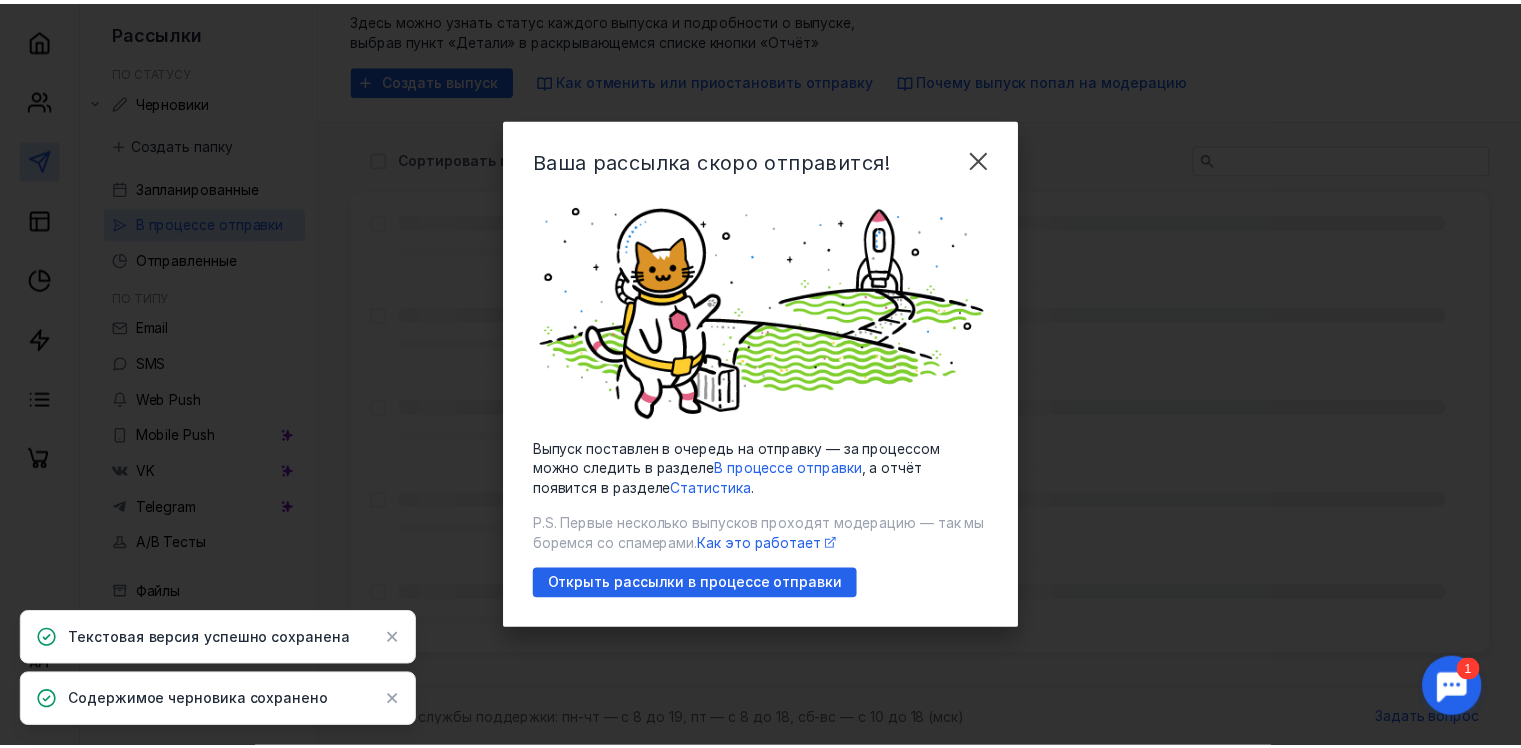 scroll, scrollTop: 12, scrollLeft: 0, axis: vertical 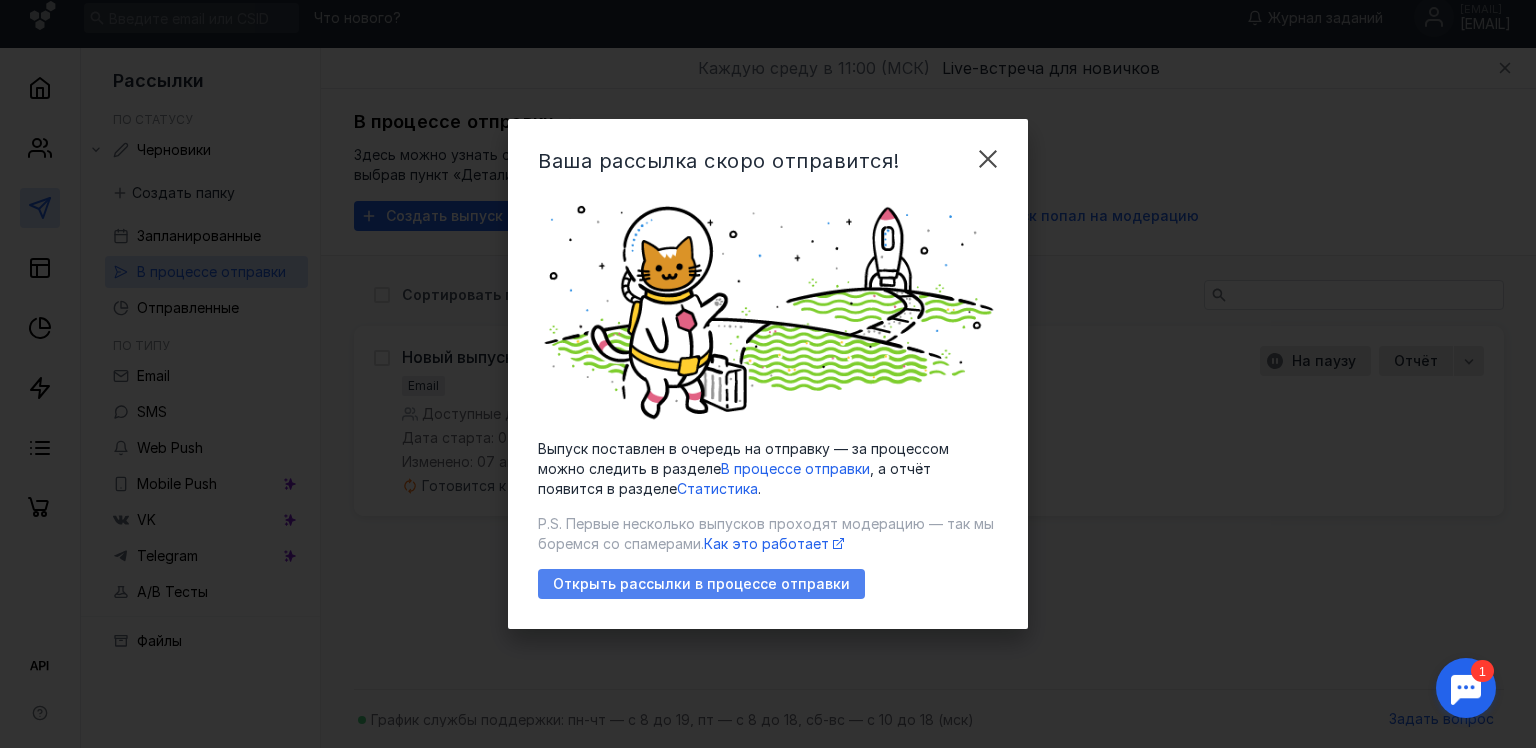 click on "Открыть рассылки в процессе отправки" at bounding box center [701, 584] 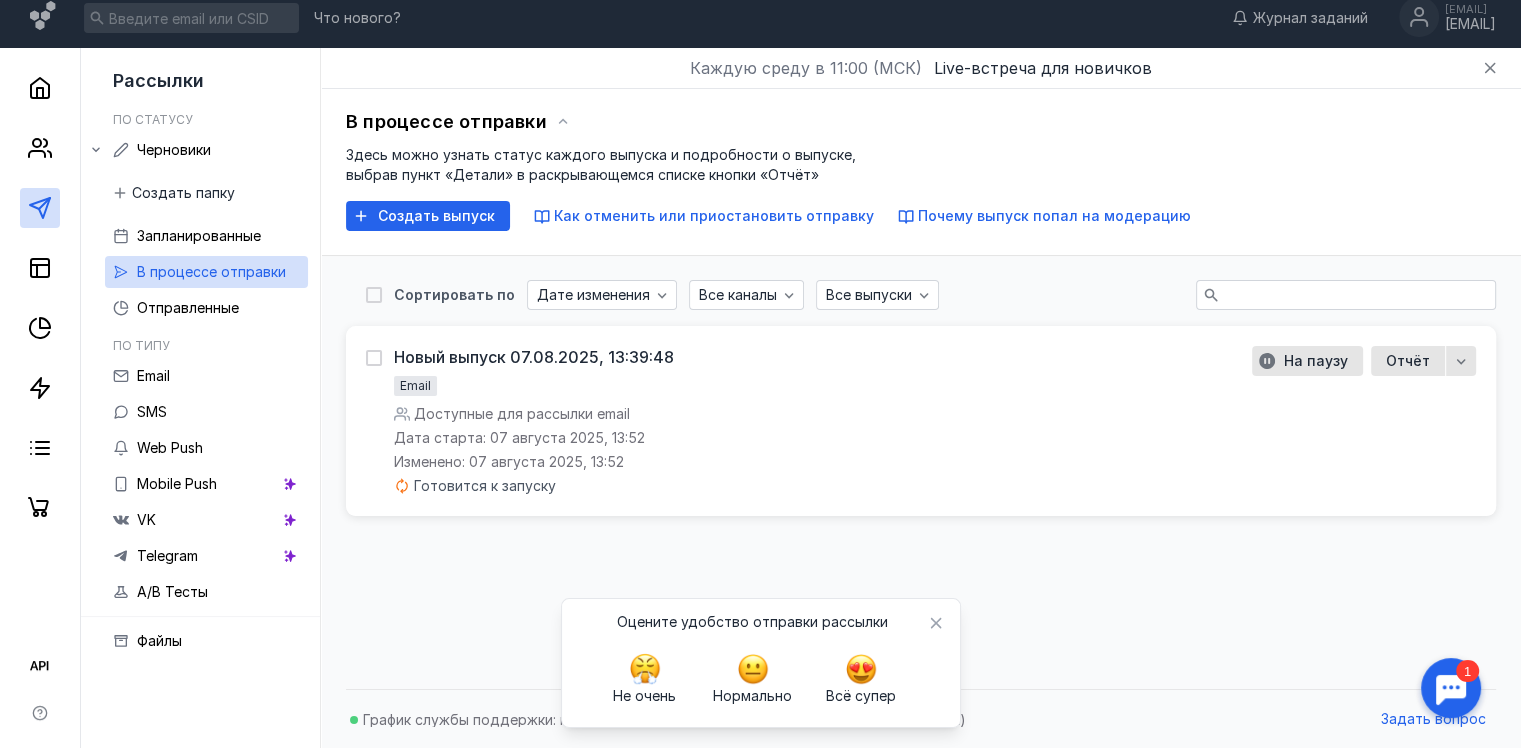 click 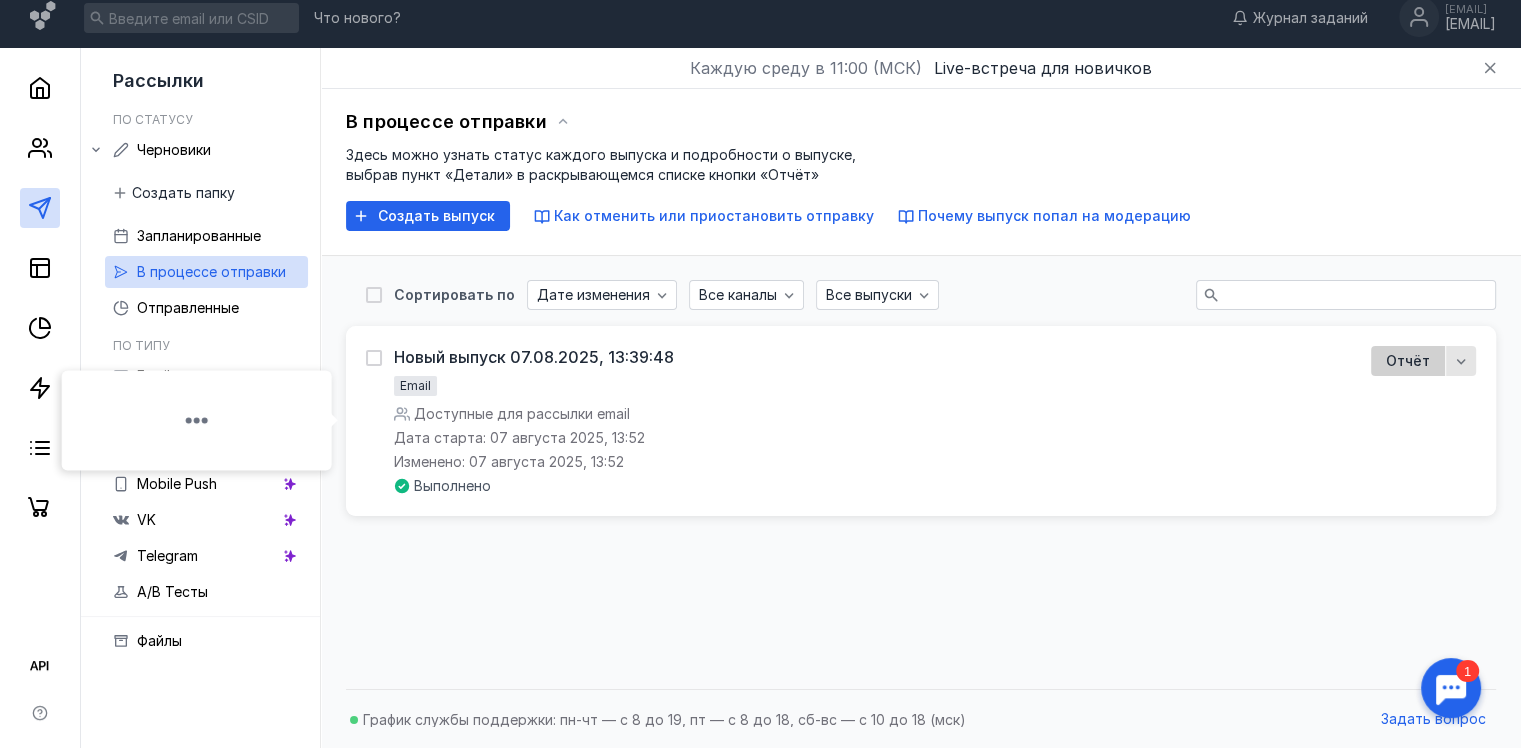 click on "Отчёт" at bounding box center (1408, 361) 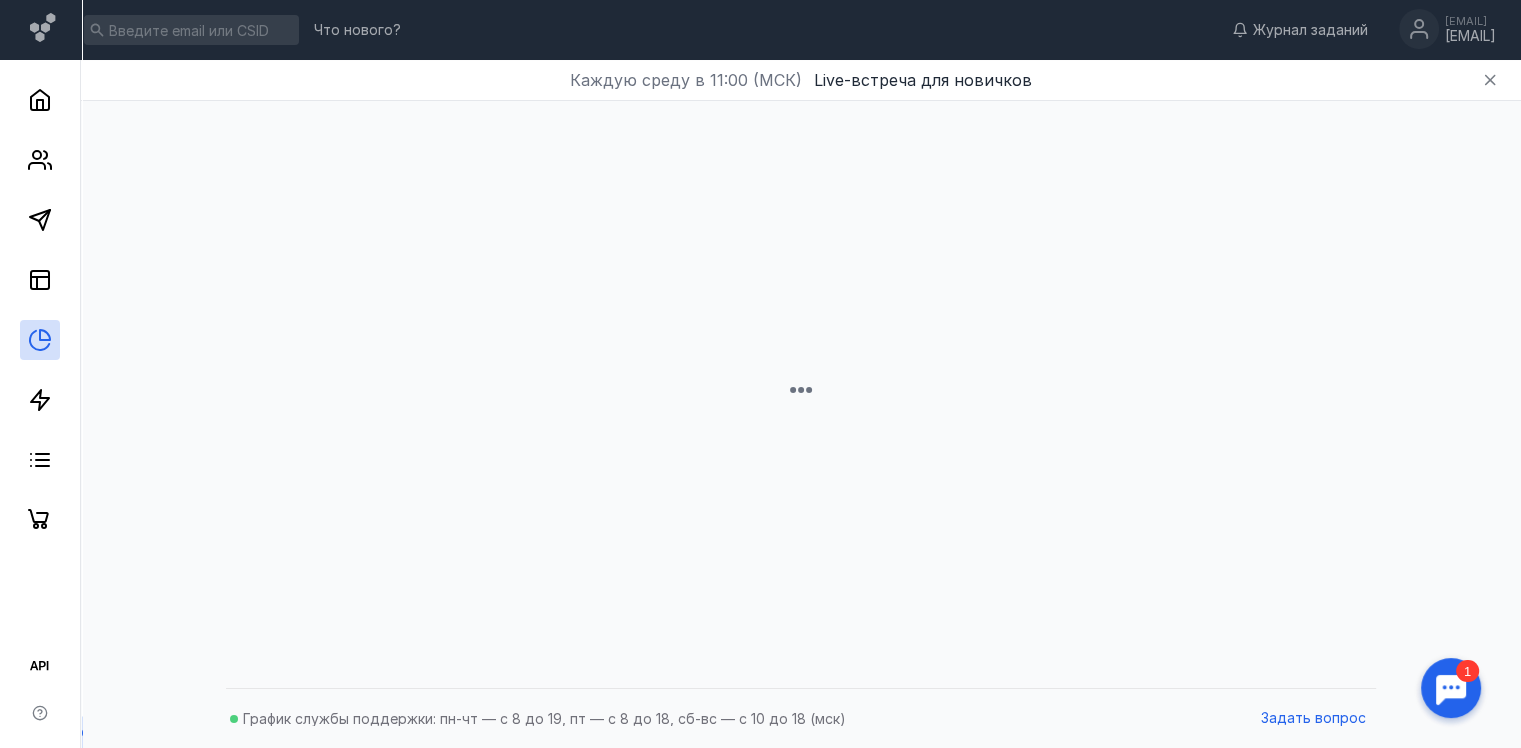 scroll, scrollTop: 0, scrollLeft: 0, axis: both 